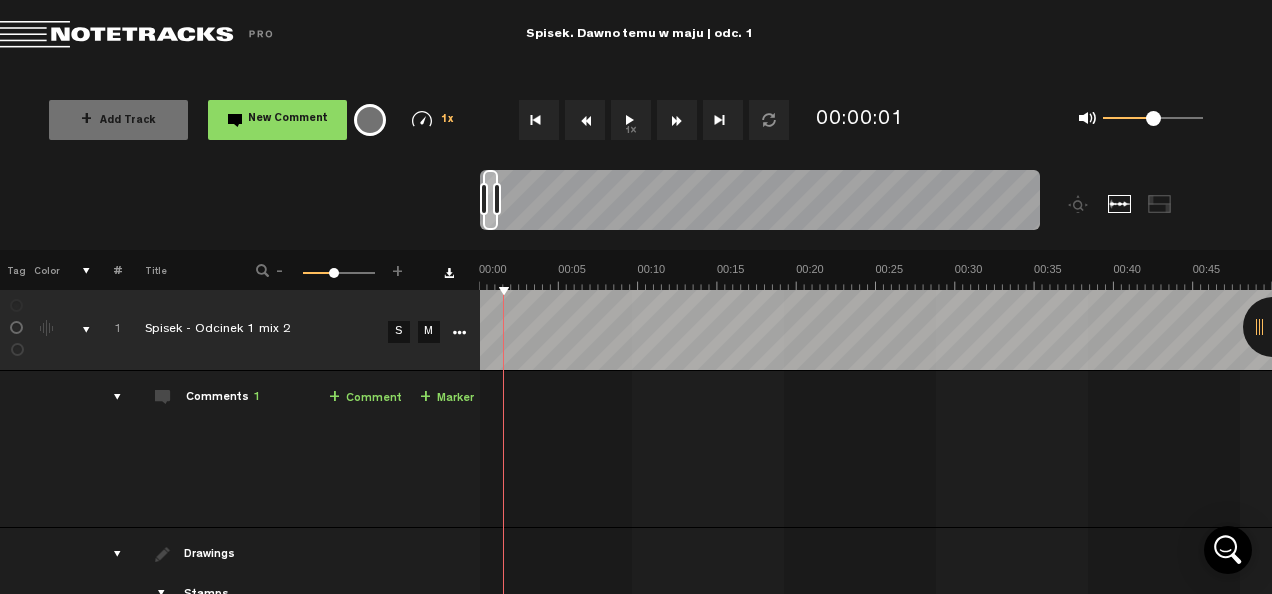 scroll, scrollTop: 0, scrollLeft: 0, axis: both 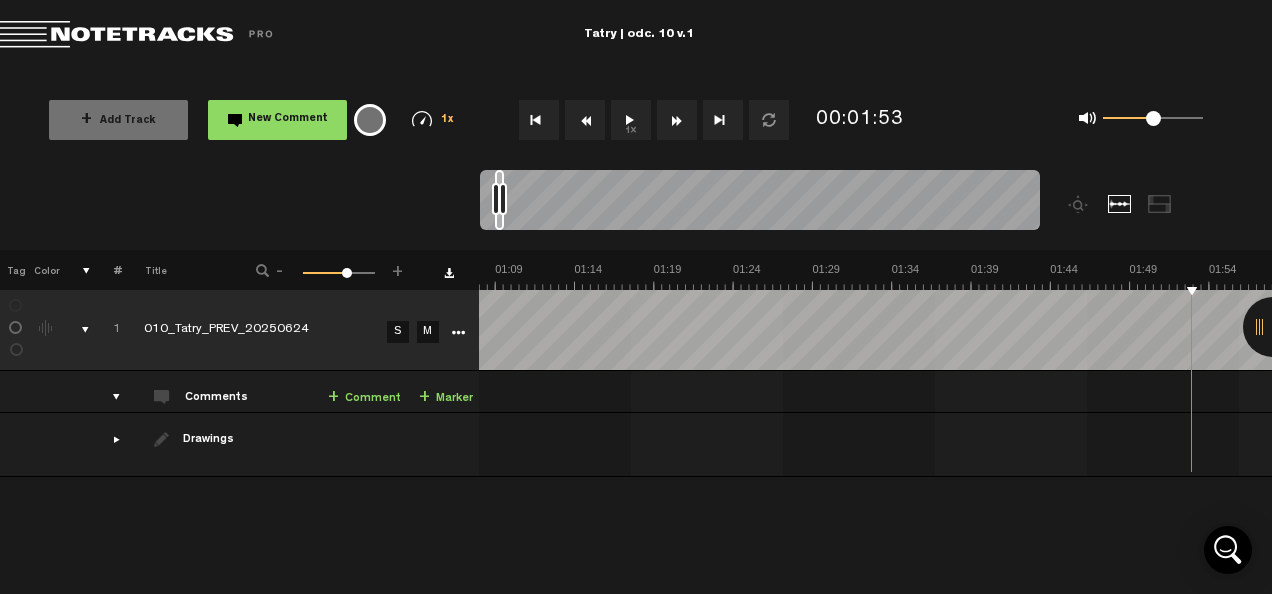 click on "1x" at bounding box center (631, 120) 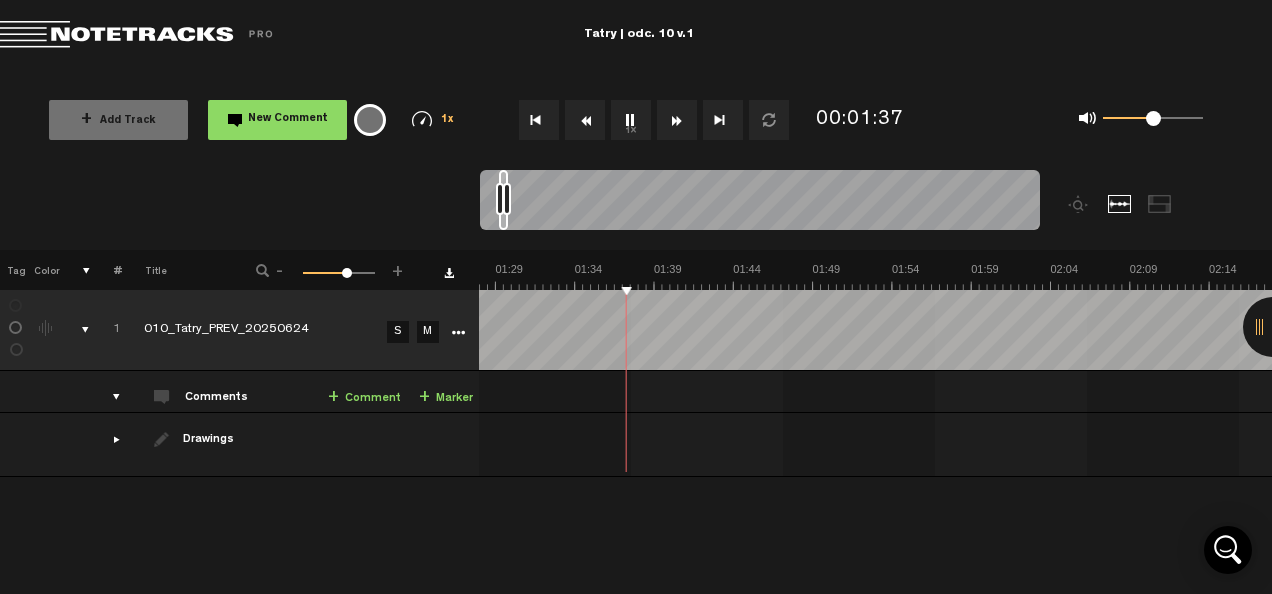 scroll, scrollTop: 0, scrollLeft: 0, axis: both 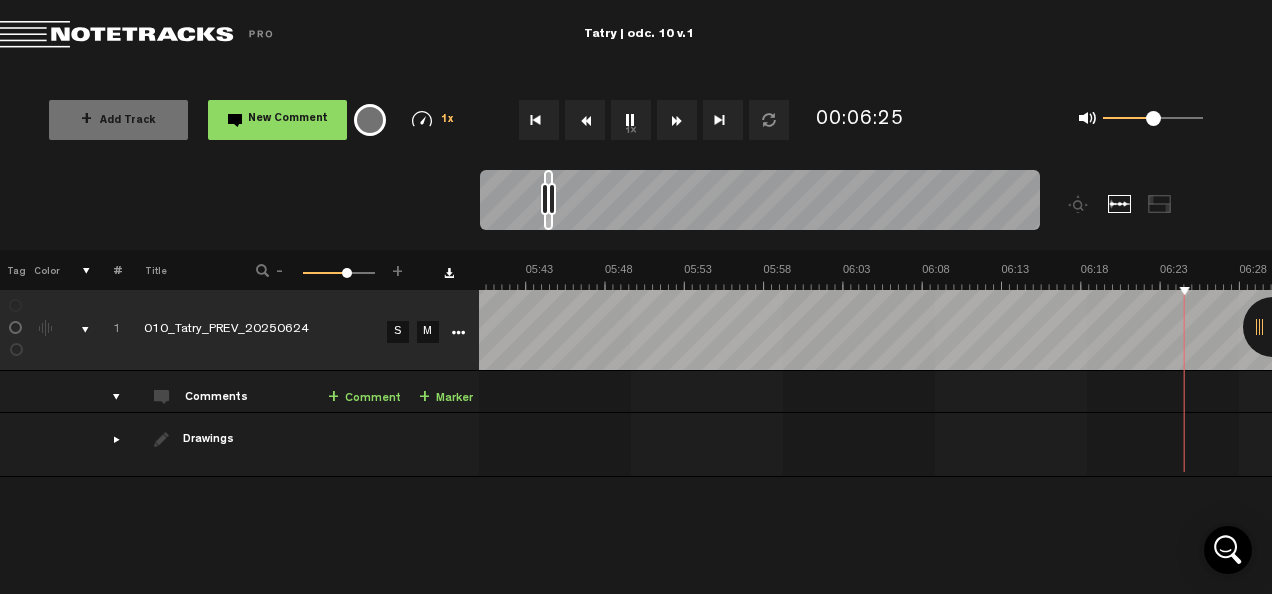 click on "1x" at bounding box center (631, 120) 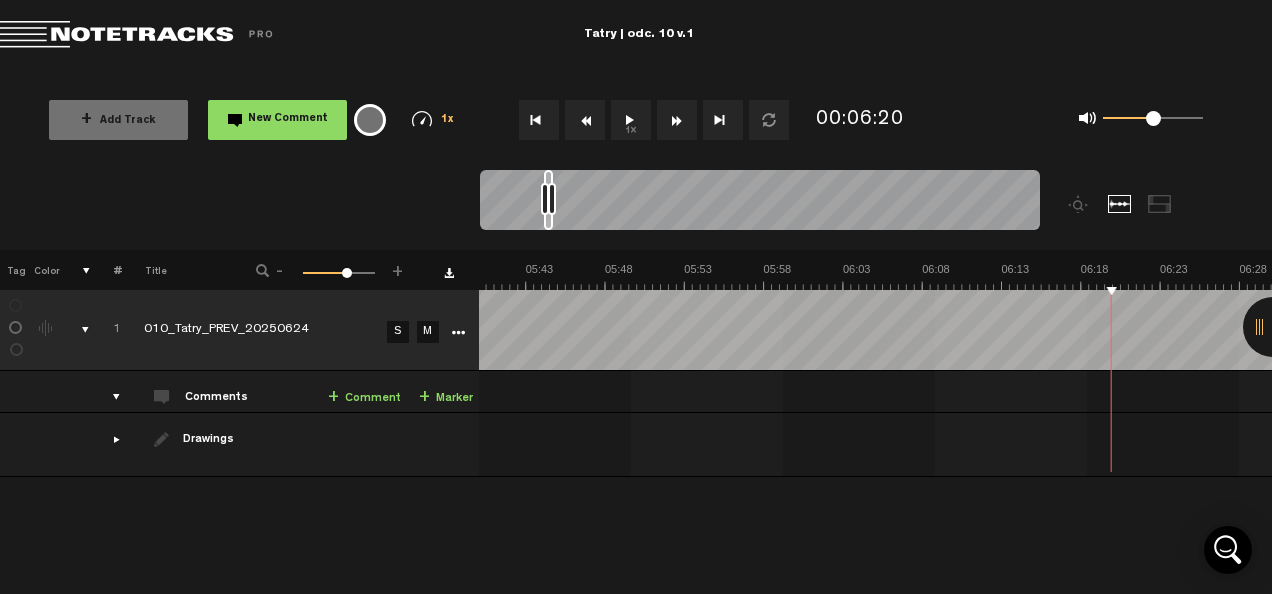 click on "+ Comment" at bounding box center [364, 398] 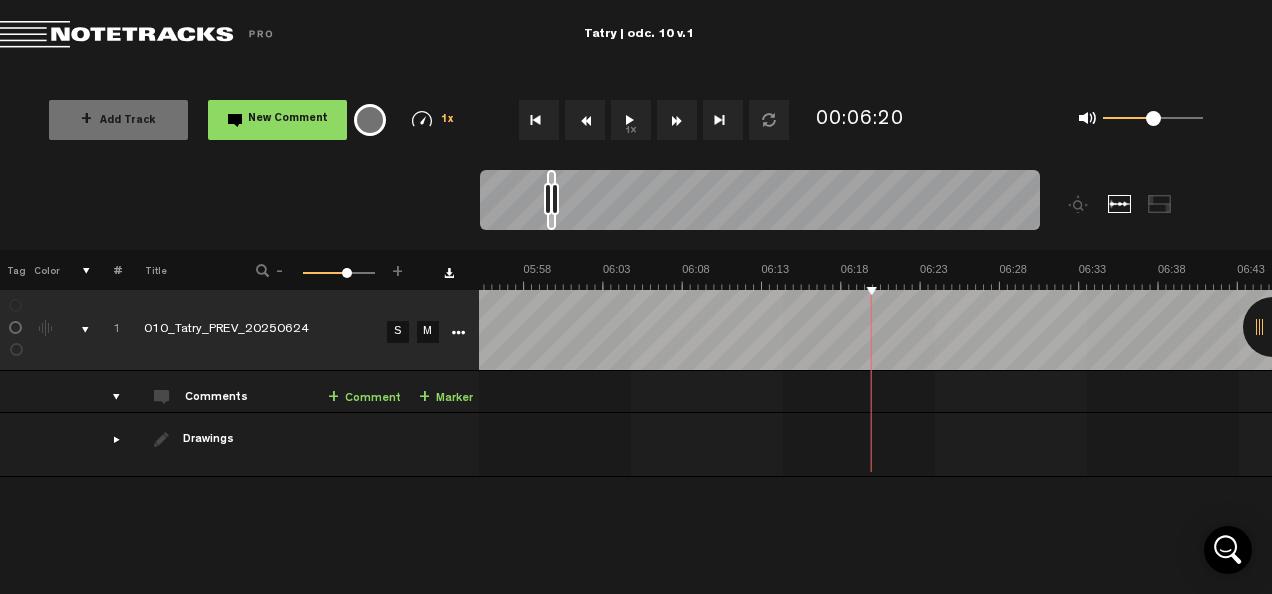 scroll, scrollTop: 0, scrollLeft: 5665, axis: horizontal 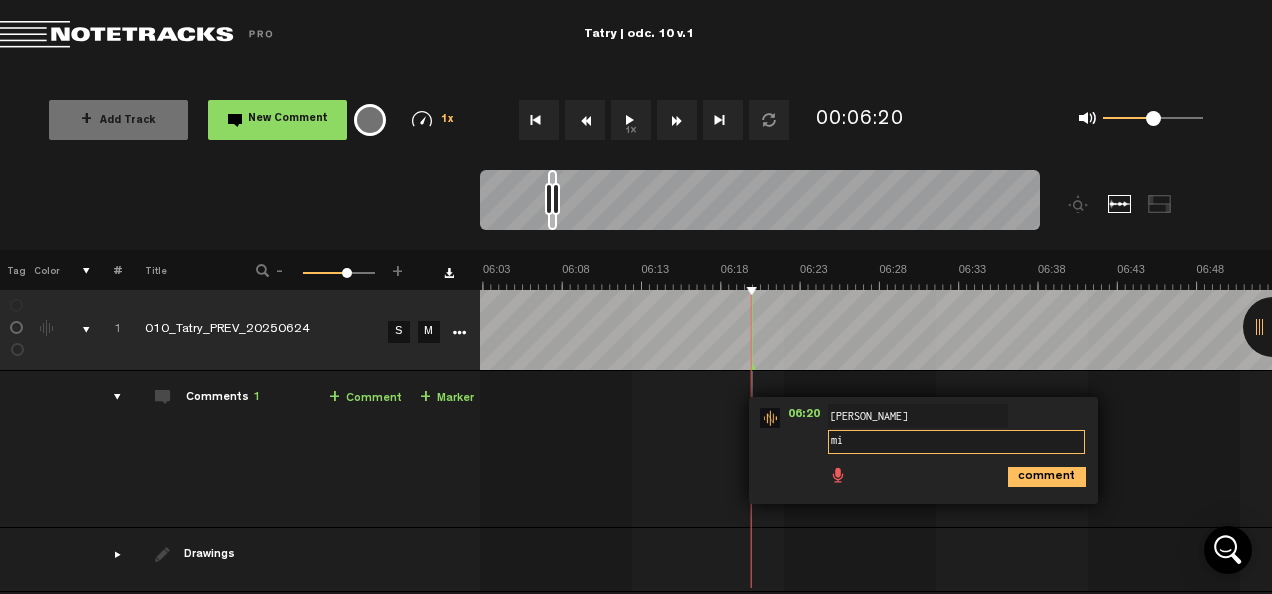 type on "m" 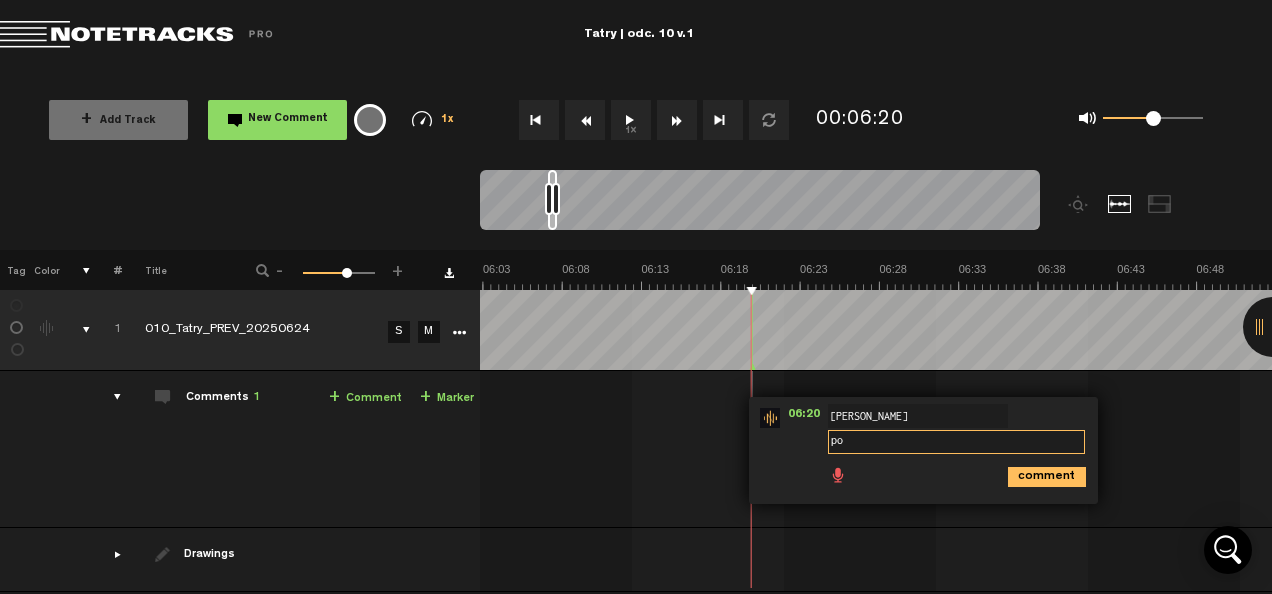 type on "p" 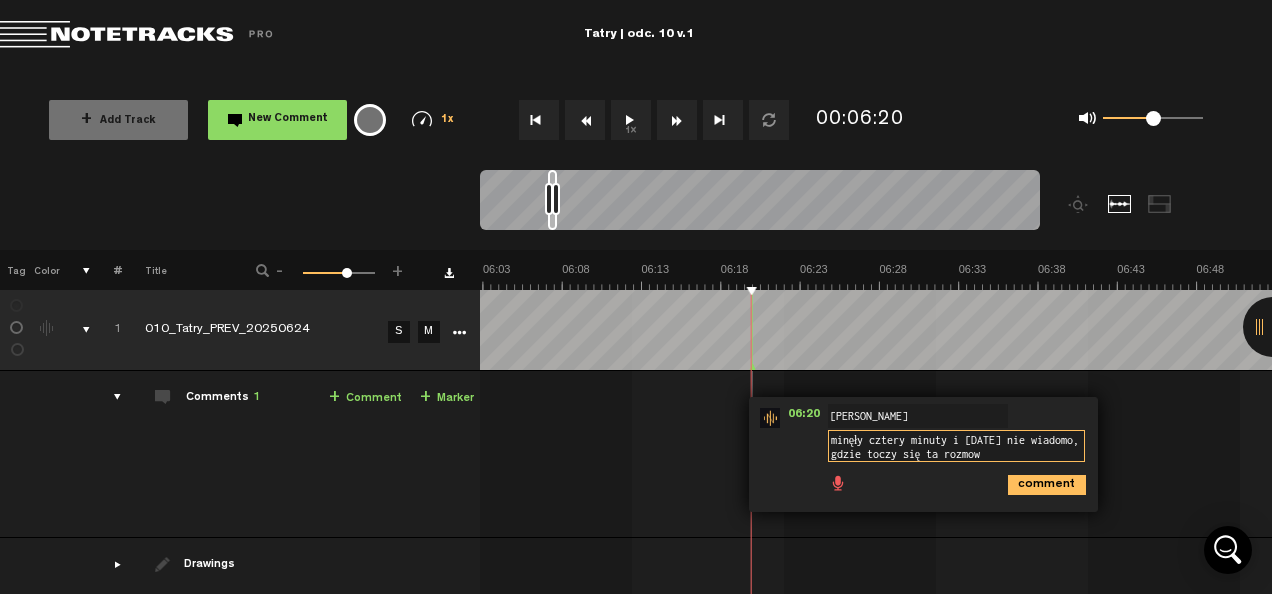 type on "minęły cztery minuty i nadal nie wiadomo, gdzie toczy się ta rozmowa" 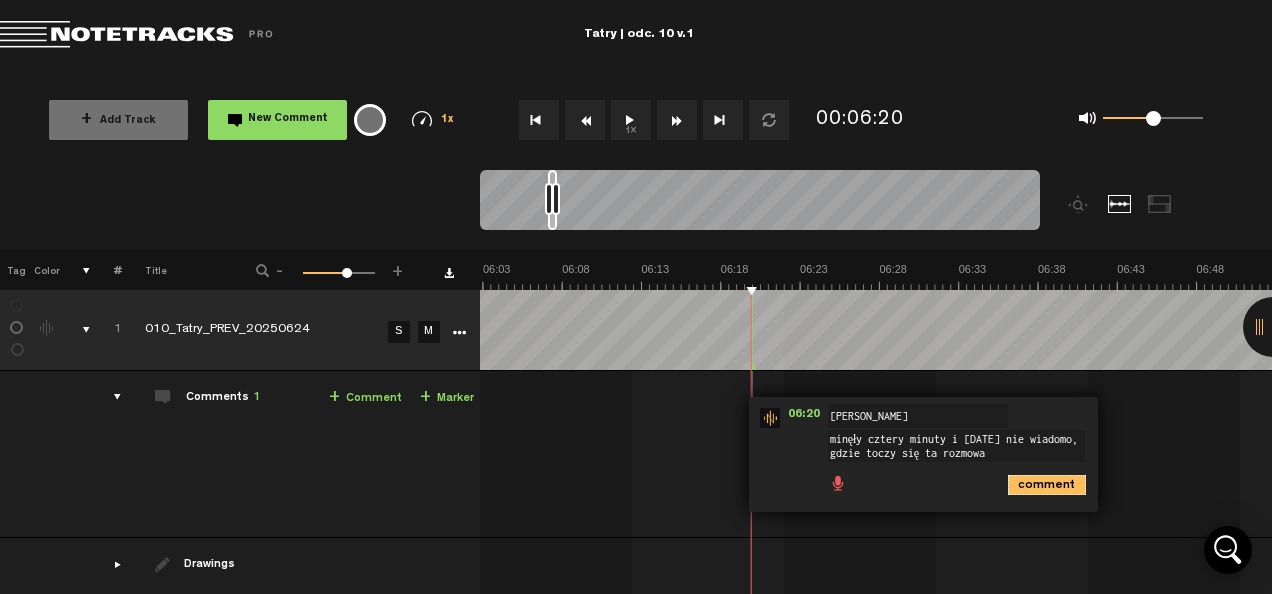 click on "comment" at bounding box center [1047, 485] 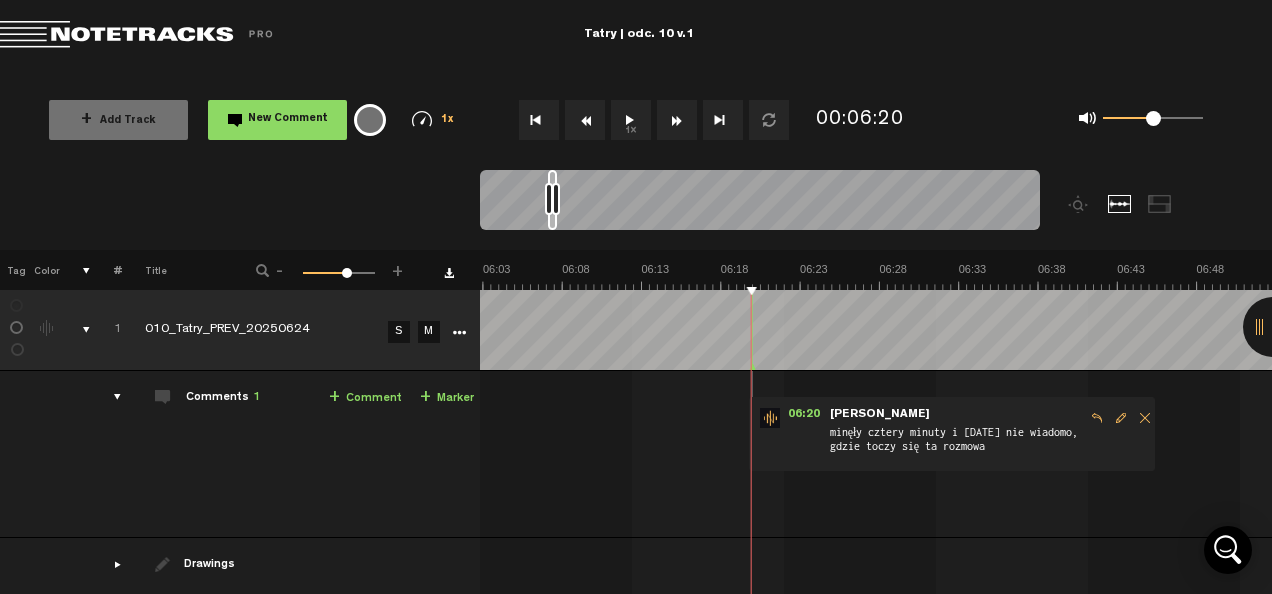 click on "1x" at bounding box center [631, 120] 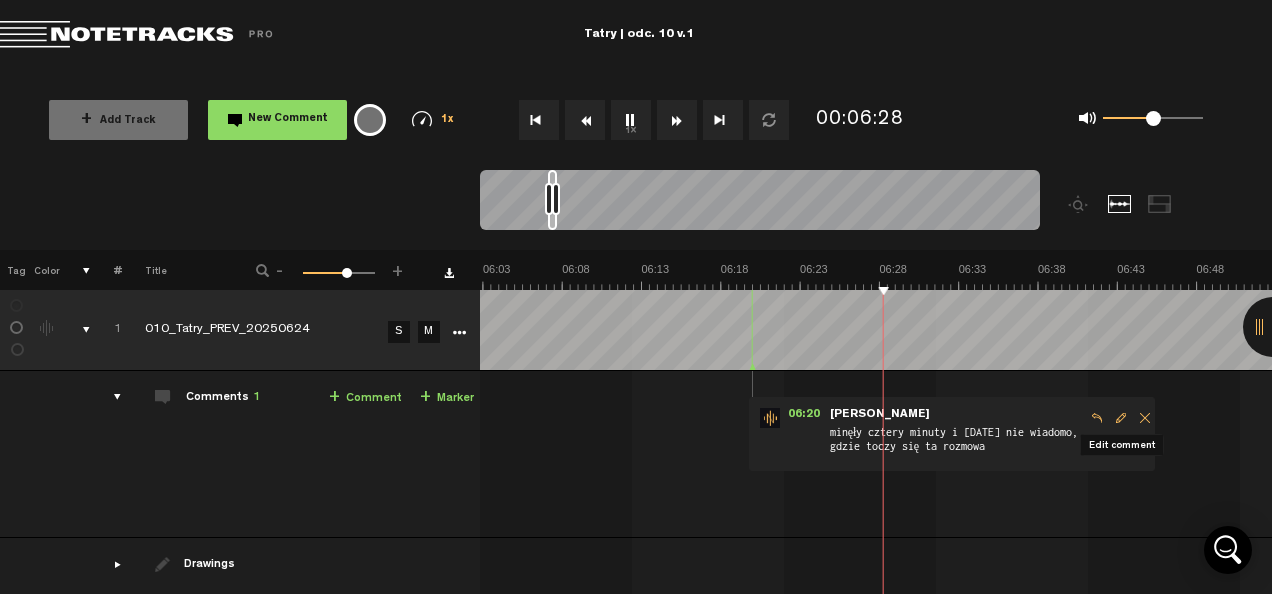 click at bounding box center [1121, 418] 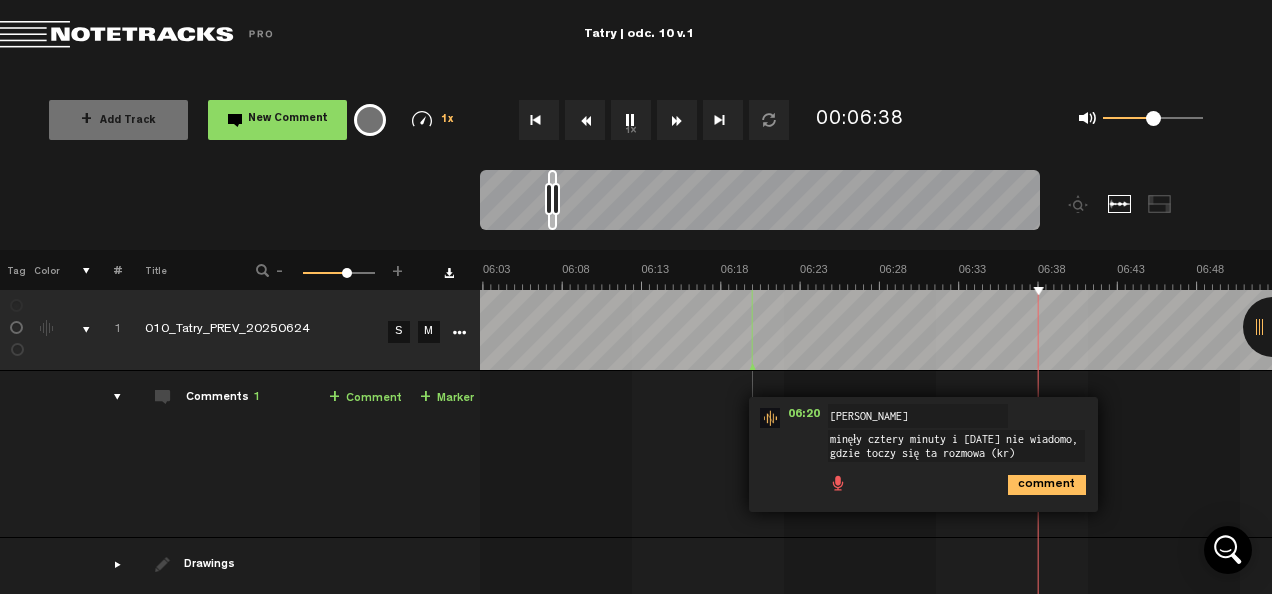 scroll, scrollTop: 12, scrollLeft: 0, axis: vertical 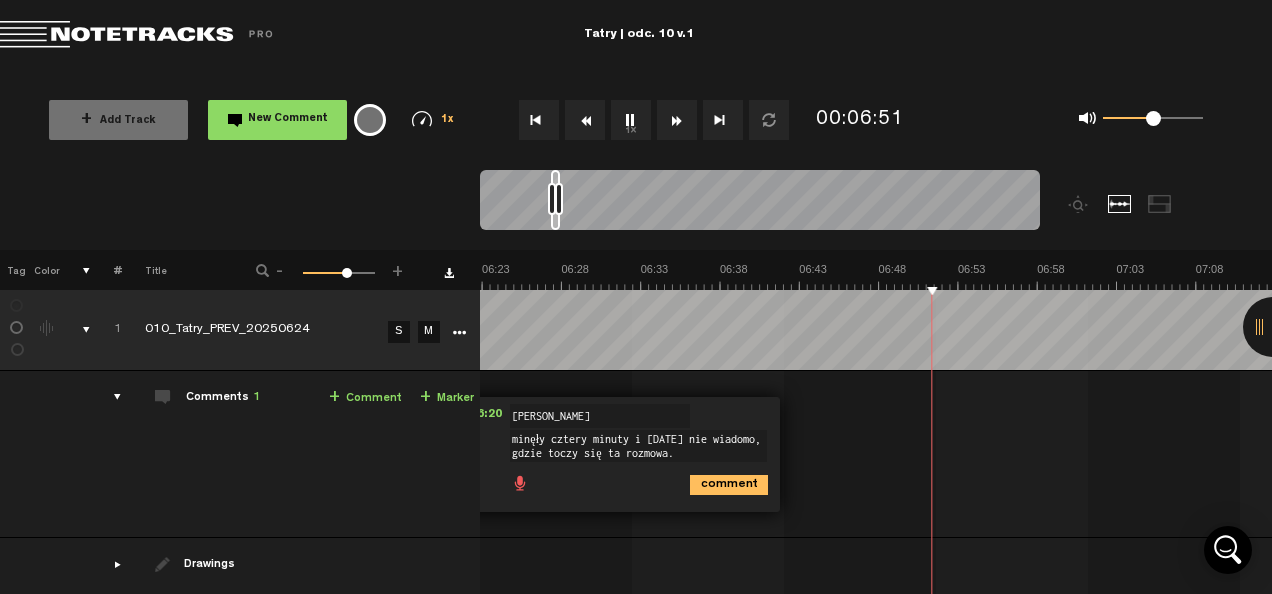 type on "minęły cztery minuty i nadal nie wiadomo, gdzie toczy się ta rozmowa." 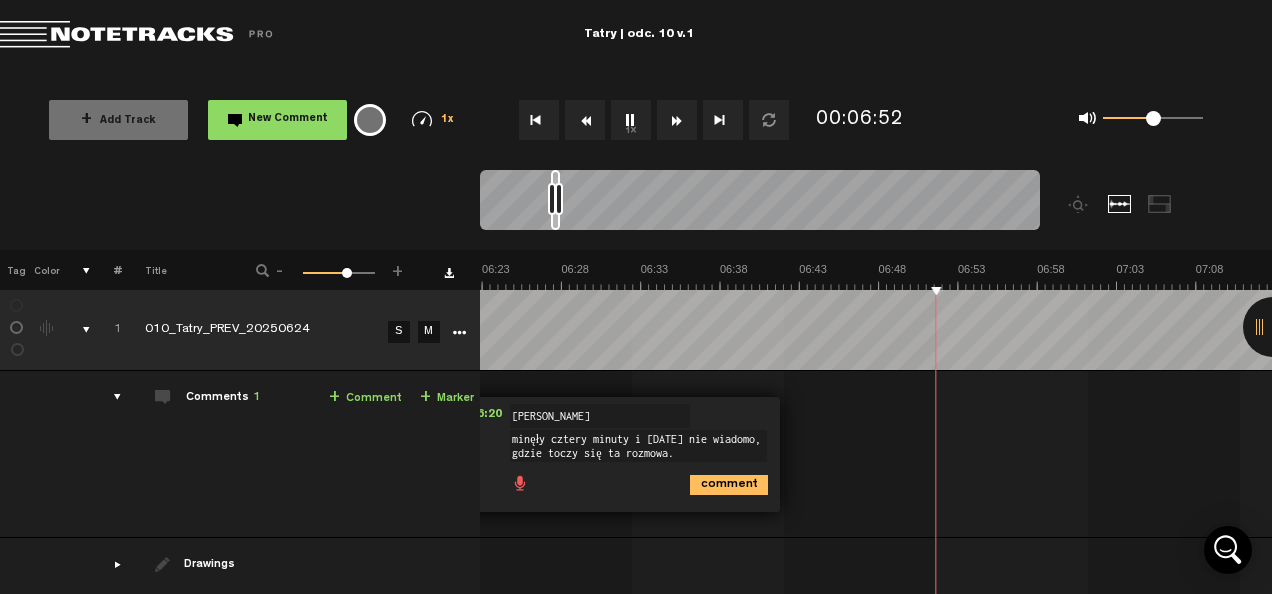 scroll, scrollTop: 0, scrollLeft: 0, axis: both 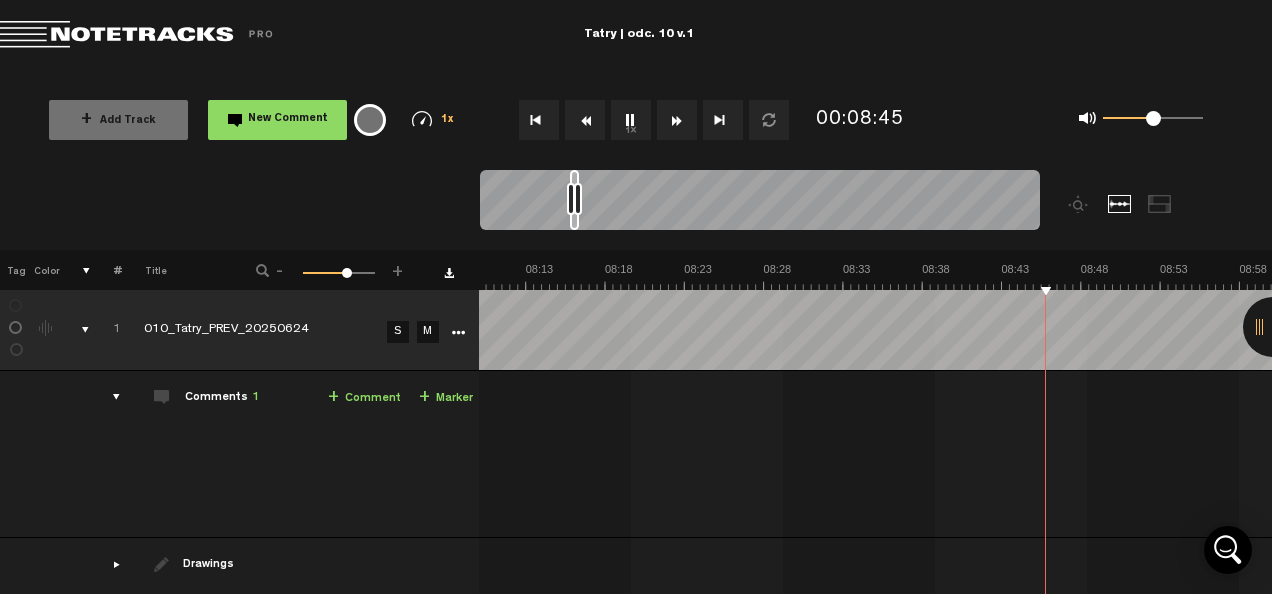 click on "1x" at bounding box center [631, 120] 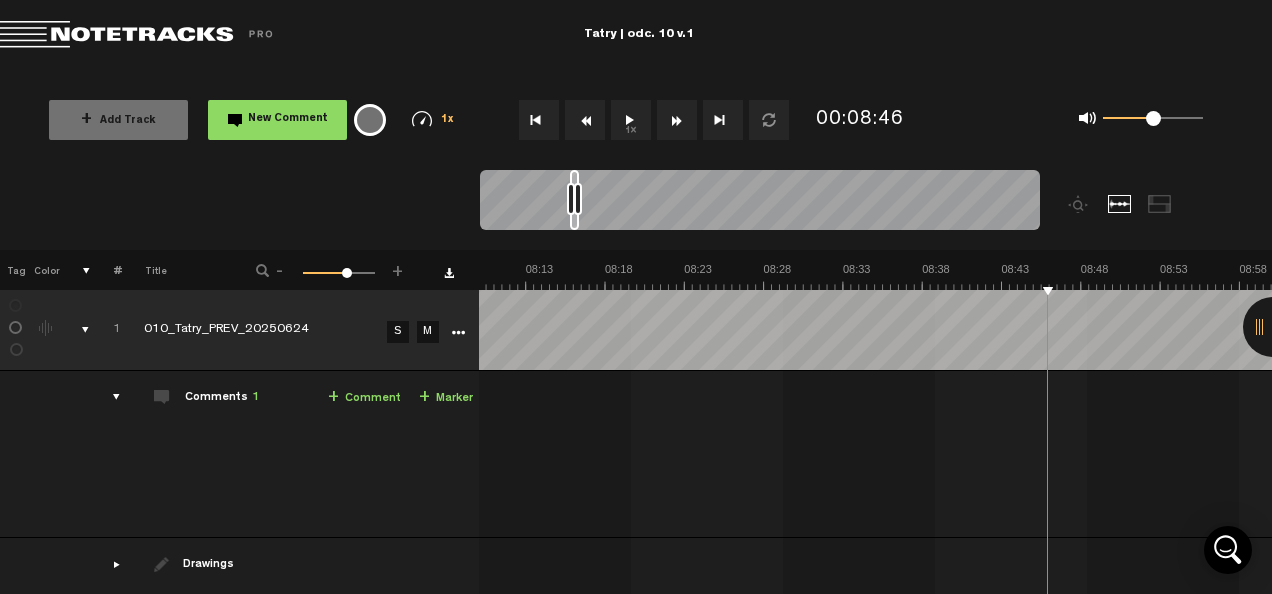 click on "1x" at bounding box center (631, 120) 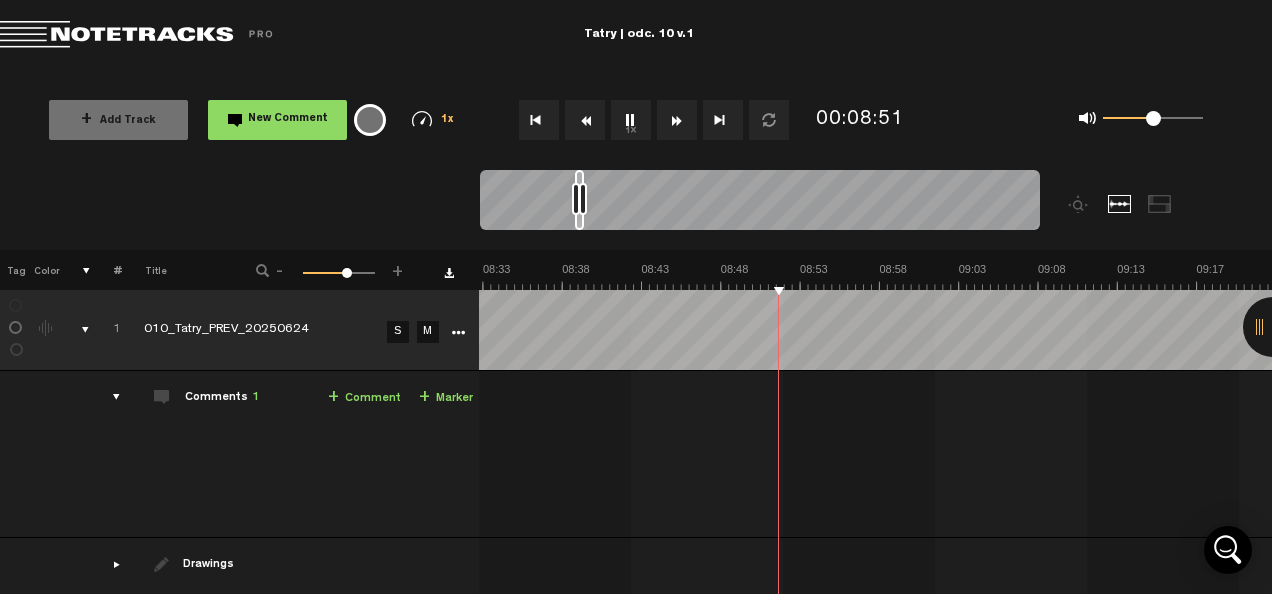scroll, scrollTop: 0, scrollLeft: 16, axis: horizontal 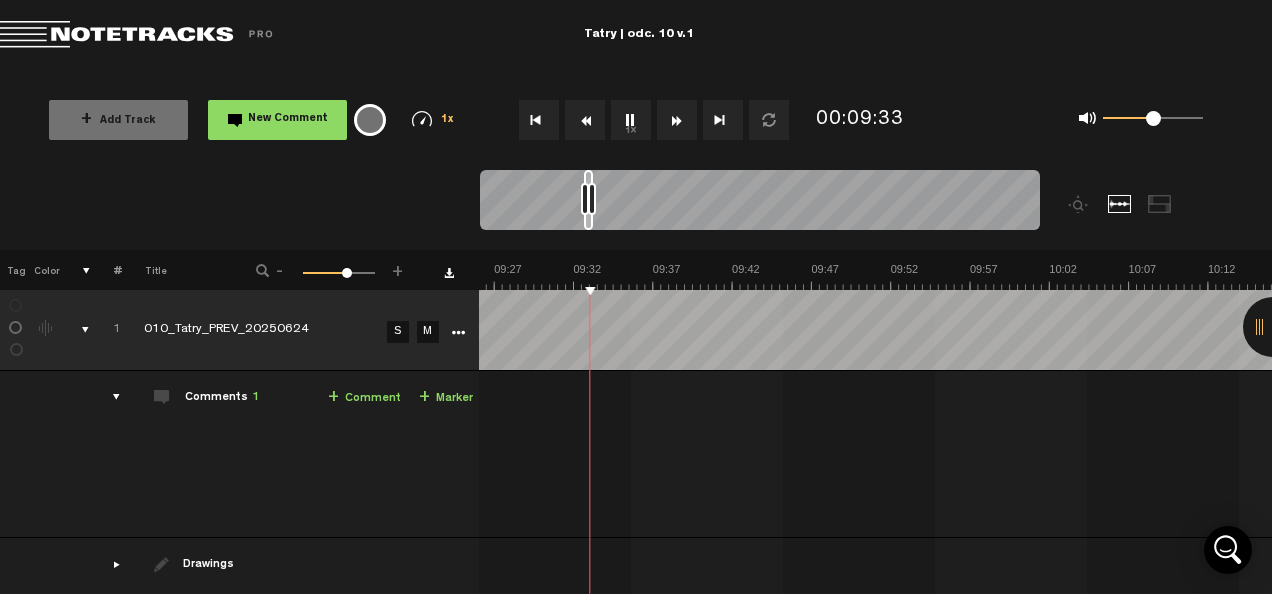 click on "1x" at bounding box center [631, 120] 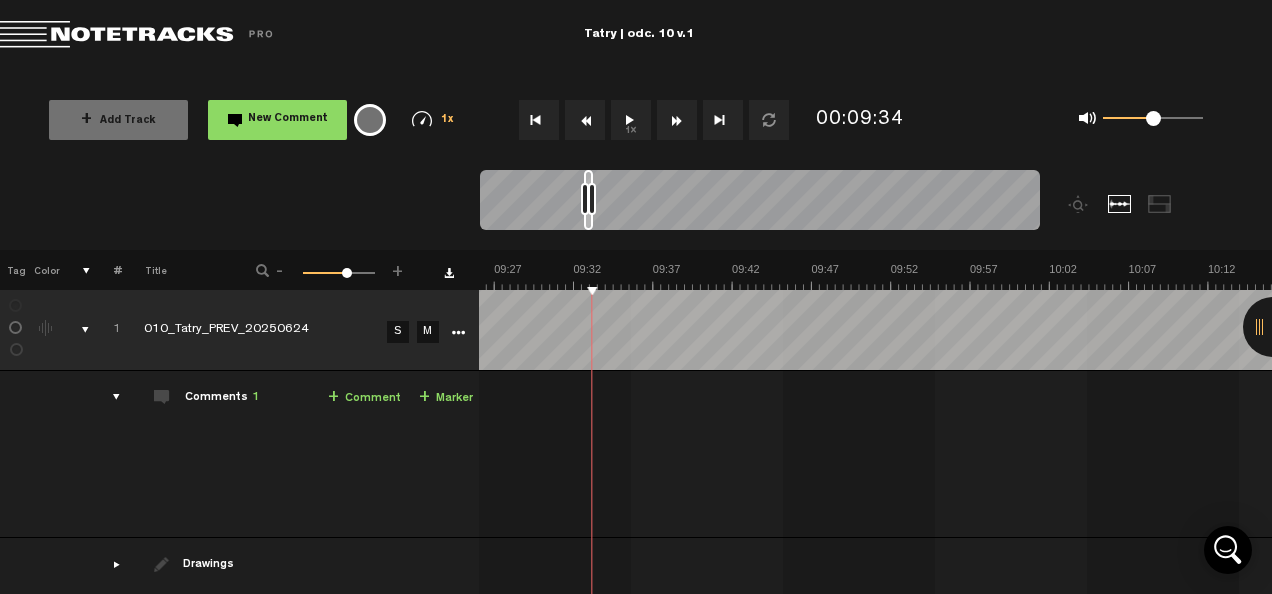 click on "+ Comment" at bounding box center (364, 398) 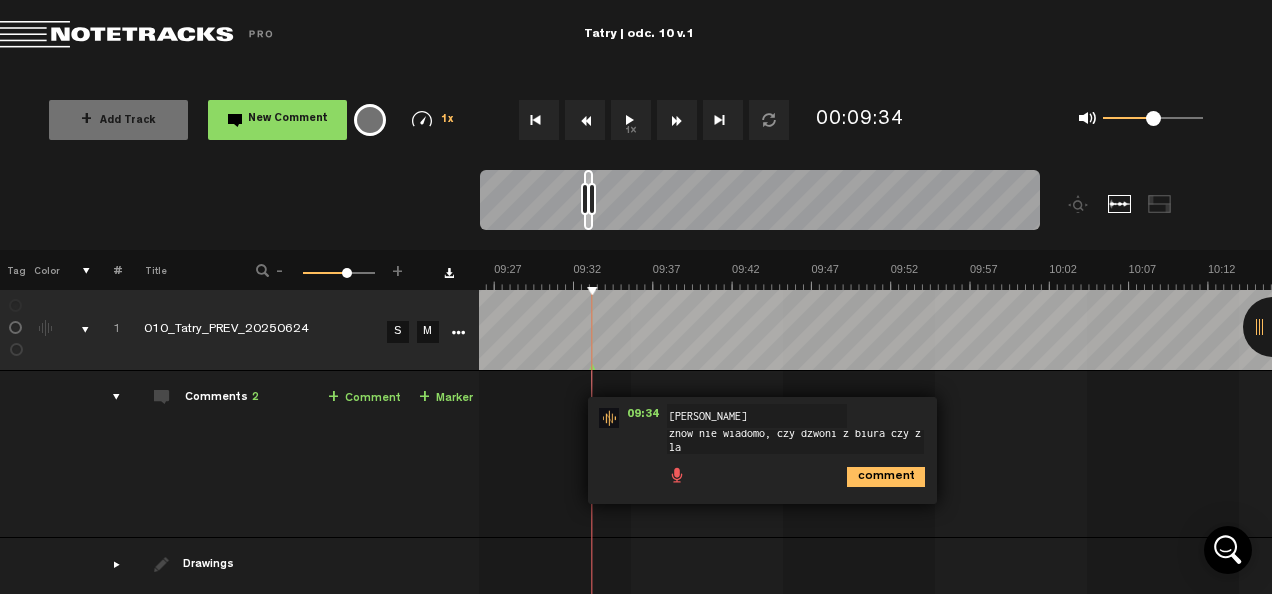 scroll, scrollTop: 1, scrollLeft: 0, axis: vertical 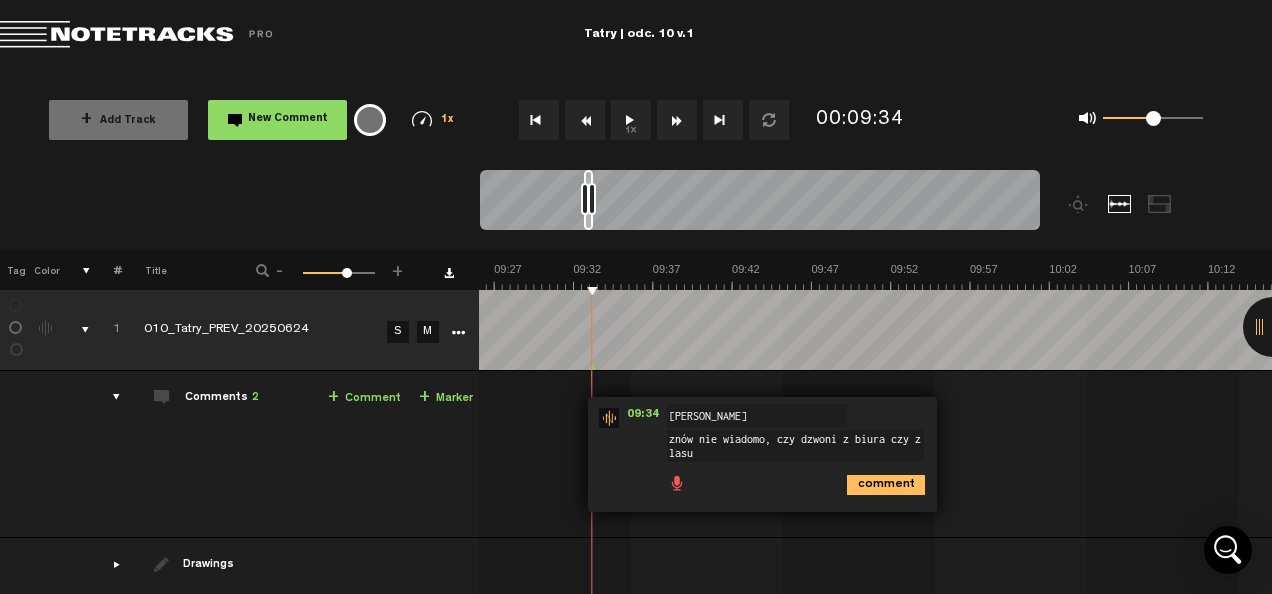 type on "znów nie wiadomo, czy dzwoni z biura czy z lasu" 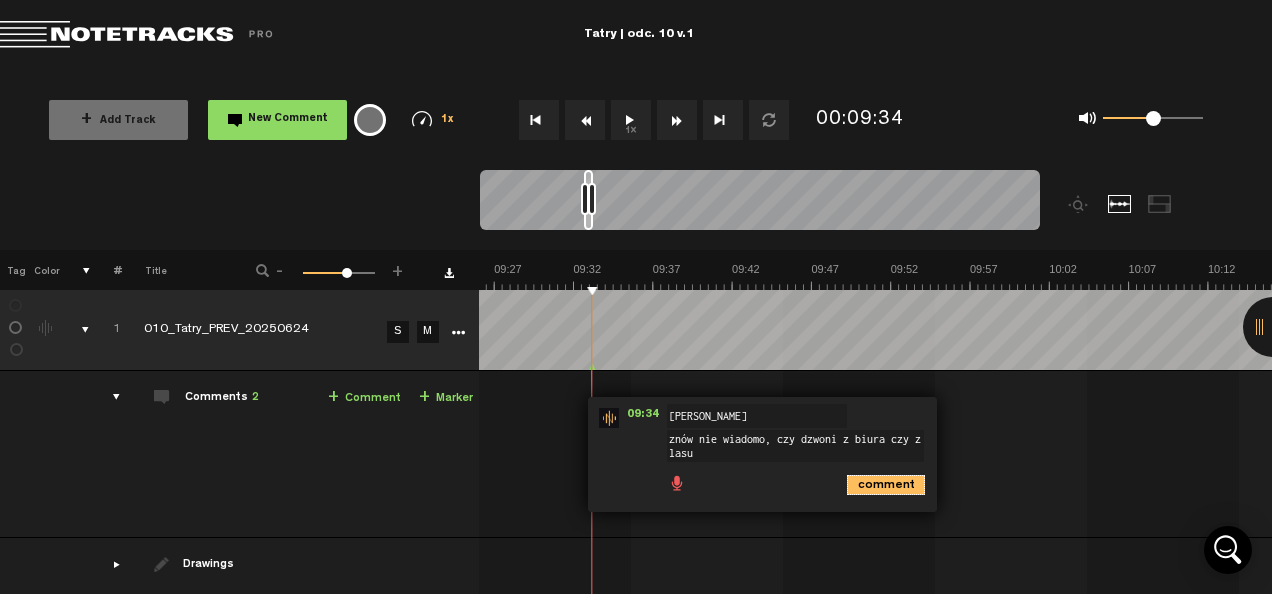 click on "comment" at bounding box center [886, 485] 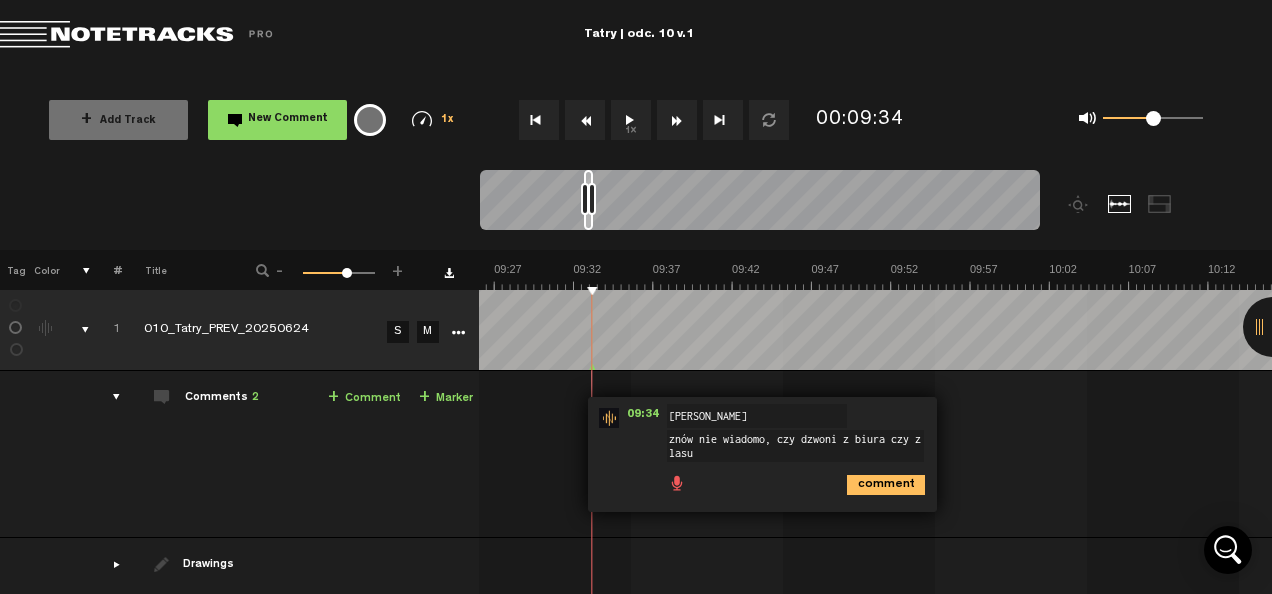 scroll, scrollTop: 0, scrollLeft: 0, axis: both 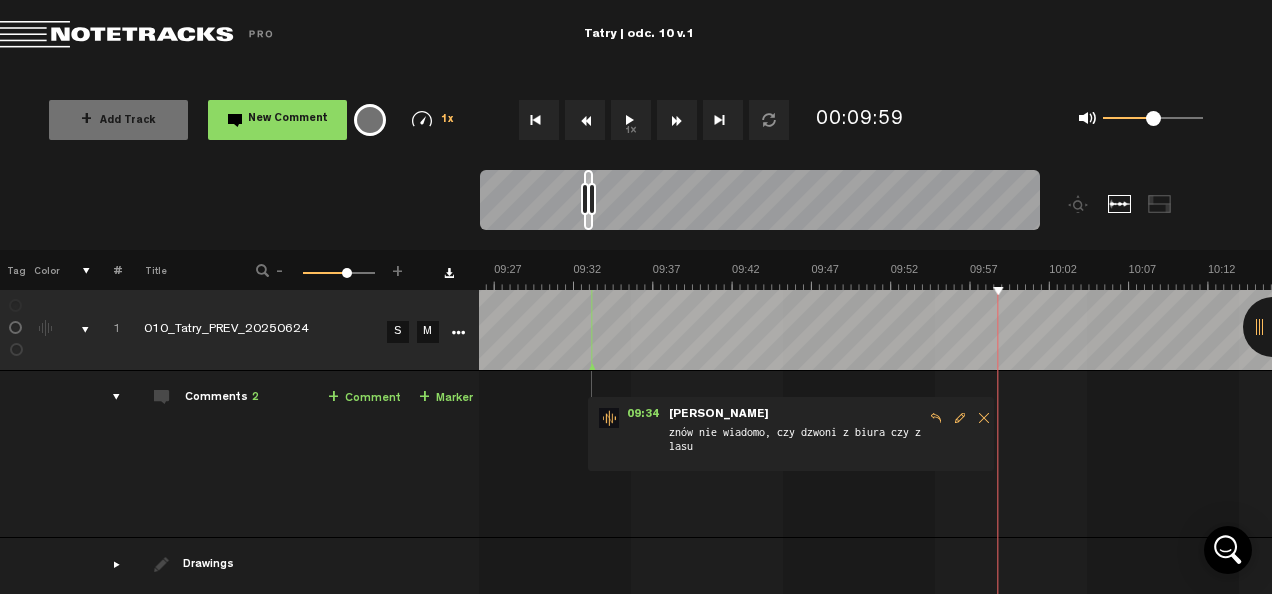 click on "1x" at bounding box center (631, 120) 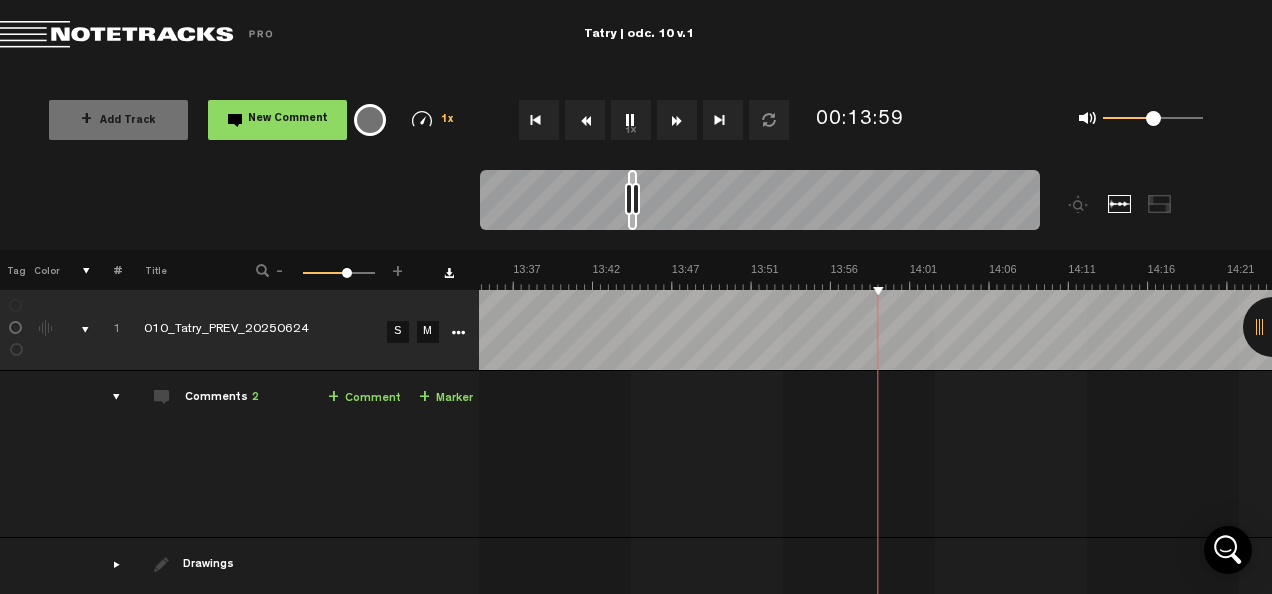 scroll, scrollTop: 0, scrollLeft: 12970, axis: horizontal 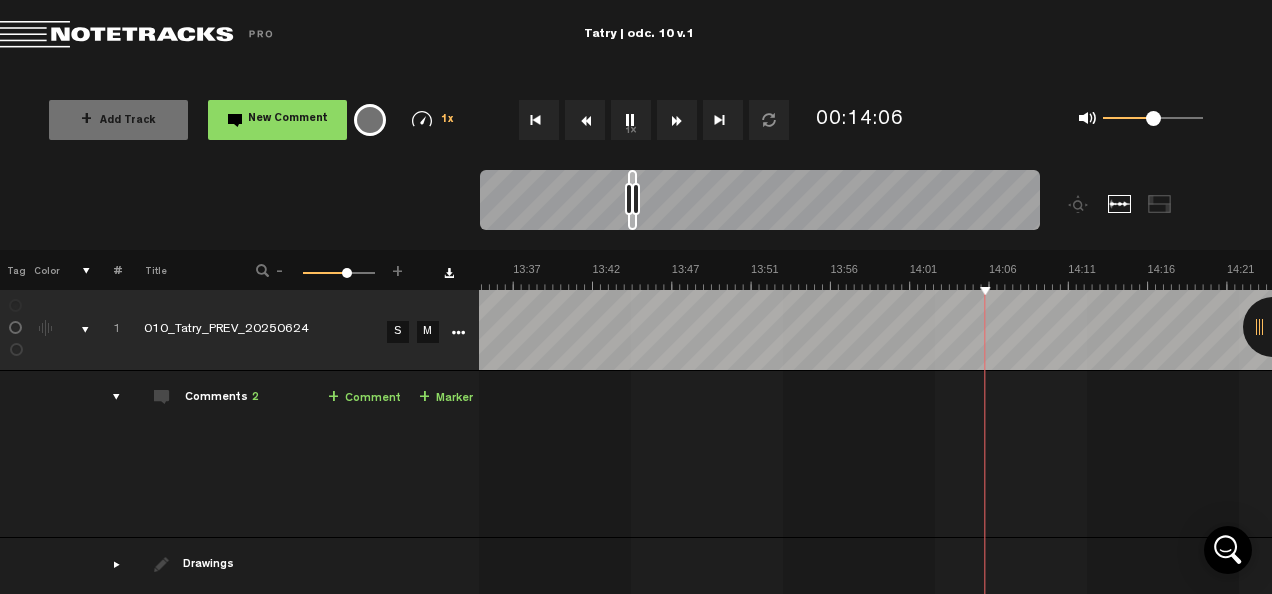 click on "1x" at bounding box center [631, 120] 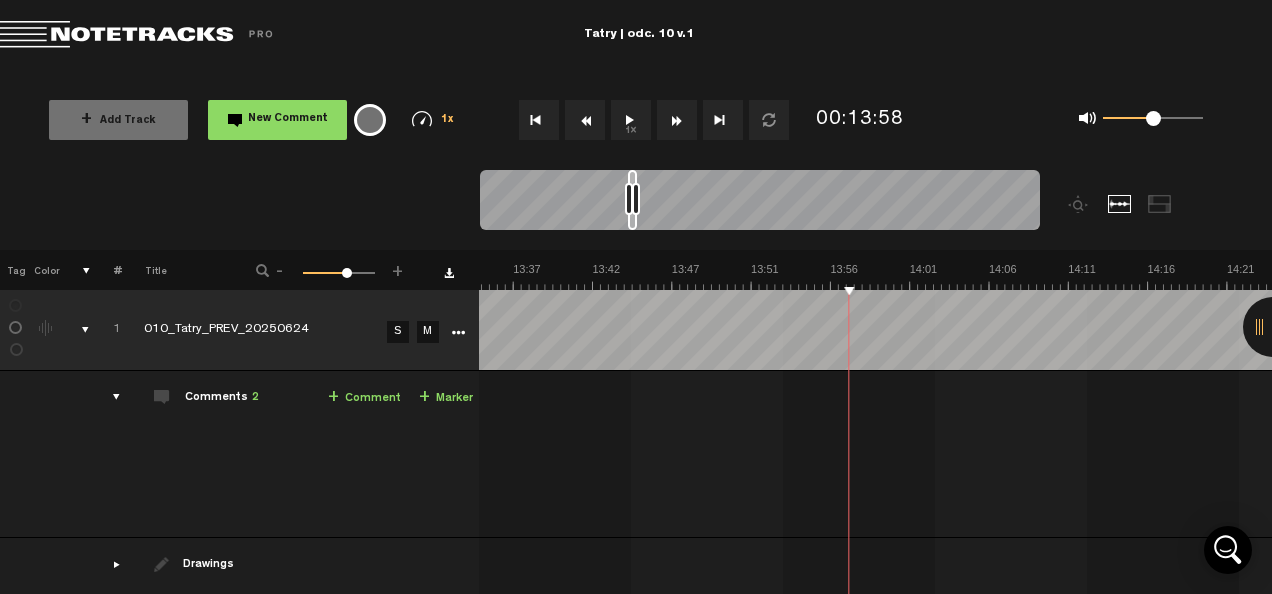 click on "+ Comment" at bounding box center [364, 398] 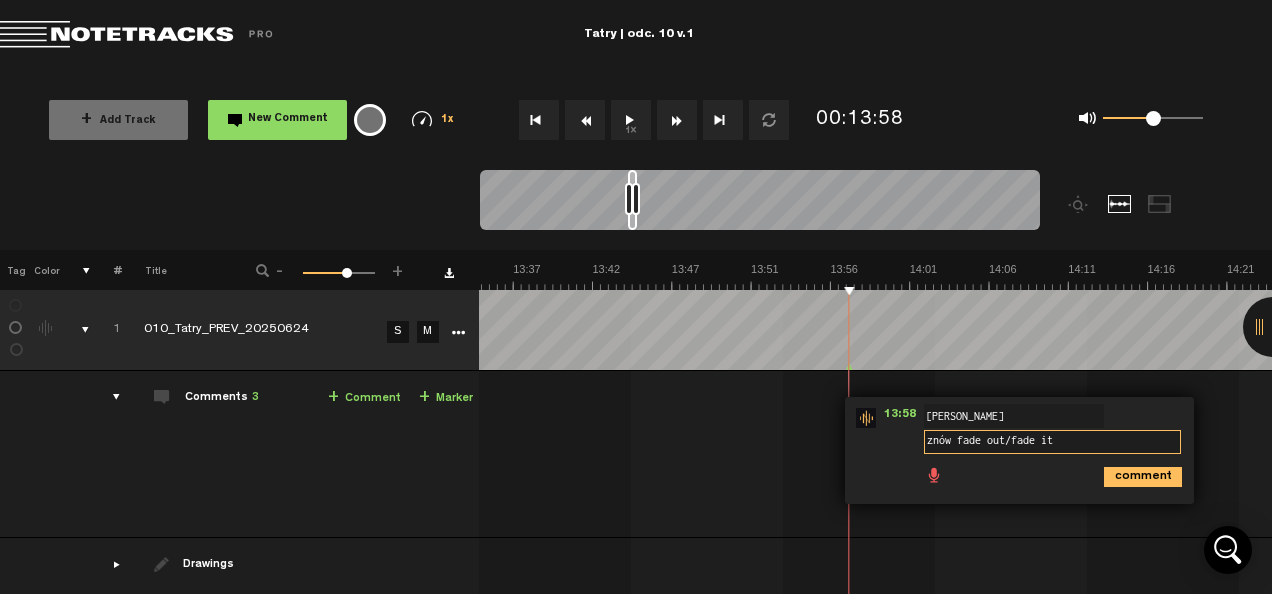 type on "znów fade out/fade it" 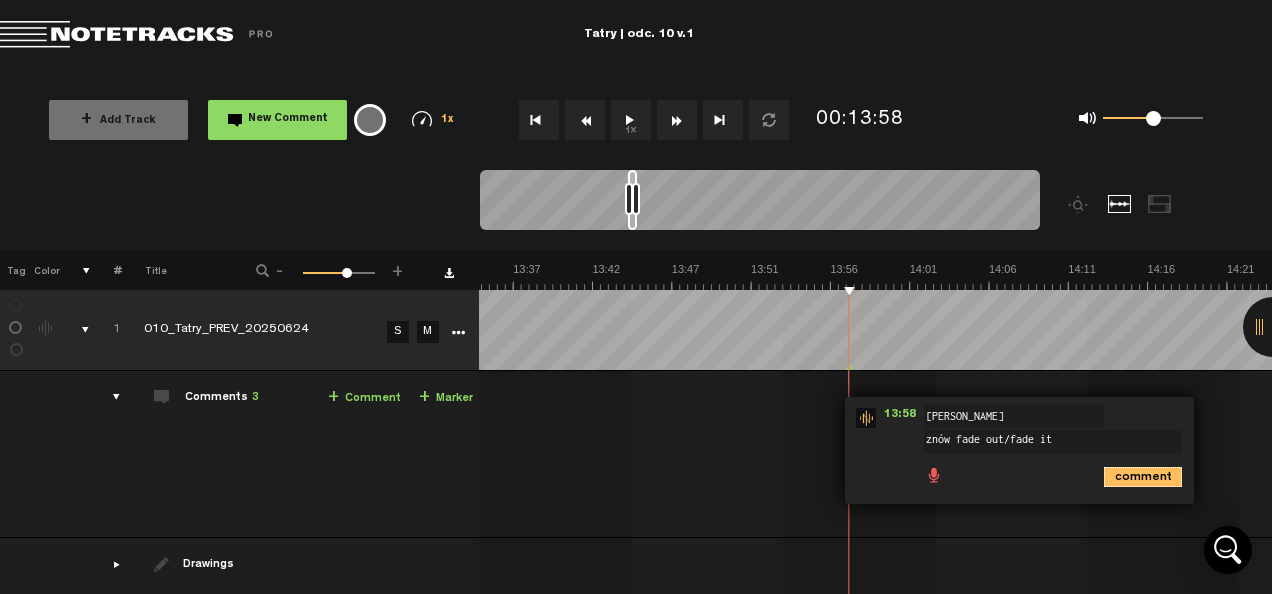 click on "comment" at bounding box center [1143, 477] 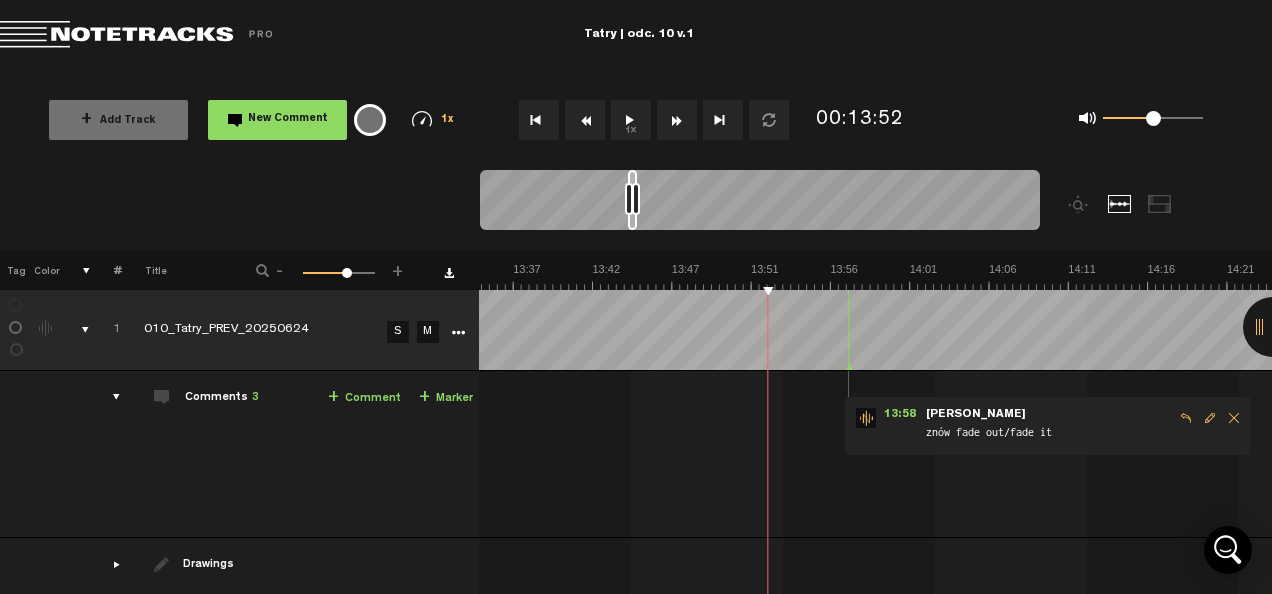 click on "1x" at bounding box center (631, 120) 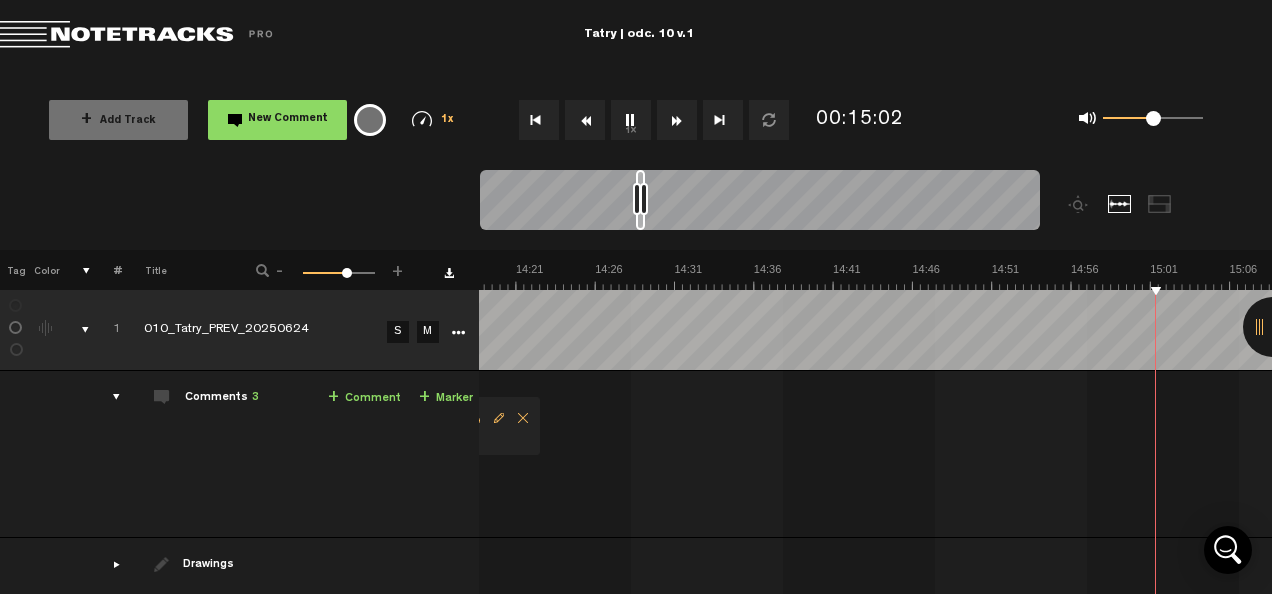 scroll, scrollTop: 0, scrollLeft: 13680, axis: horizontal 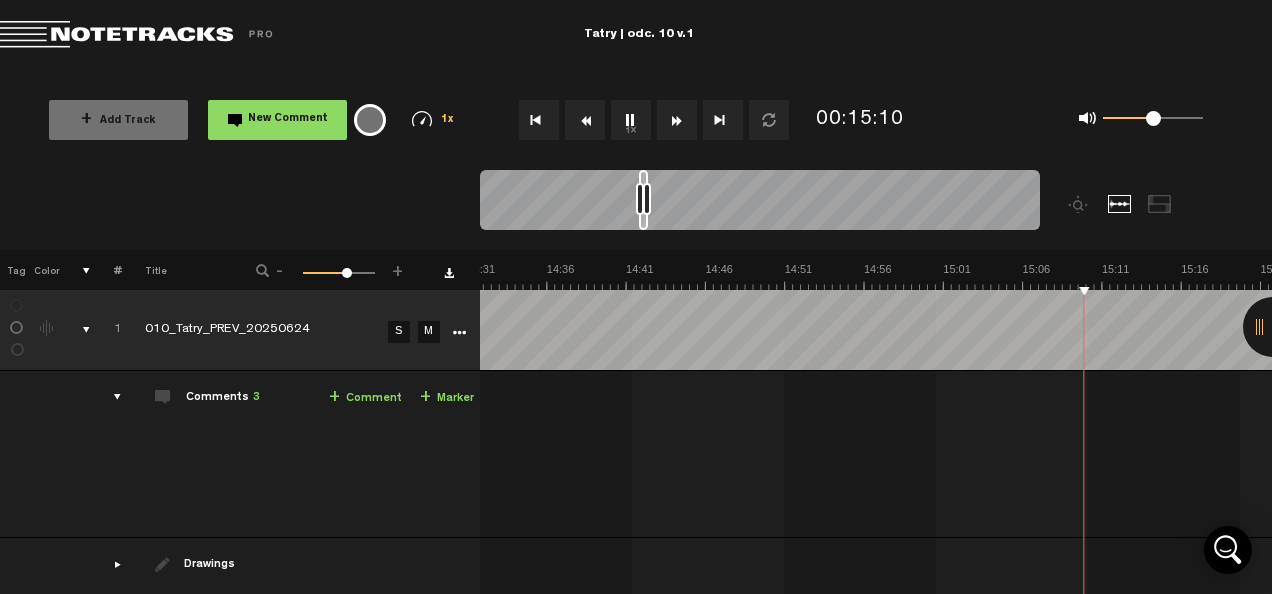 click on "1x" at bounding box center [631, 120] 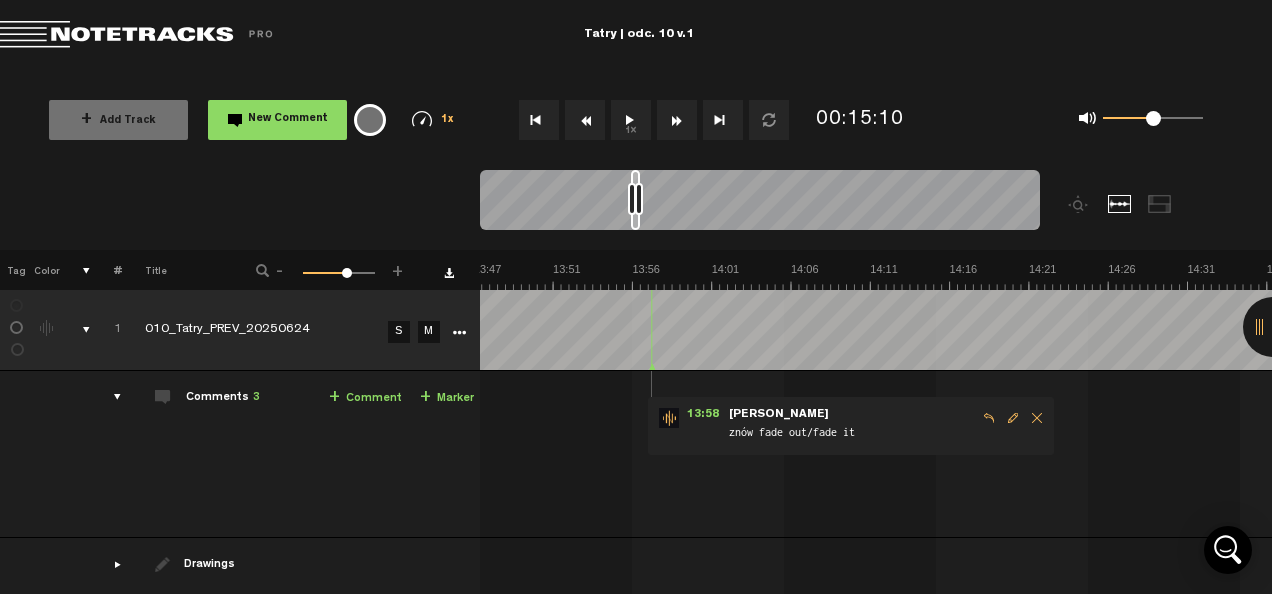 scroll, scrollTop: 0, scrollLeft: 12928, axis: horizontal 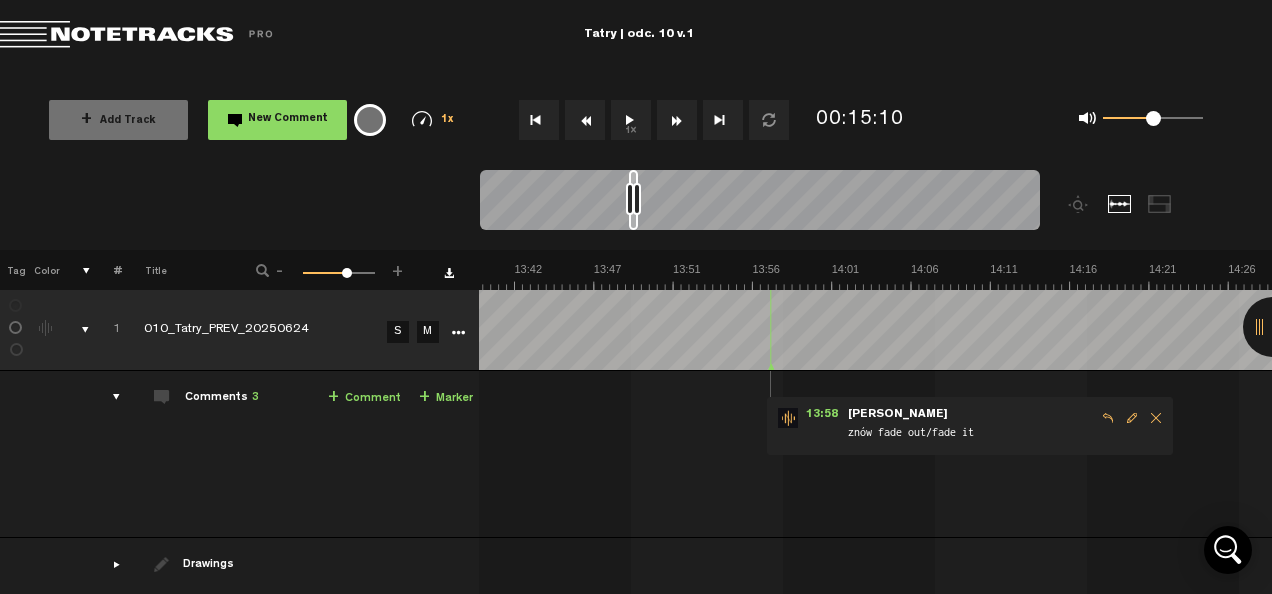click at bounding box center [1132, 418] 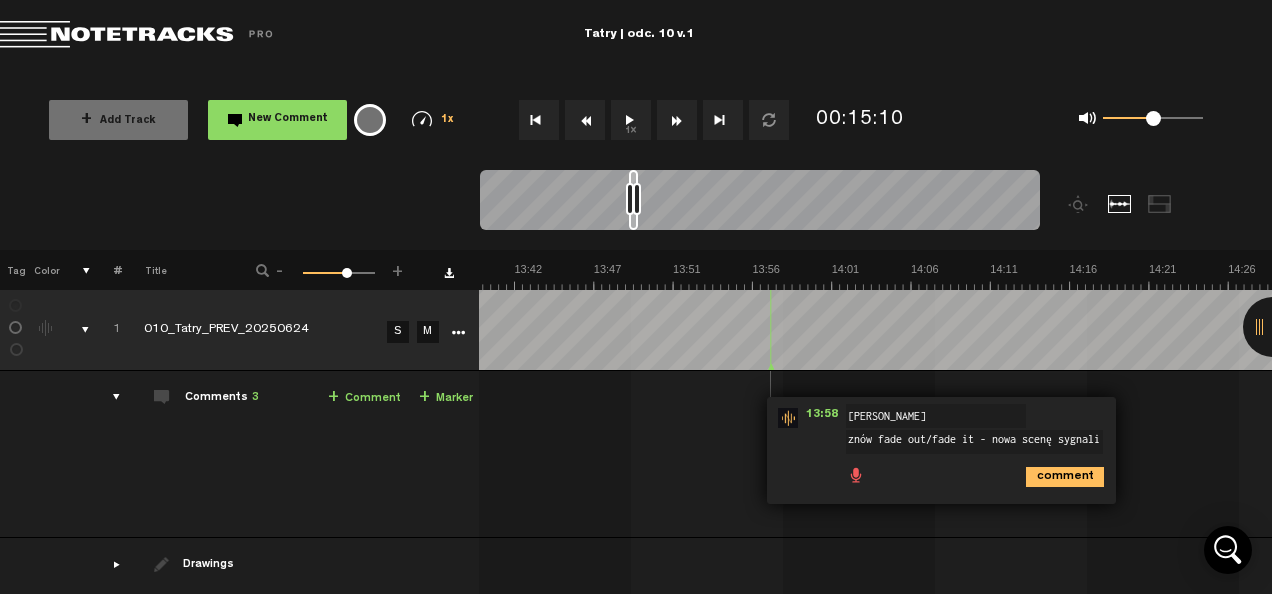 scroll, scrollTop: 1, scrollLeft: 0, axis: vertical 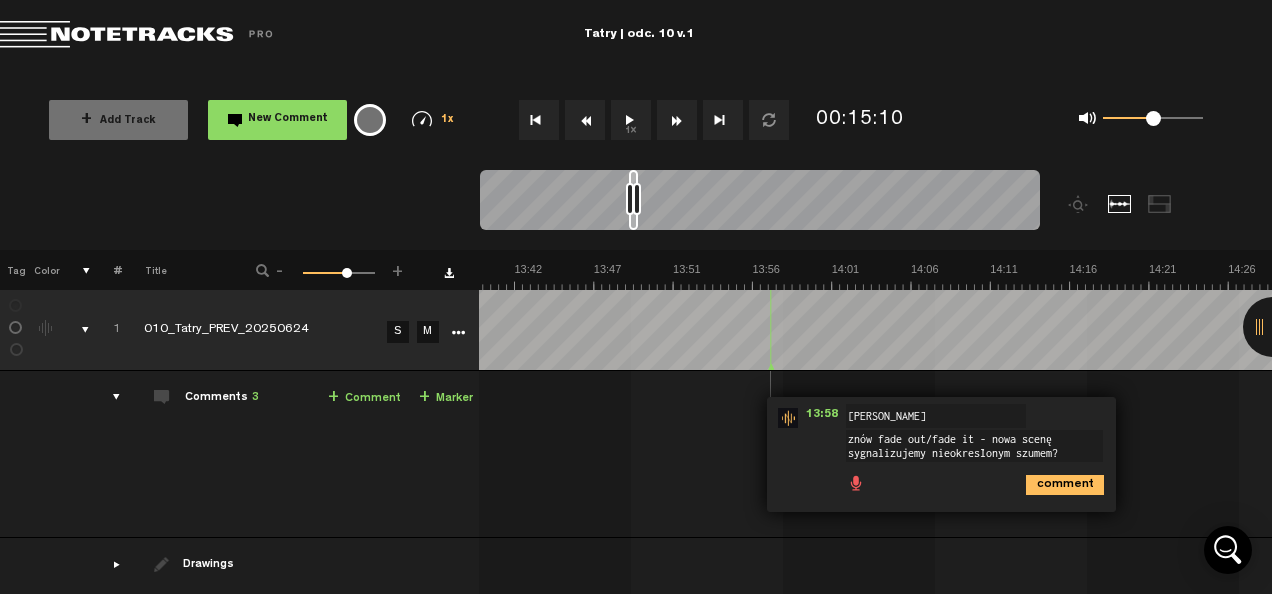 click on "znów fade out/fade it - nowa scenę sygnalizujemy nieokreślonym szumem?" at bounding box center (974, 446) 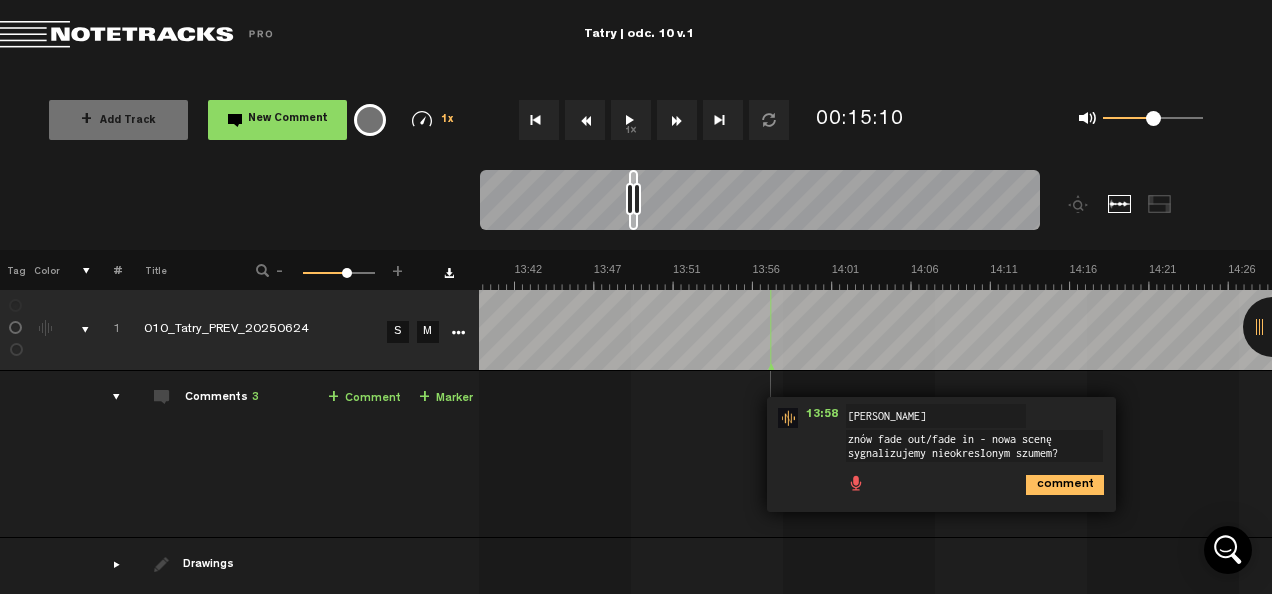 type on "znów fade out/fade in - nowa scenę sygnalizujemy nieokreślonym szumem?" 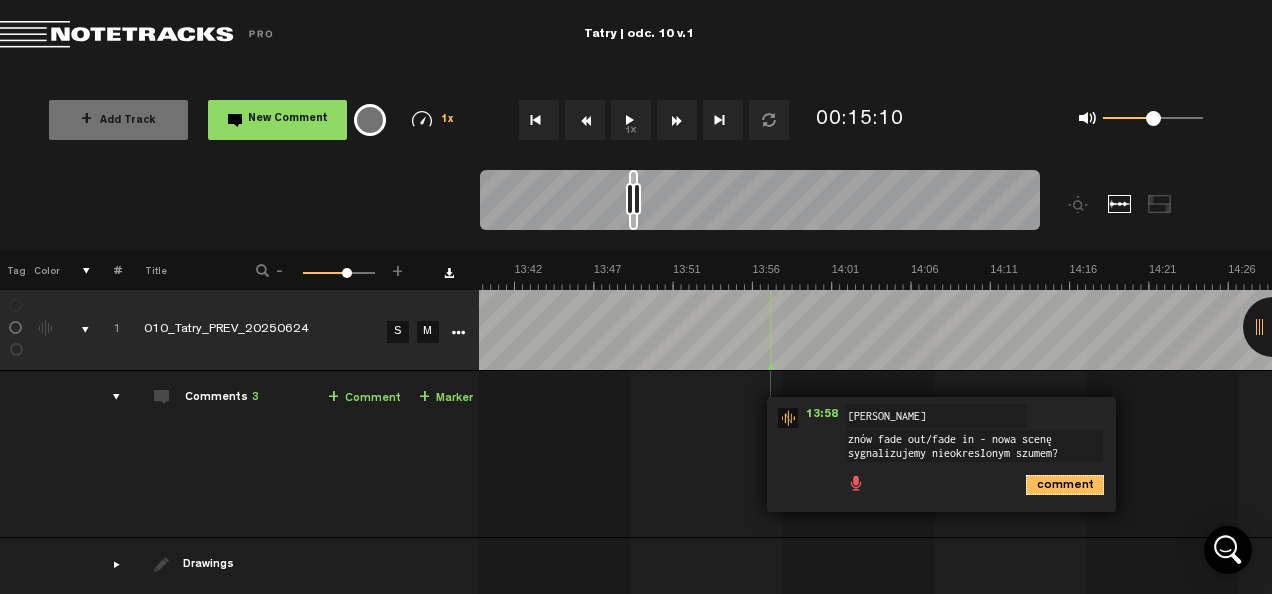click on "comment" at bounding box center [1065, 485] 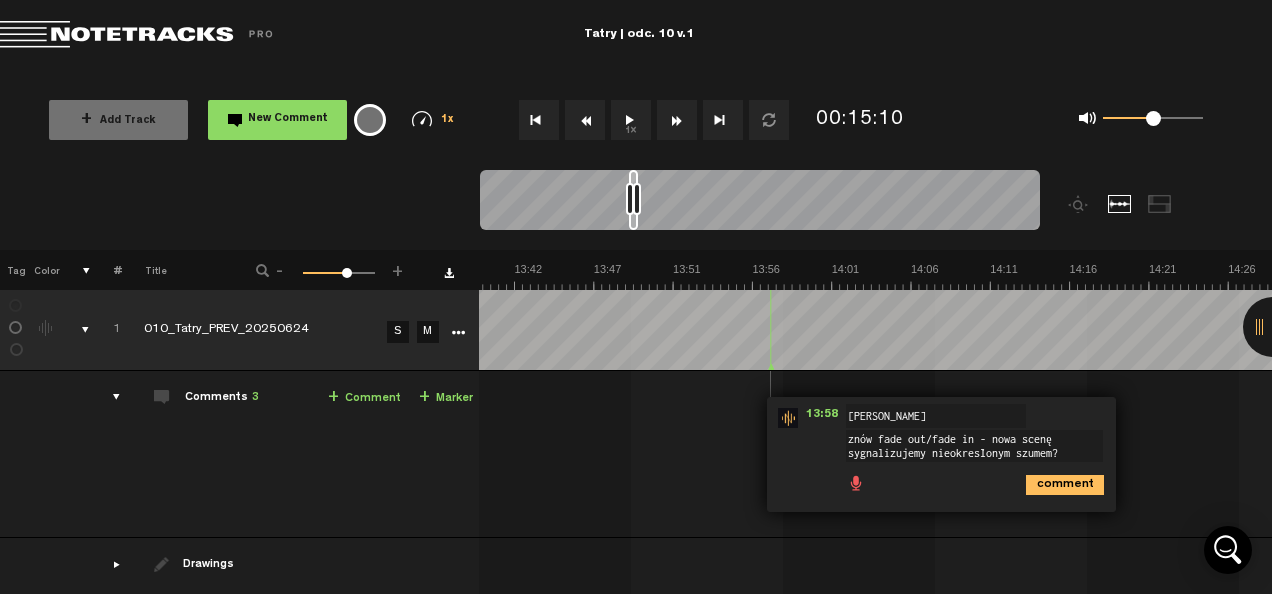 scroll, scrollTop: 0, scrollLeft: 0, axis: both 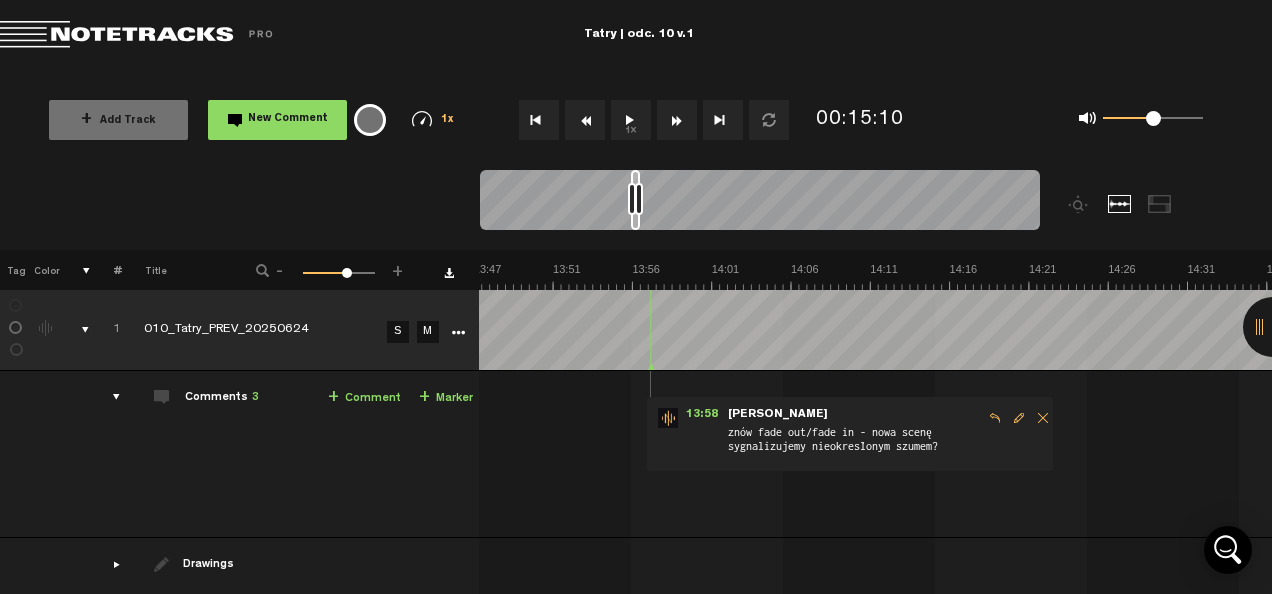 click at bounding box center [1019, 418] 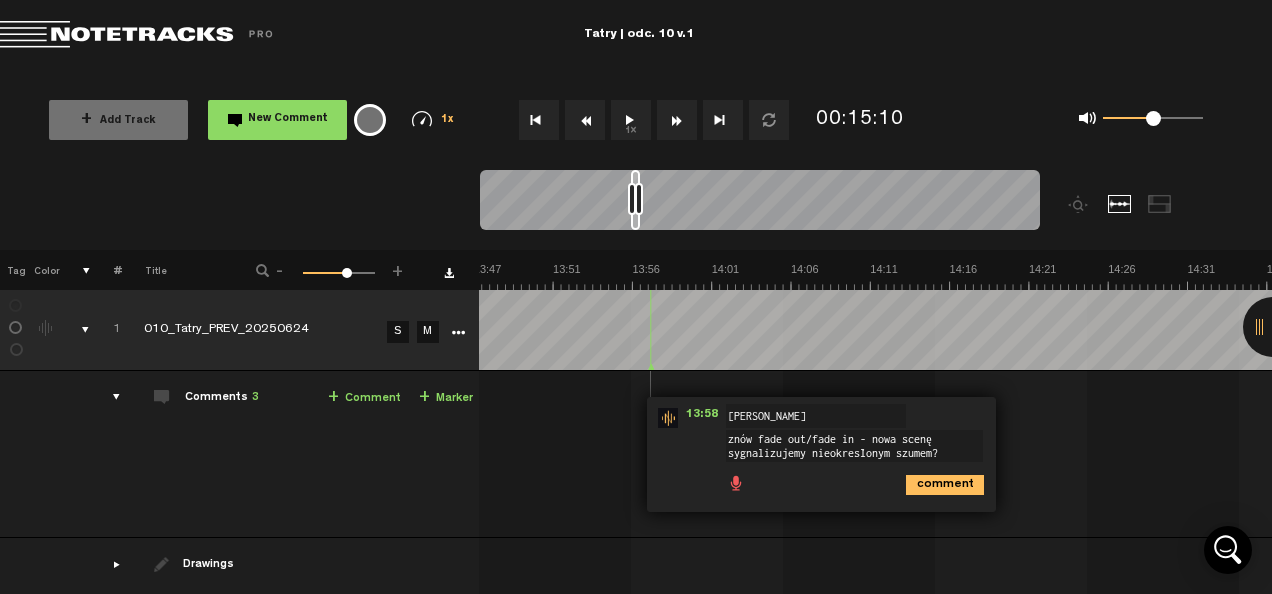 click on "znów fade out/fade in - nowa scenę sygnalizujemy nieokreślonym szumem?" at bounding box center (854, 446) 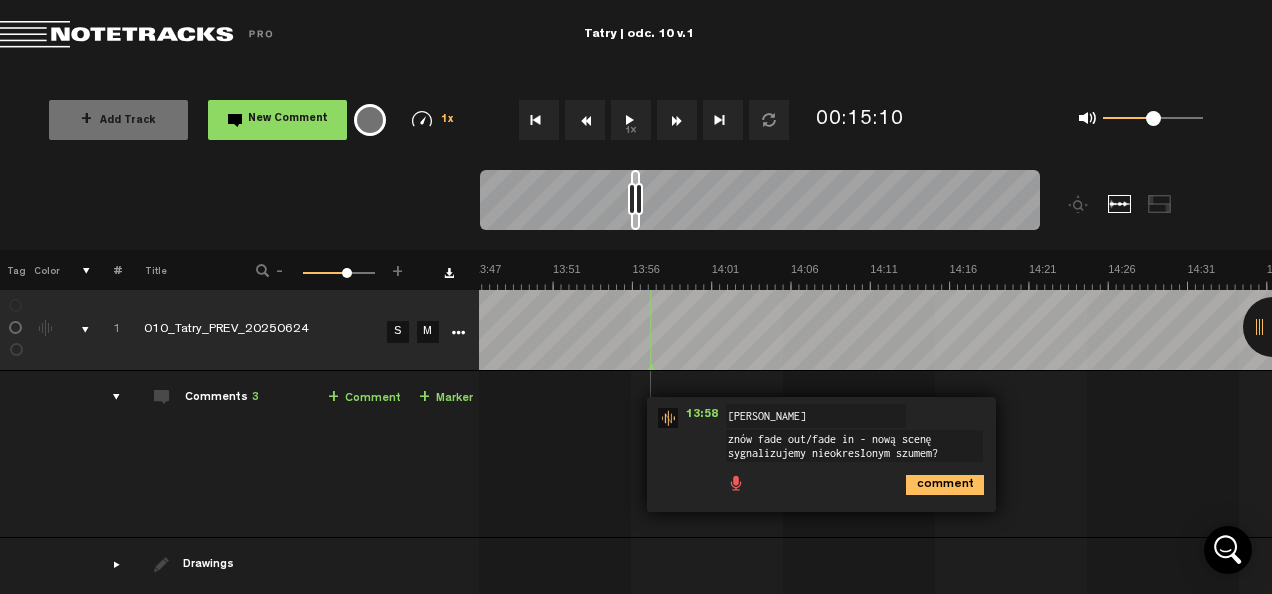 type on "znów fade out/fade in - nową scenę sygnalizujemy nieokreślonym szumem?" 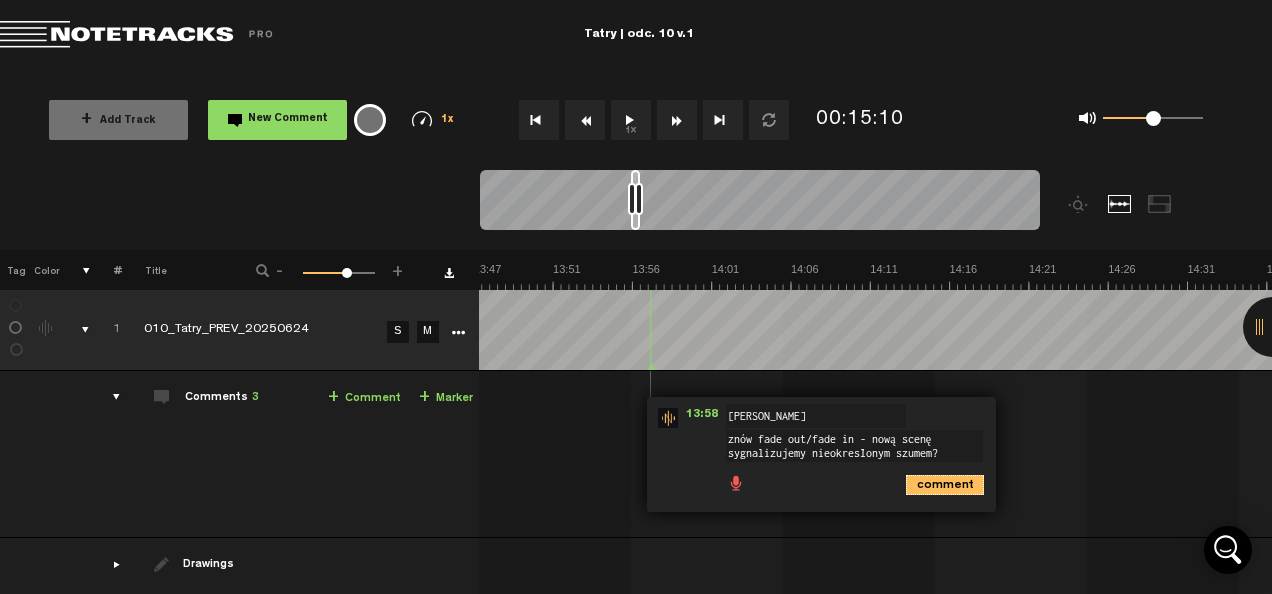 click on "comment" at bounding box center (945, 485) 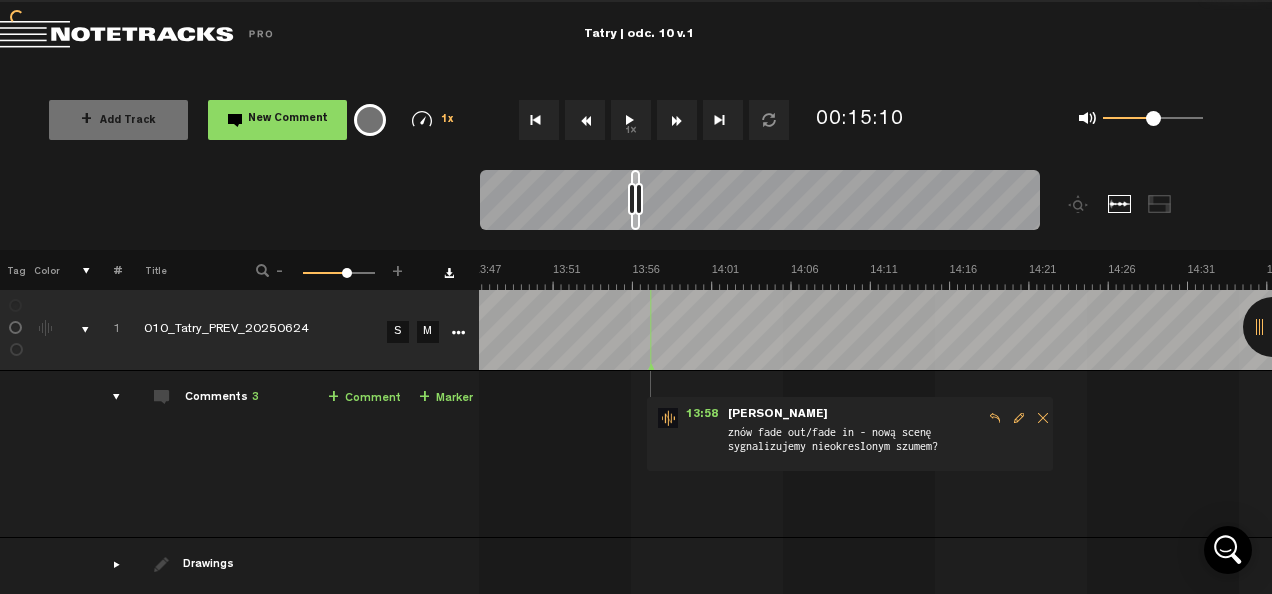 scroll, scrollTop: 0, scrollLeft: 16, axis: horizontal 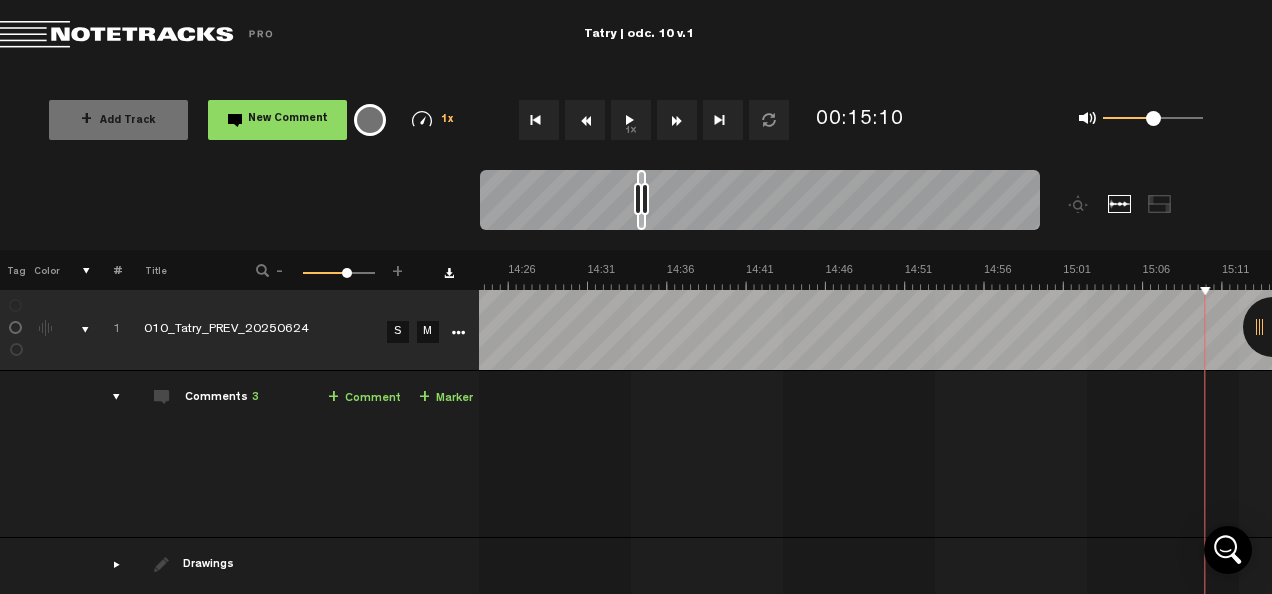 click on "1x" at bounding box center [631, 120] 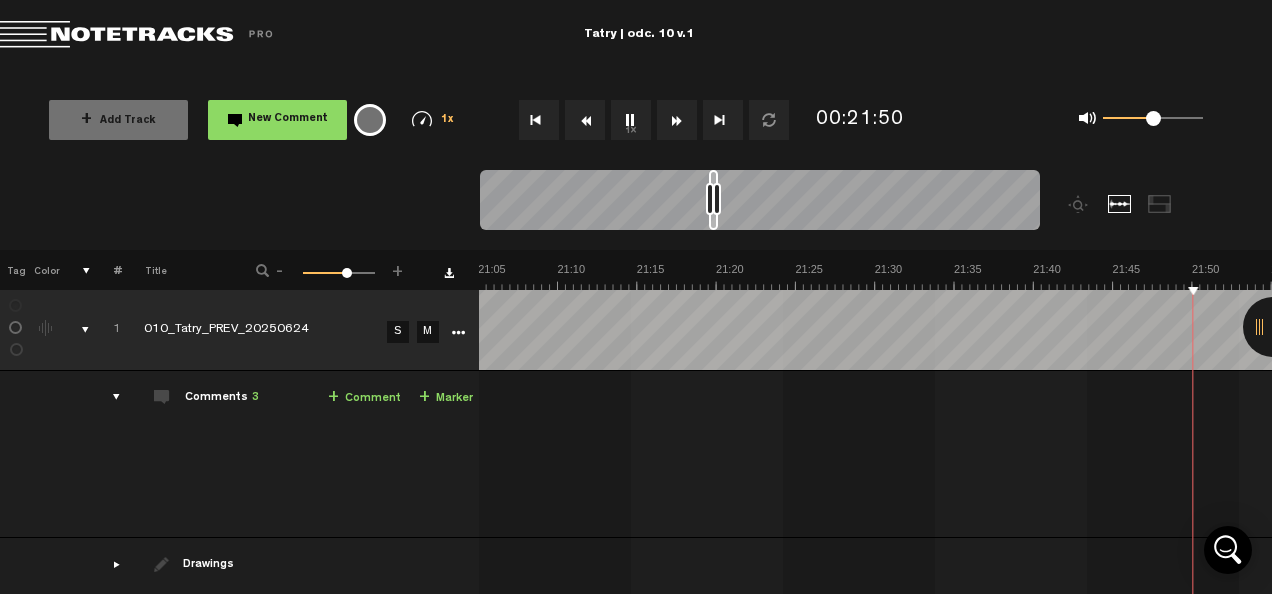 scroll, scrollTop: 0, scrollLeft: 20460, axis: horizontal 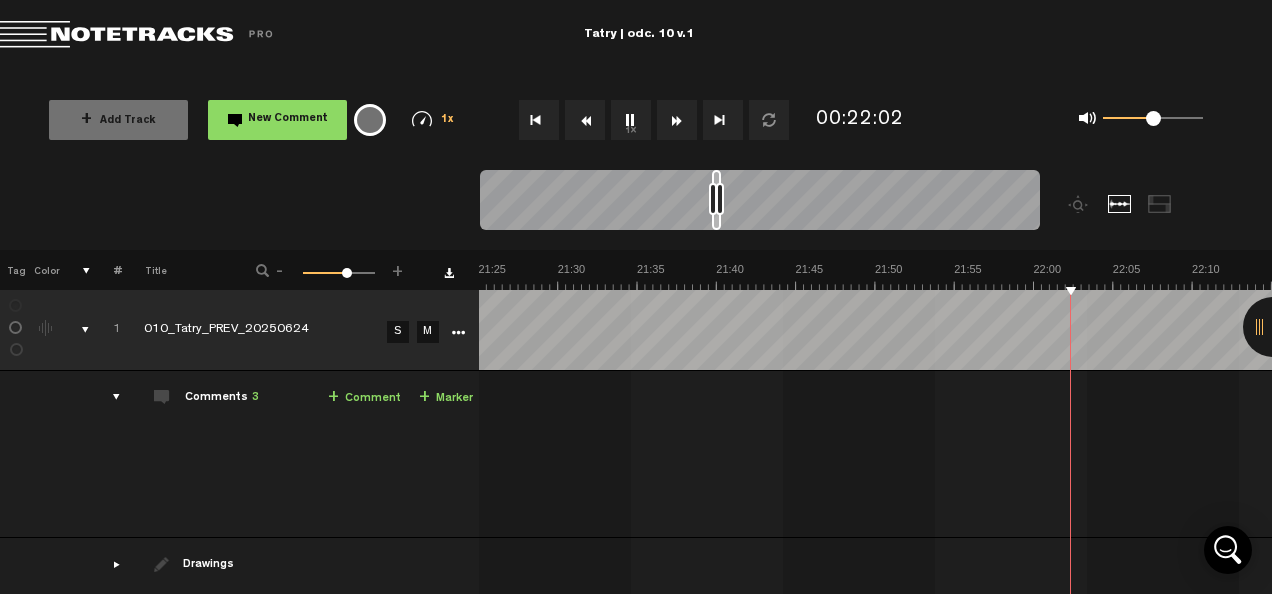 click on "1x" at bounding box center [631, 120] 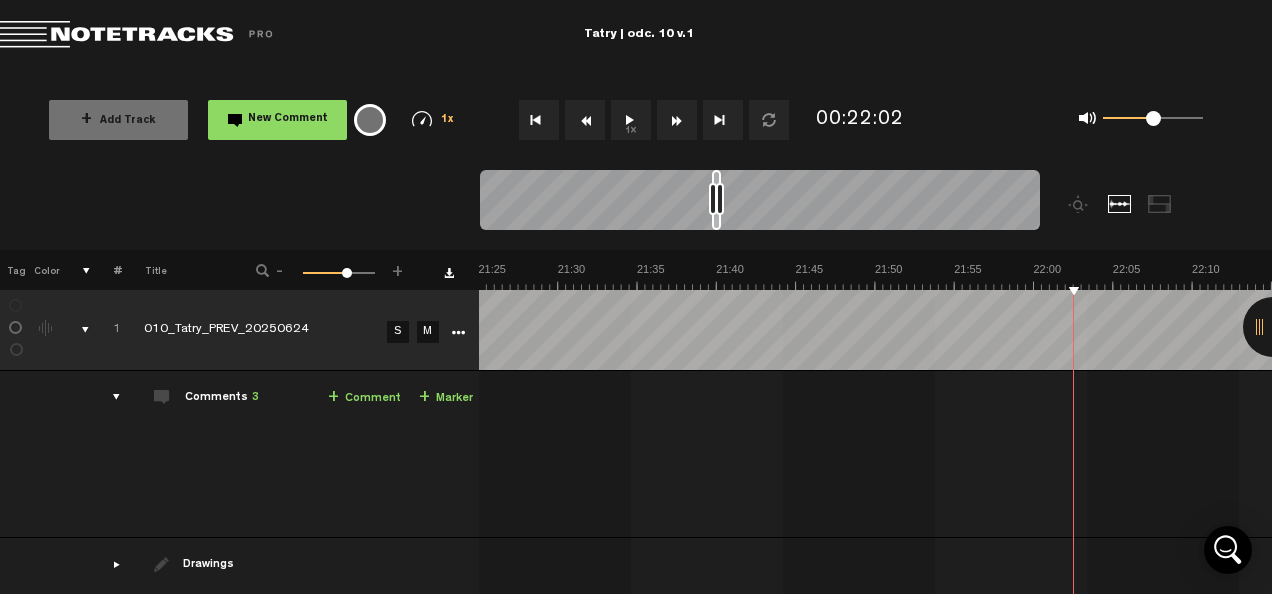 click on "1x" at bounding box center (631, 120) 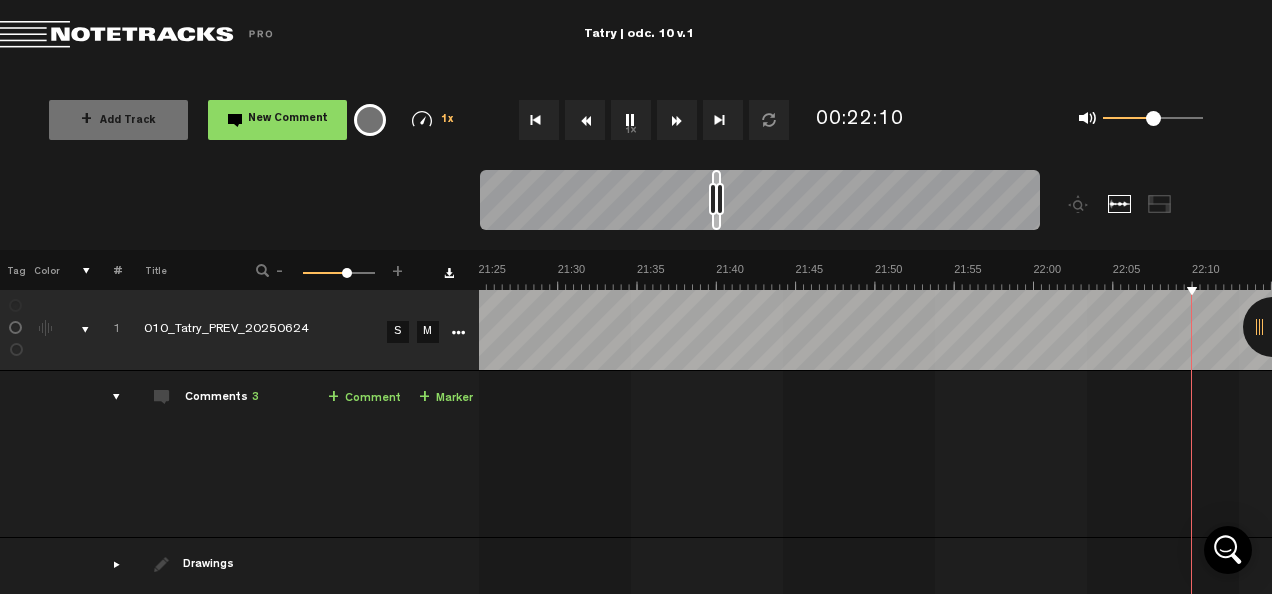 scroll, scrollTop: 0, scrollLeft: 20777, axis: horizontal 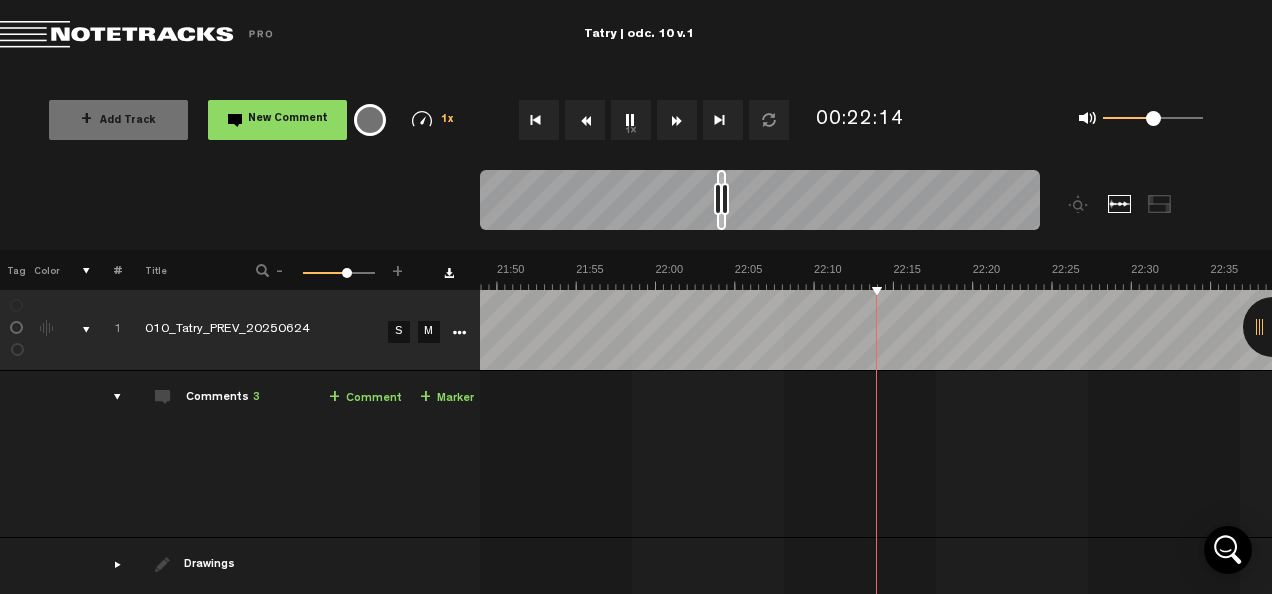 click on "1x" at bounding box center (631, 120) 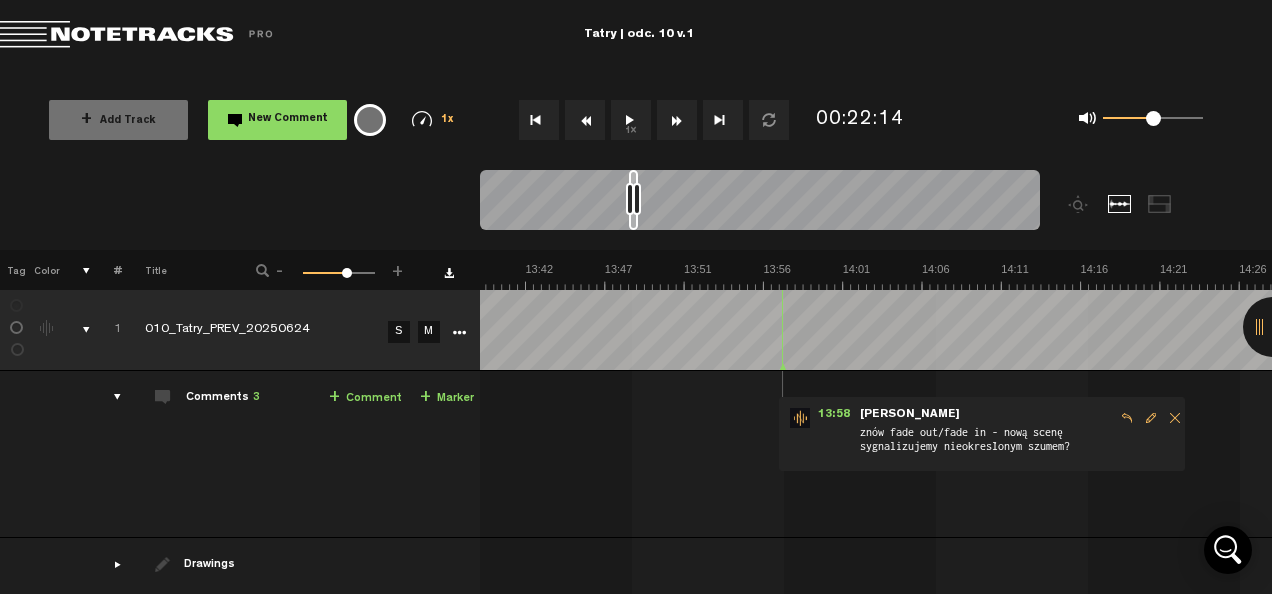 scroll, scrollTop: 0, scrollLeft: 13038, axis: horizontal 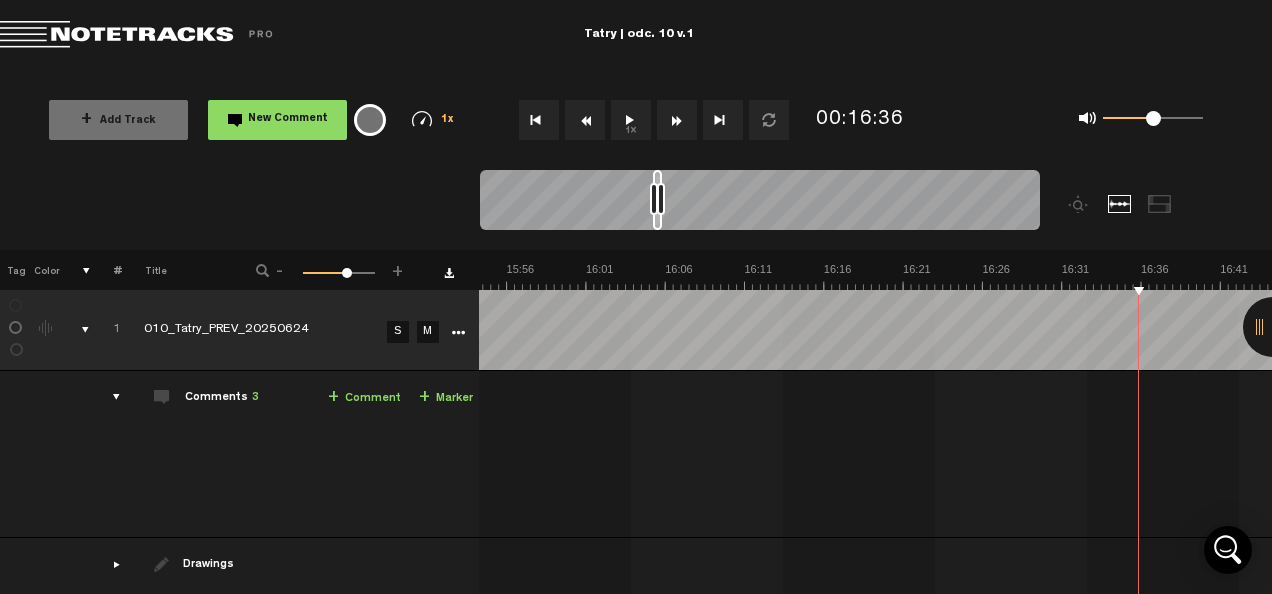 click on "1x" at bounding box center (631, 120) 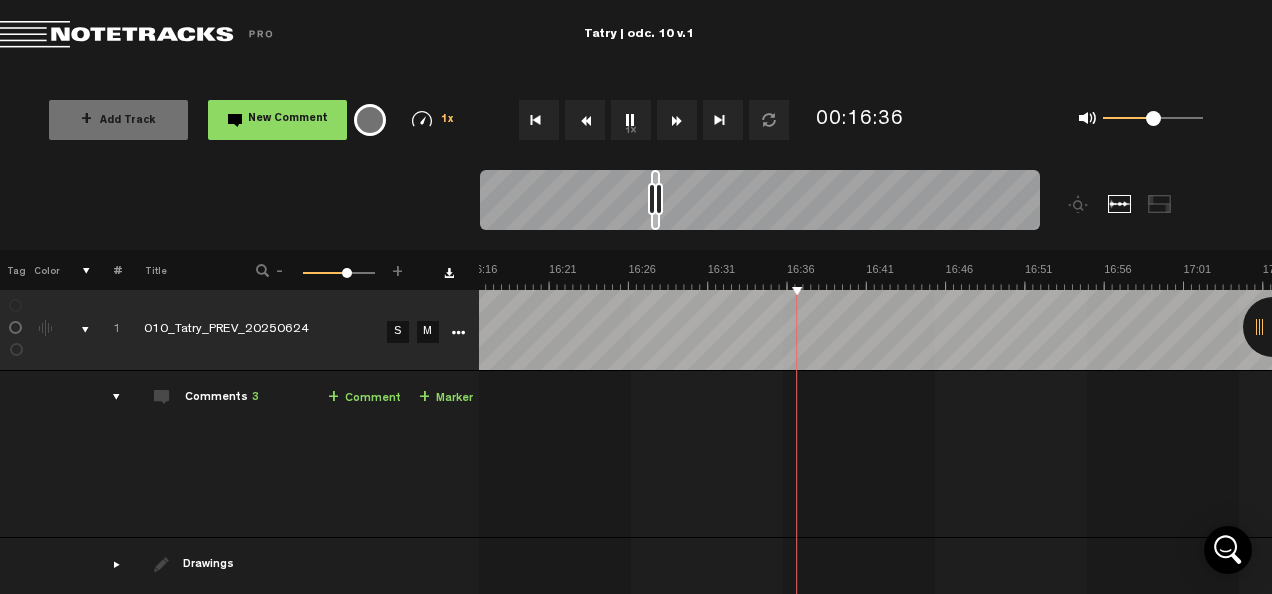 scroll, scrollTop: 0, scrollLeft: 15192, axis: horizontal 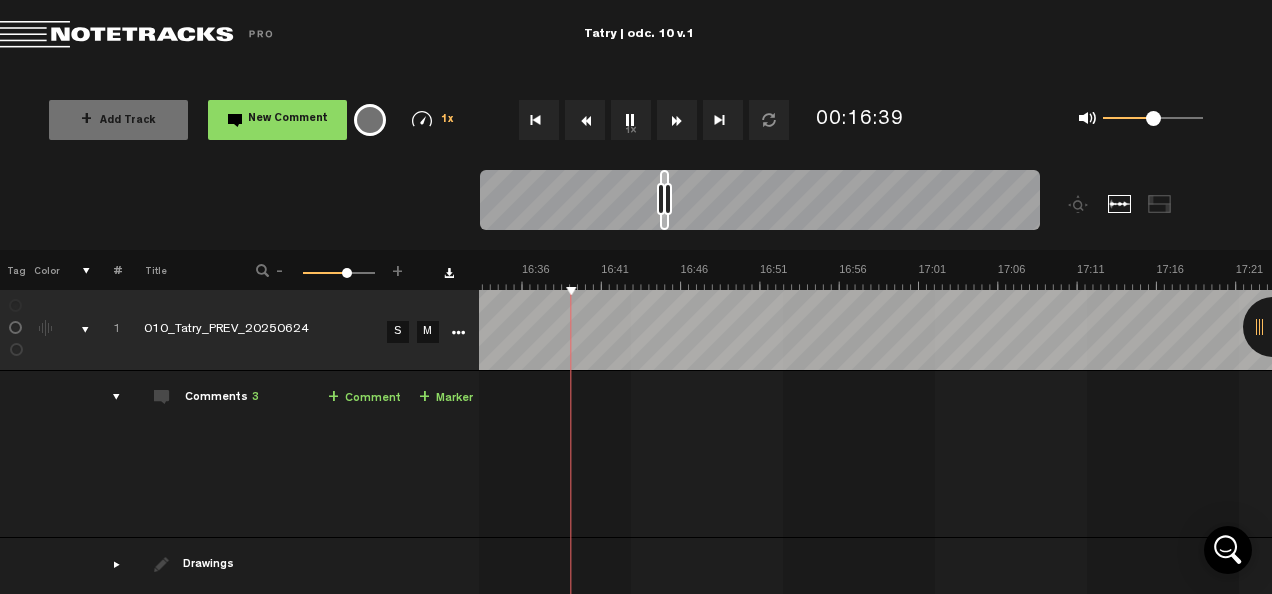 click on "1         010_Tatry_PREV_20250624                     S             M                         010_Tatry_PREV_20250624 by Licencjusz Audiotekowy  1 collaborators                        06:20 -  NaN:NaN •  :  "minęły cztery minuty i nadal nie wiadomo, gdzie toczy się ta rozmowa." Jacek minęły cztery minuty i nadal nie wiadomo, gdzie toczy się ta rozmowa.                             09:34 -  NaN:NaN •  :  "znów nie wiadomo, czy dzwoni z biura czy z lasu" Jacek znów nie wiadomo, czy dzwoni z biura czy z lasu                             13:58 -  NaN:NaN •  :  "znów fade out/fade in - nową scenę sygnalizujemy nieokreślonym szumem?" Jacek znów fade out/fade in - nową scenę sygnalizujemy nieokreślonym szumem?" at bounding box center [875, 454] 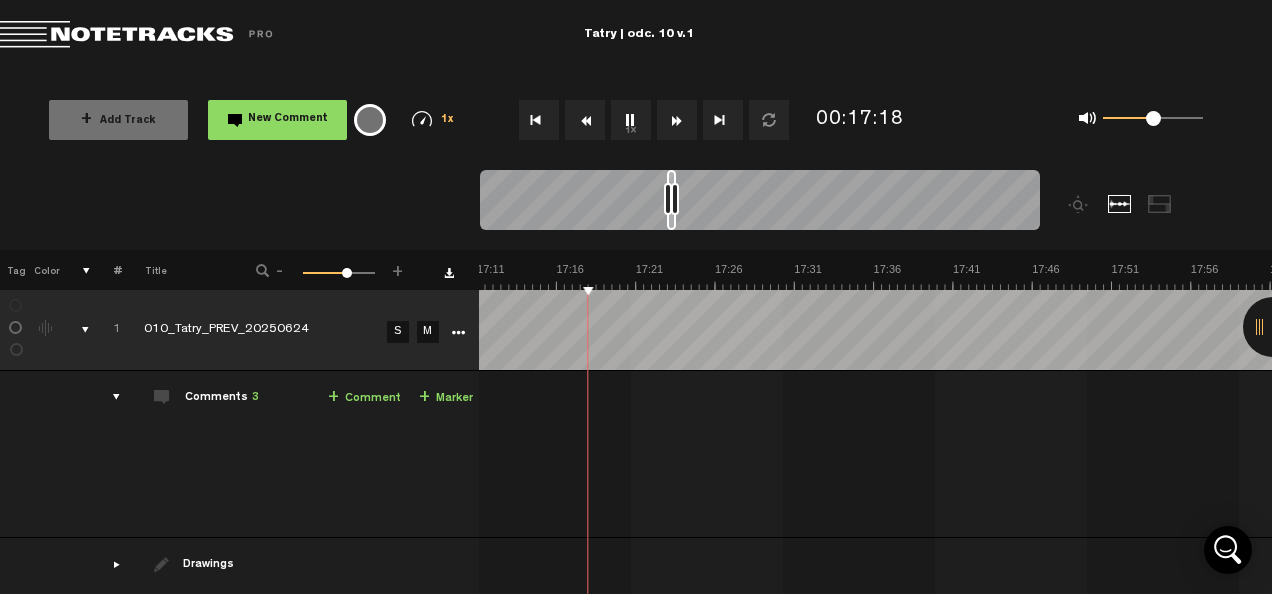 scroll, scrollTop: 0, scrollLeft: 16446, axis: horizontal 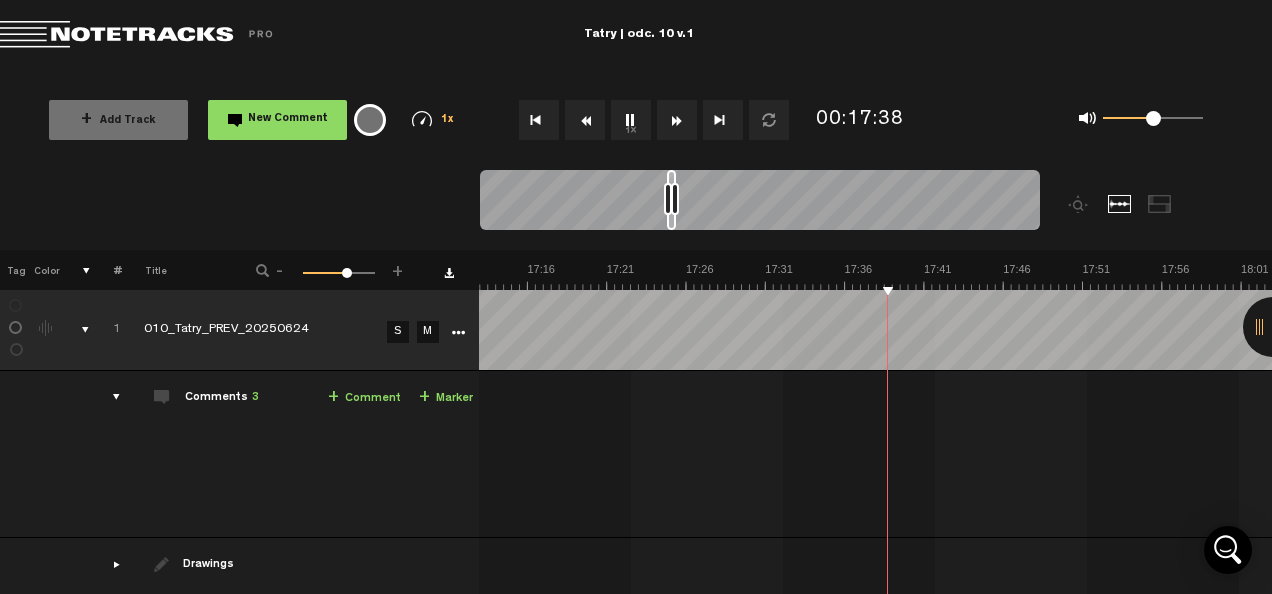 click on "1x" at bounding box center [631, 120] 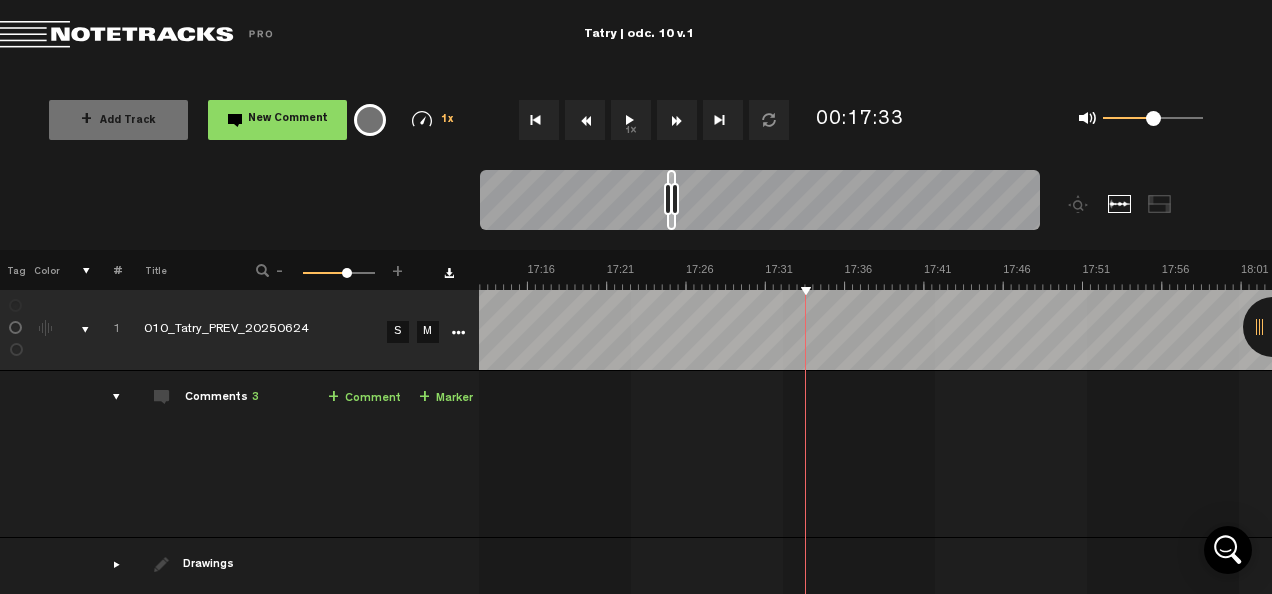 click on "+ Comment" at bounding box center [364, 398] 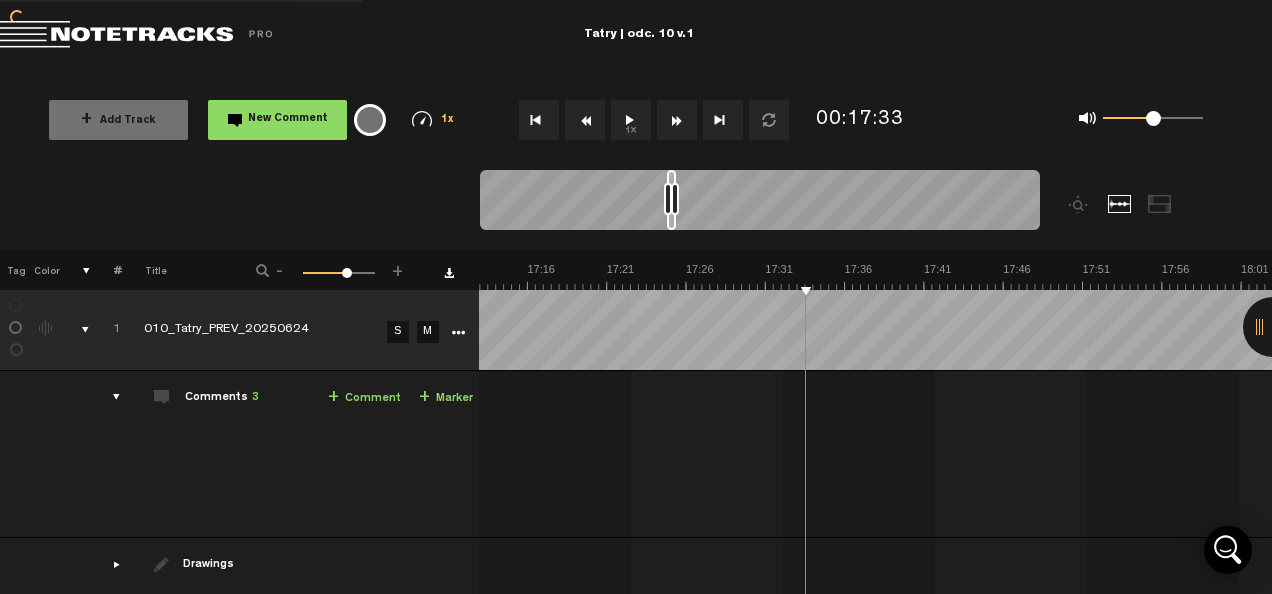 click on "+ Comment" at bounding box center (364, 398) 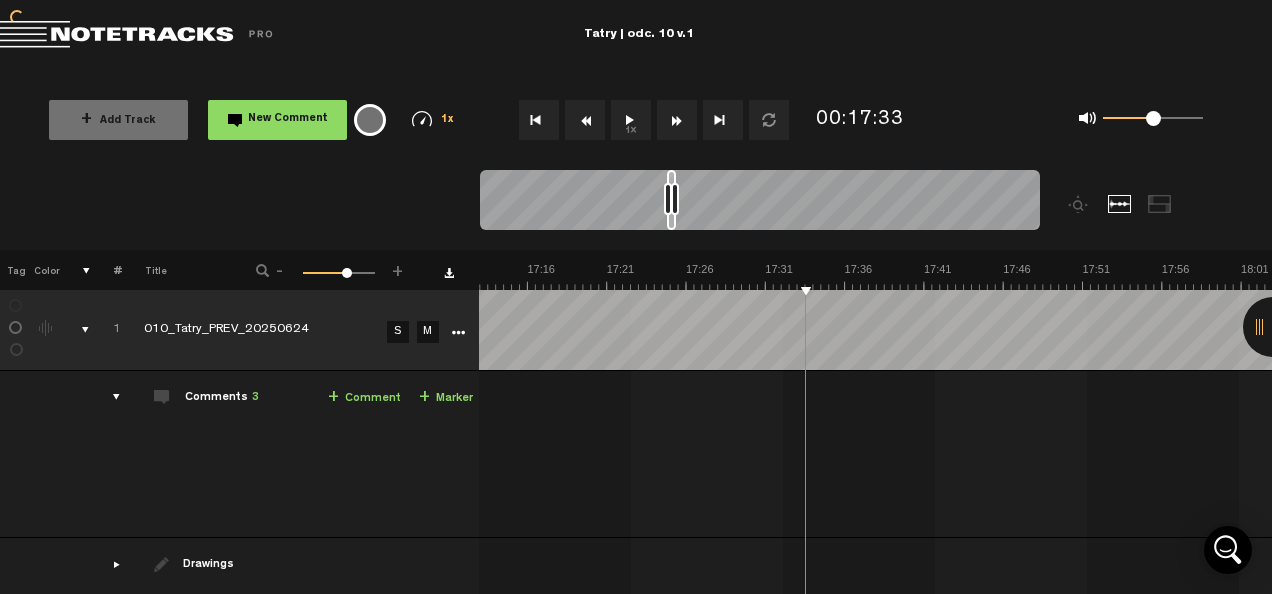 click on "+ Comment" at bounding box center [364, 398] 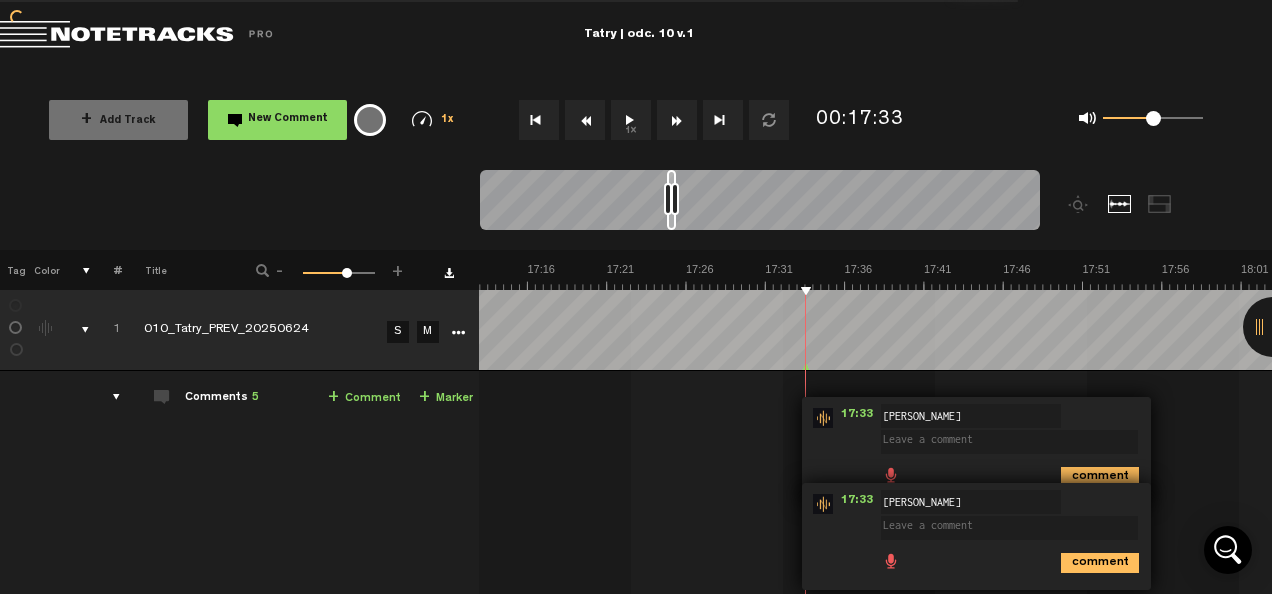 scroll, scrollTop: 172, scrollLeft: 16, axis: both 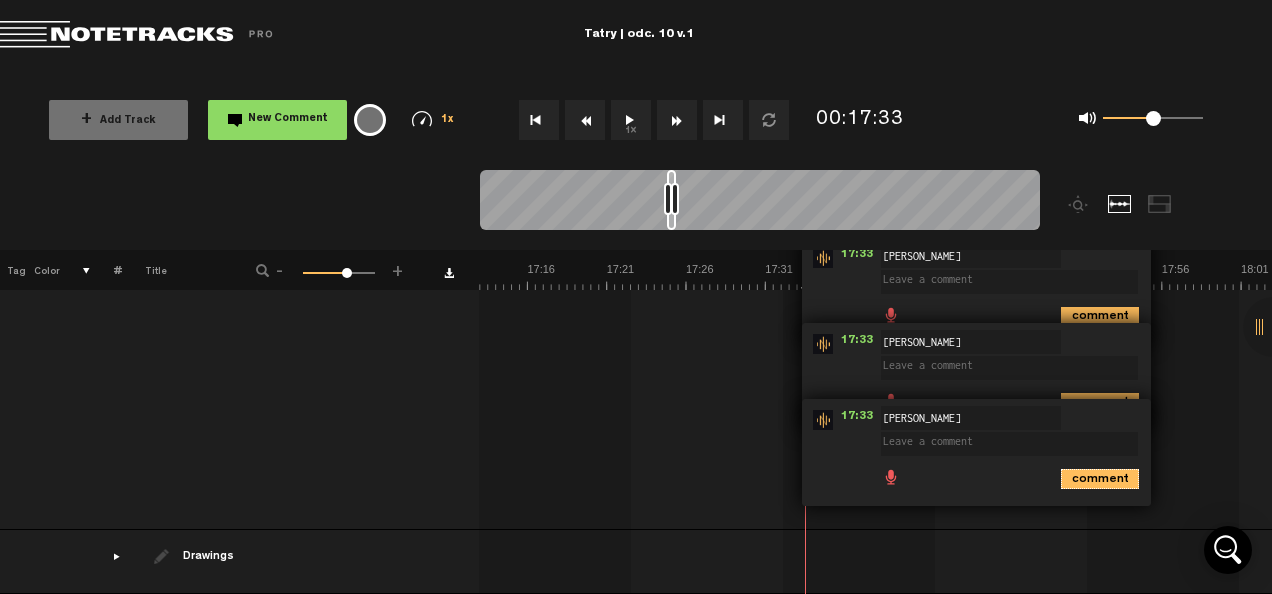 click on "comment" at bounding box center [1100, 479] 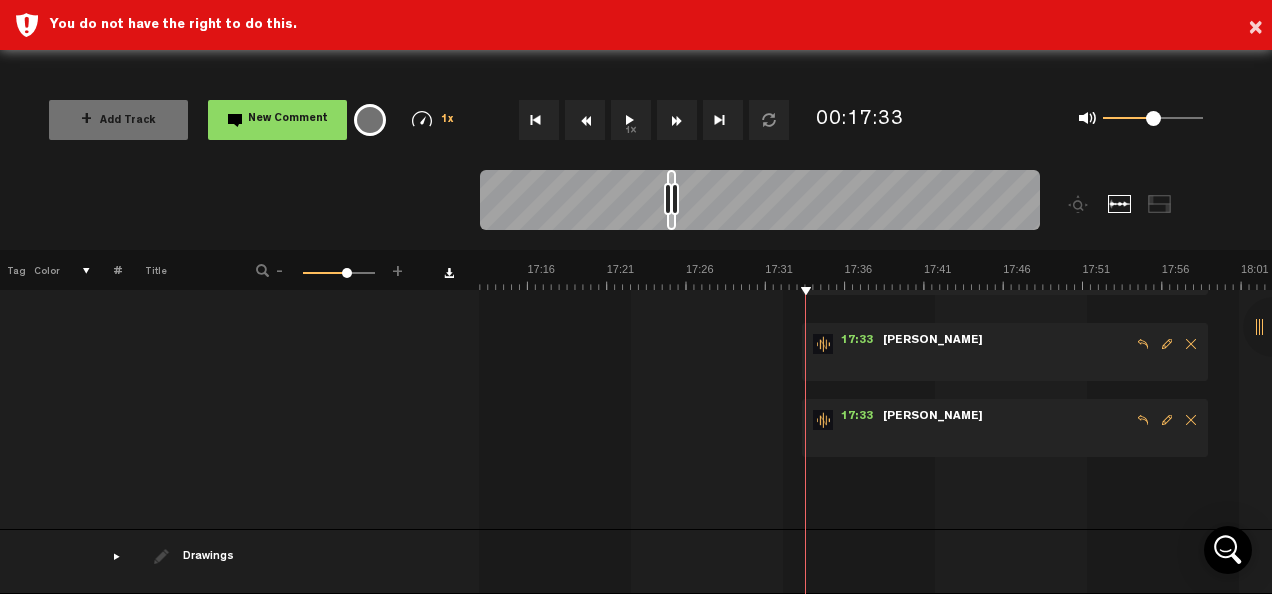 click at bounding box center [1191, 420] 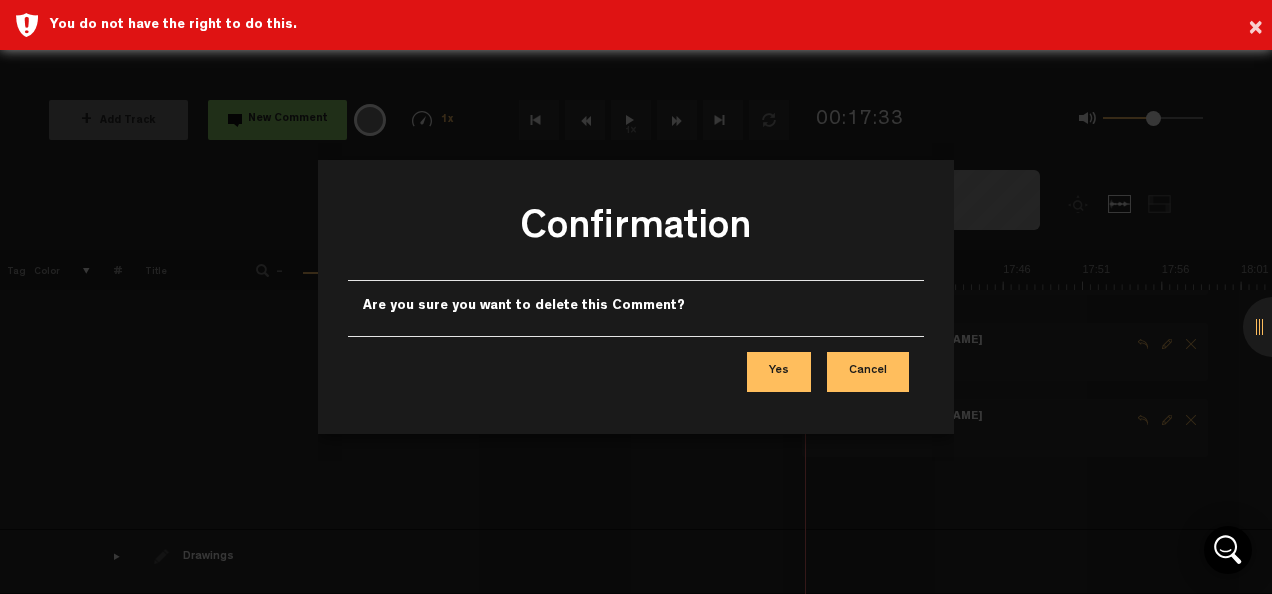 click on "Yes
Cancel" at bounding box center [636, 371] 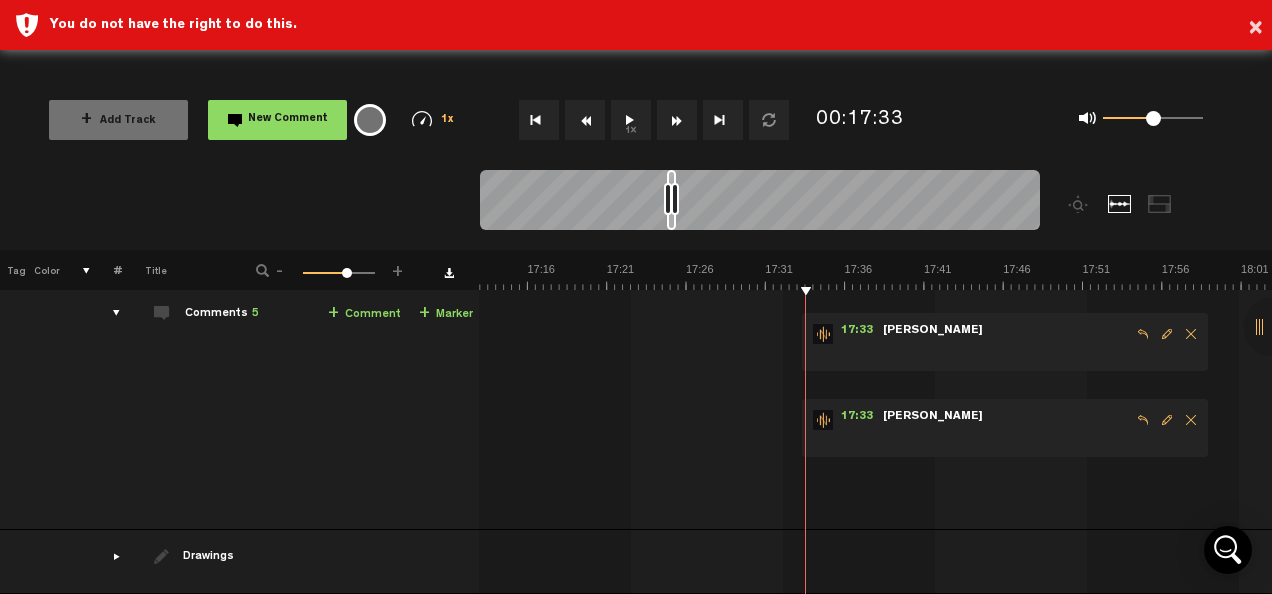scroll, scrollTop: 82, scrollLeft: 16, axis: both 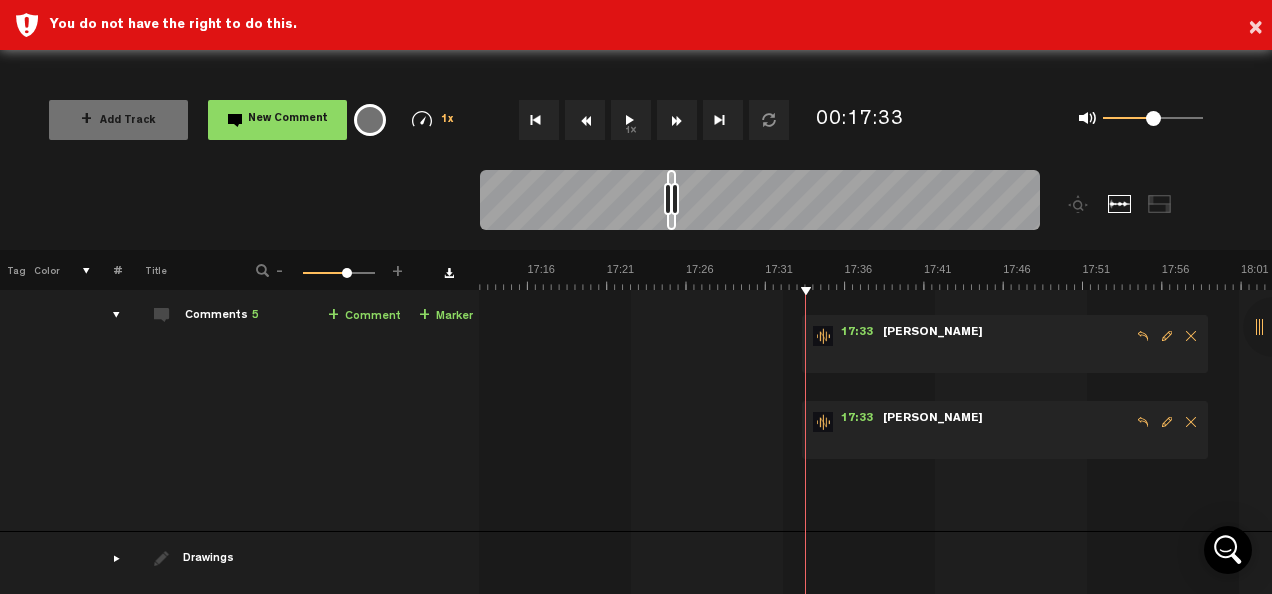 click at bounding box center [1191, 422] 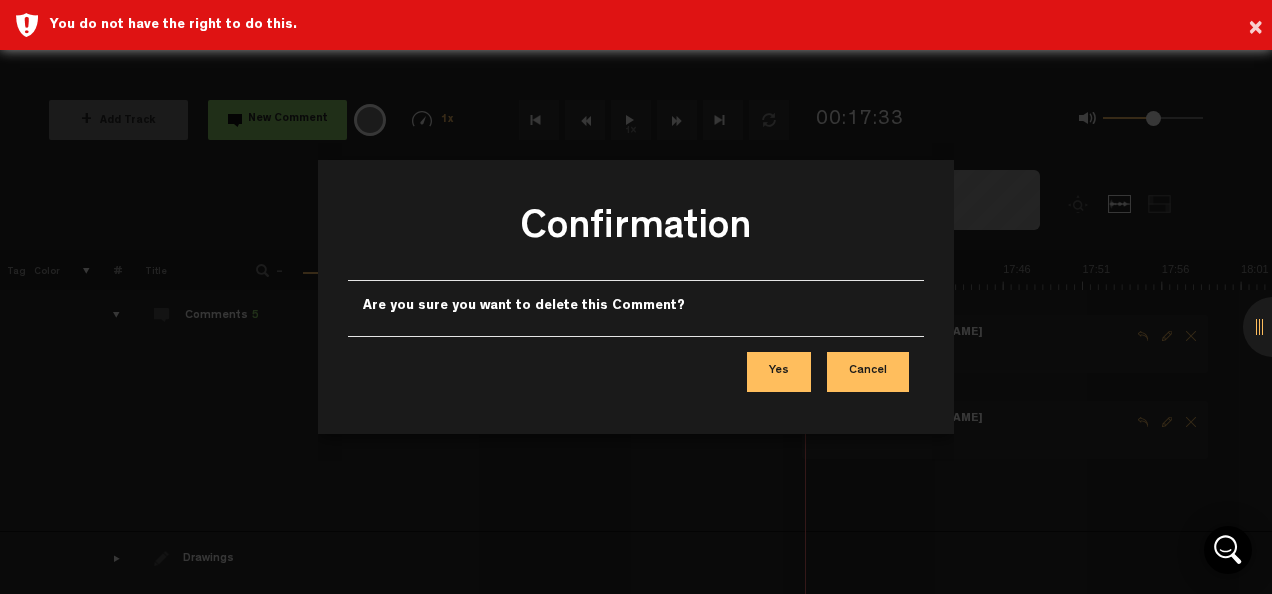 click on "Yes" at bounding box center [779, 372] 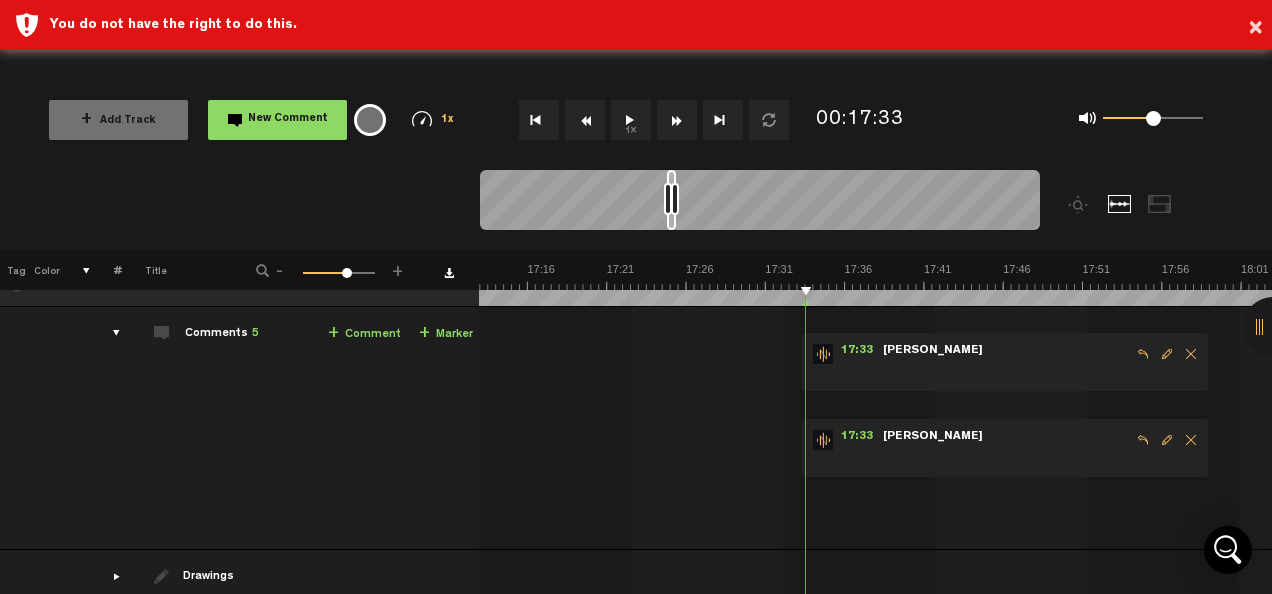 scroll, scrollTop: 46, scrollLeft: 8, axis: both 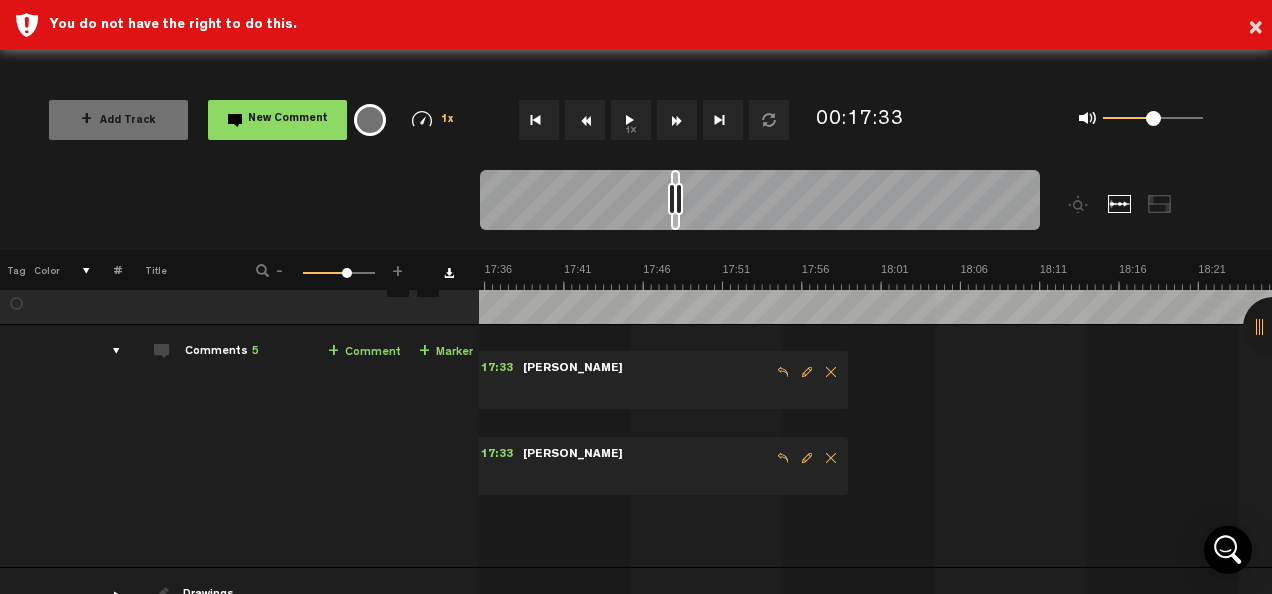click at bounding box center (831, 458) 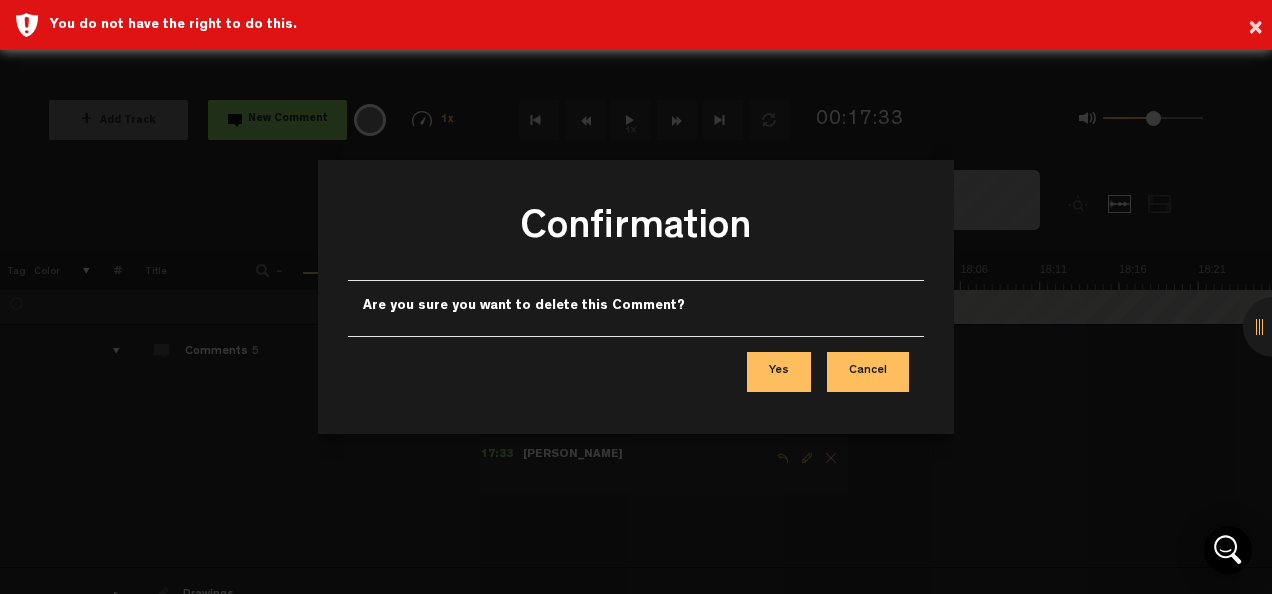 click on "Yes" at bounding box center (779, 372) 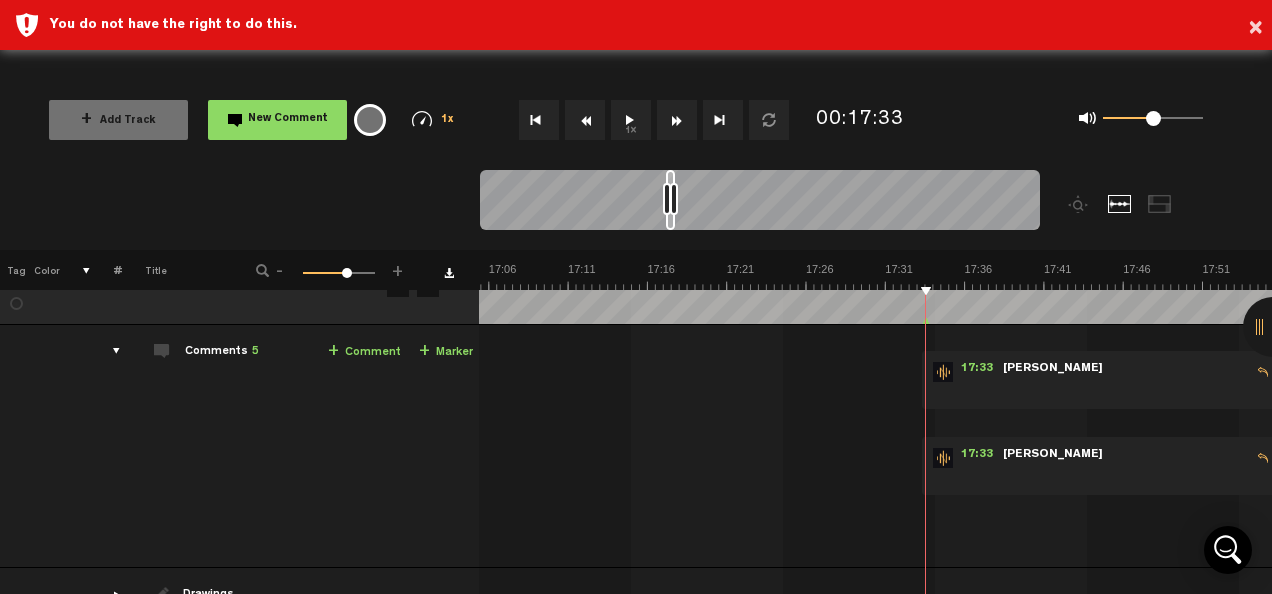 scroll, scrollTop: 46, scrollLeft: 0, axis: vertical 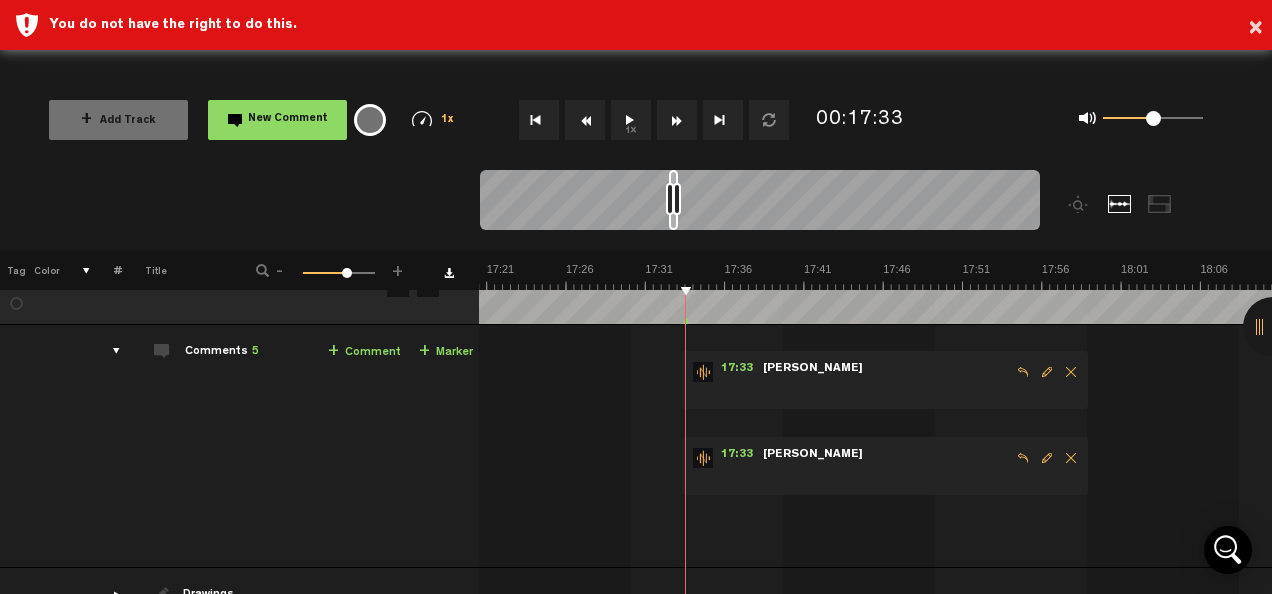 click at bounding box center [886, 389] 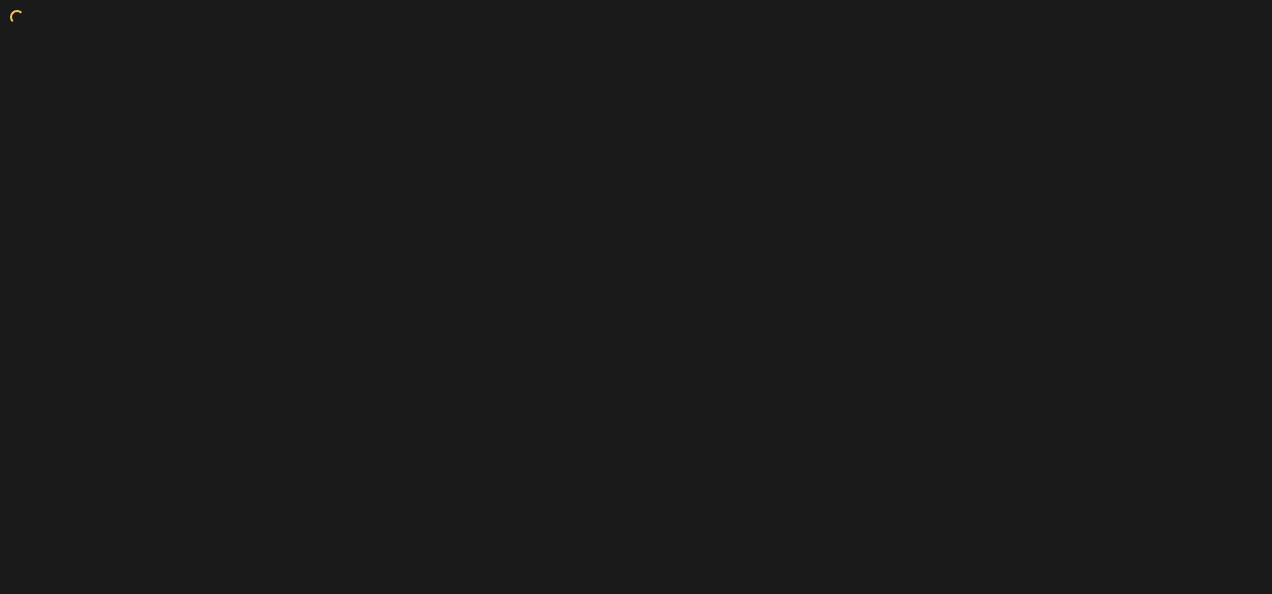 scroll, scrollTop: 0, scrollLeft: 0, axis: both 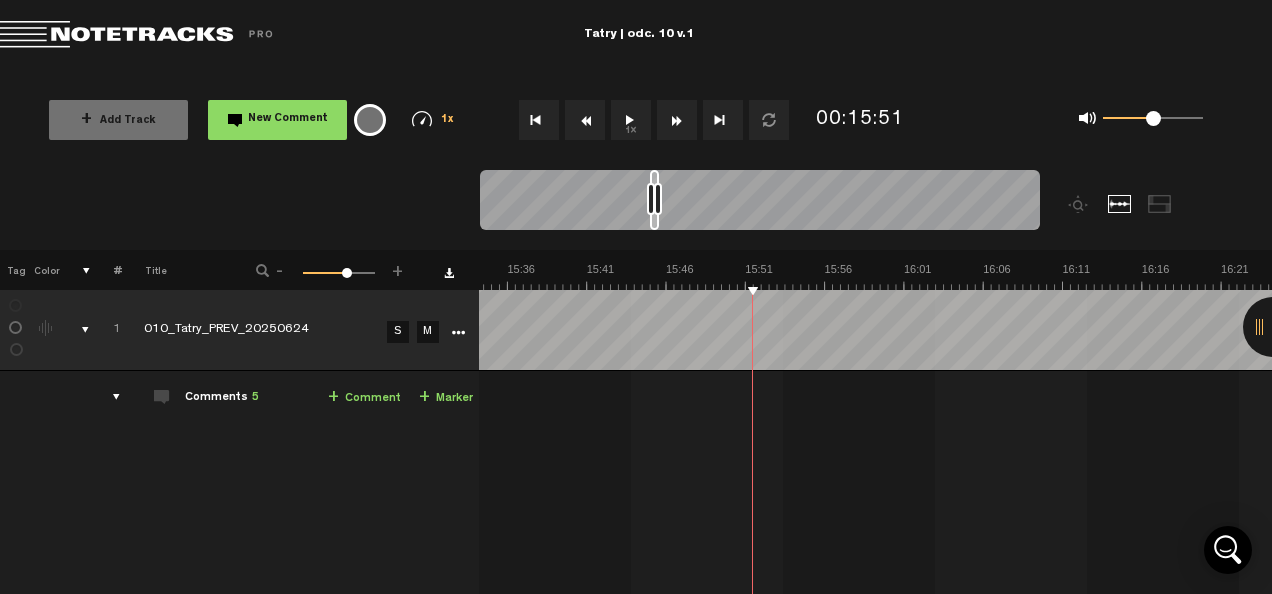 click on "1x" at bounding box center [644, 120] 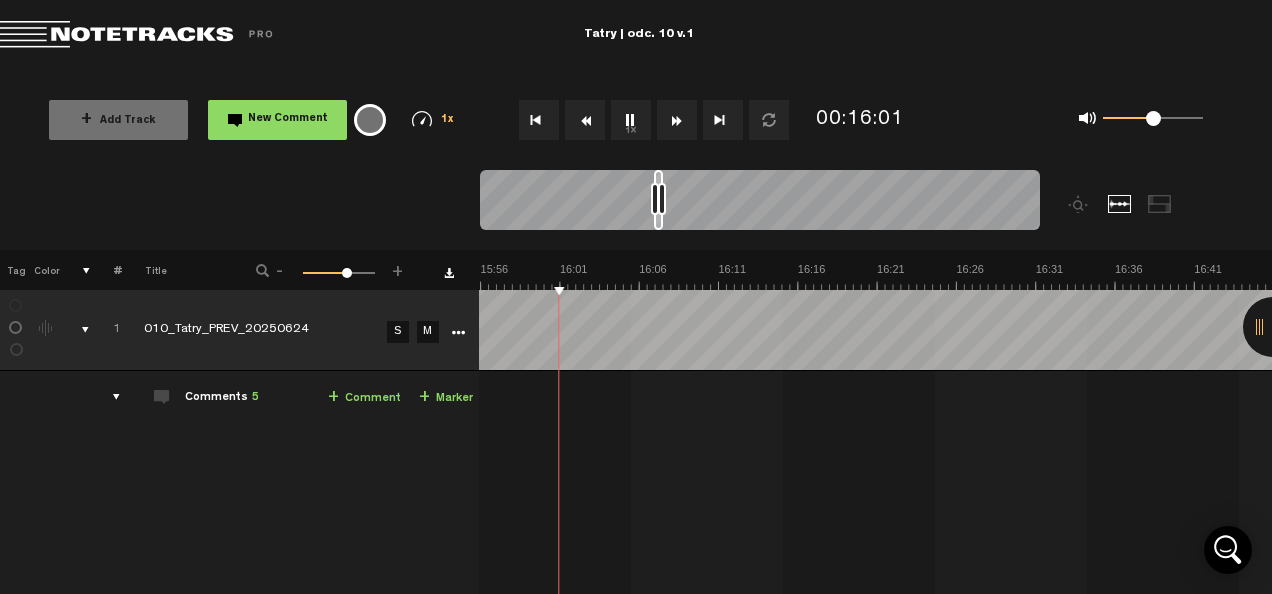scroll, scrollTop: 0, scrollLeft: 15224, axis: horizontal 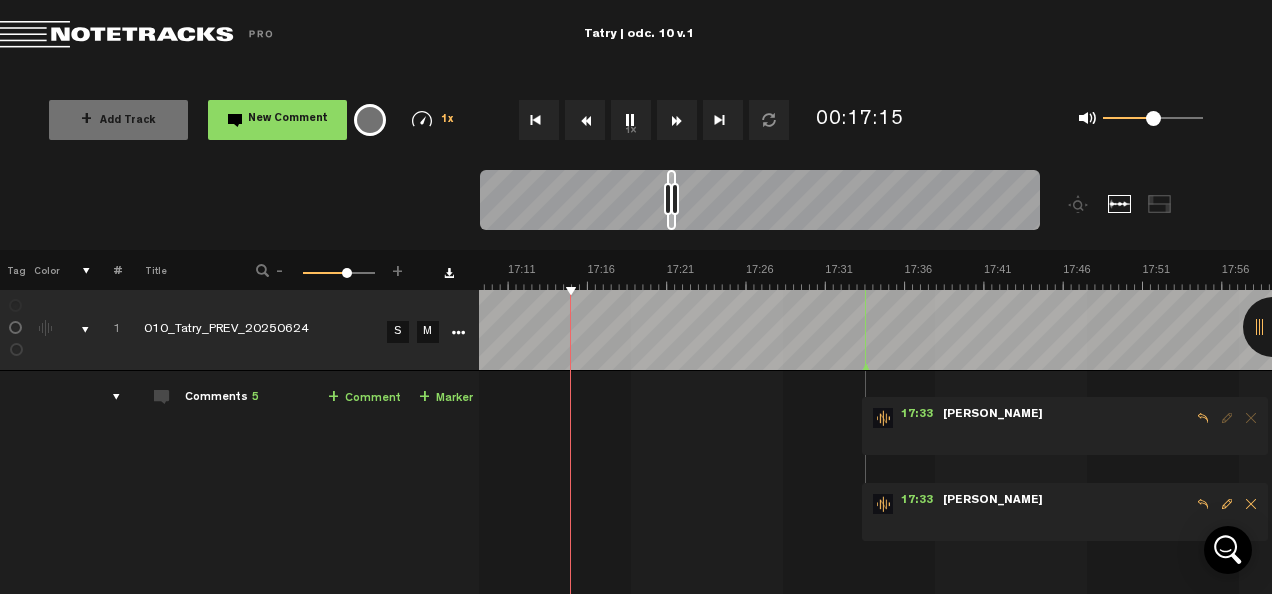 click at bounding box center (1251, 504) 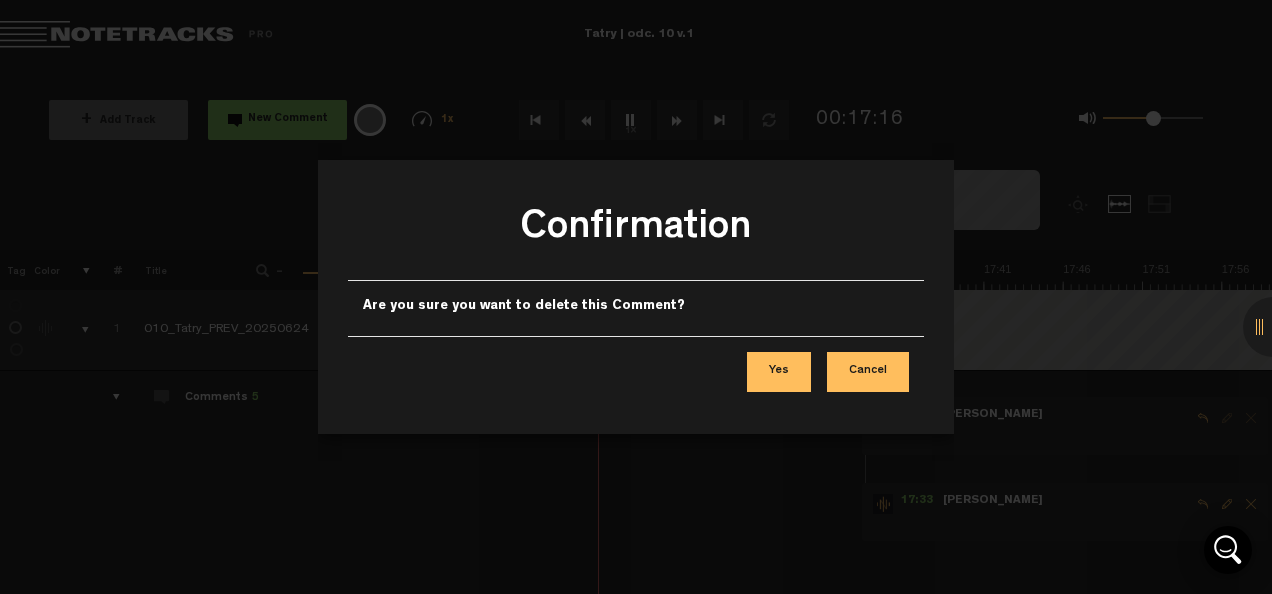 click on "Yes" at bounding box center (779, 372) 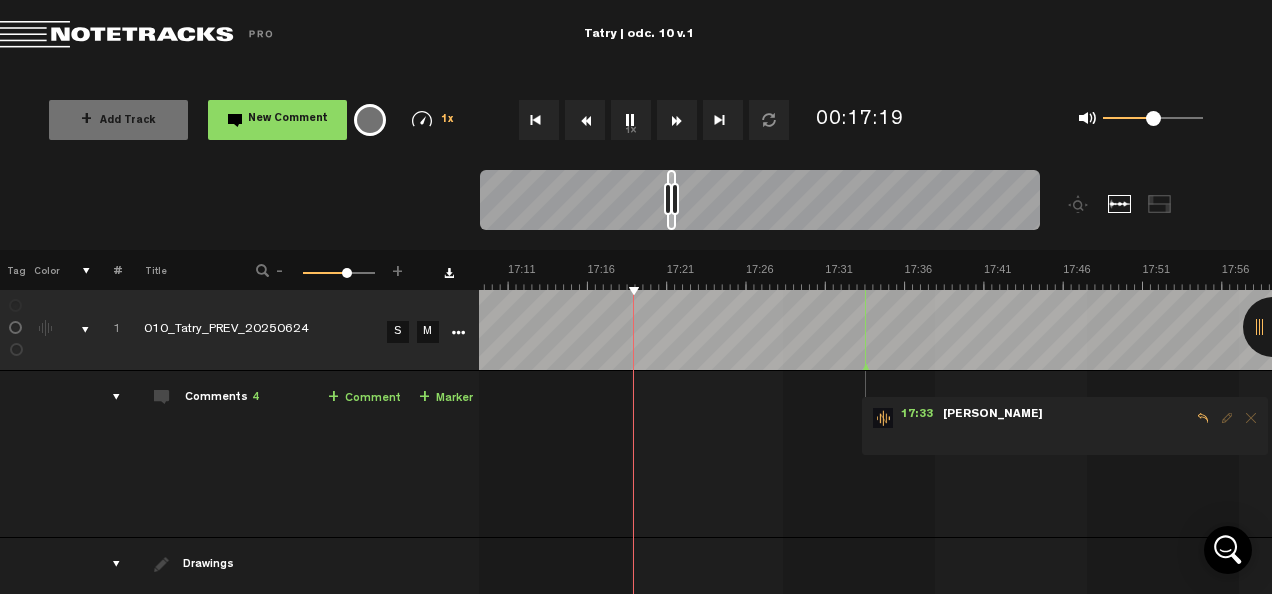 click at bounding box center [1066, 427] 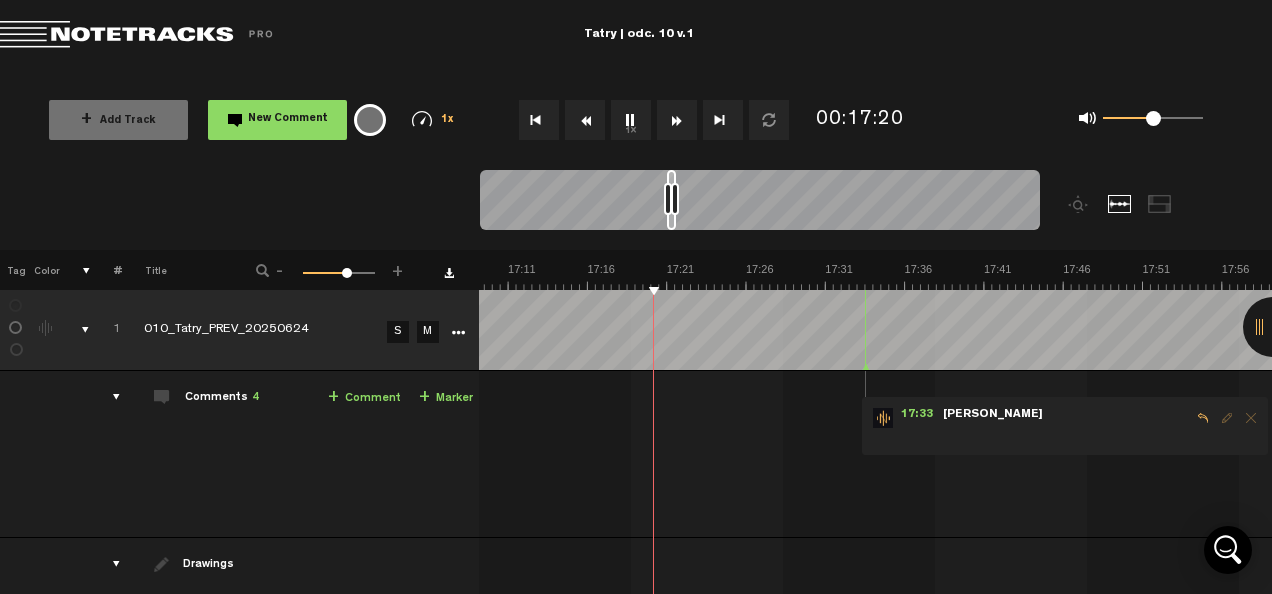 click at bounding box center (1227, 418) 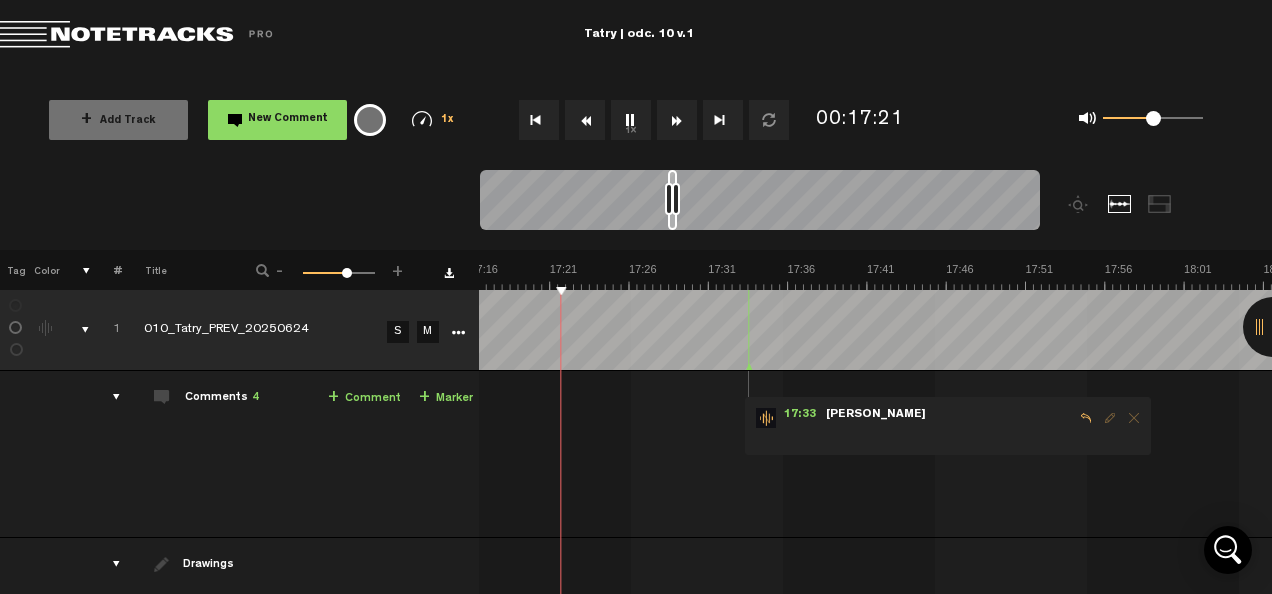 scroll, scrollTop: 0, scrollLeft: 16506, axis: horizontal 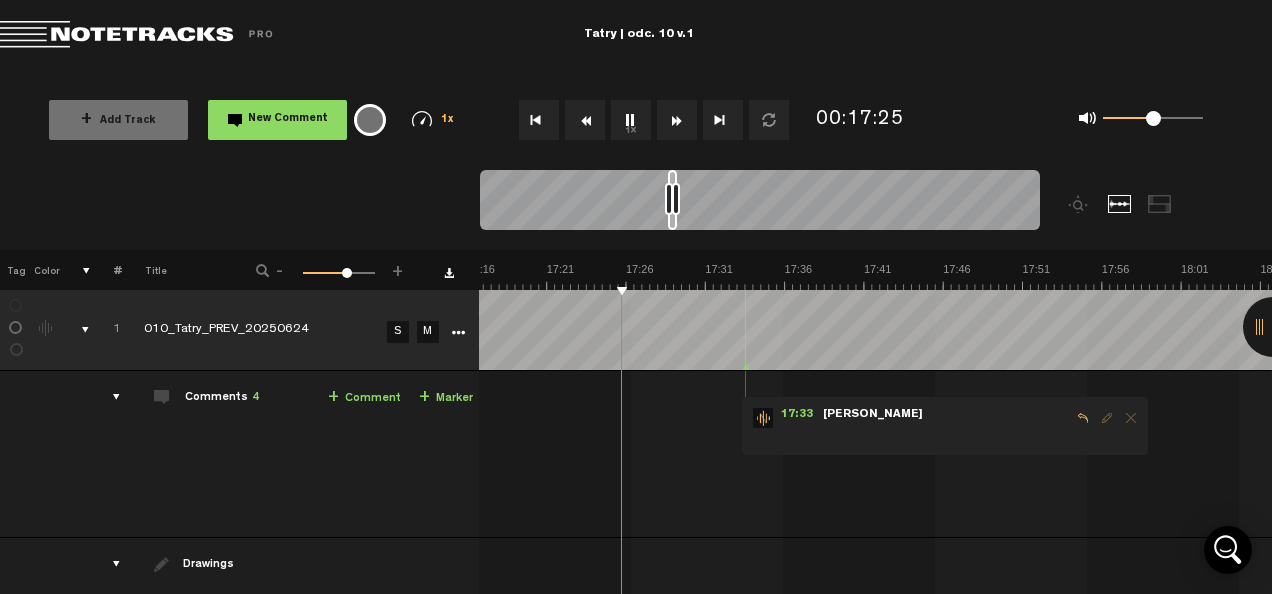 click at bounding box center (1131, 418) 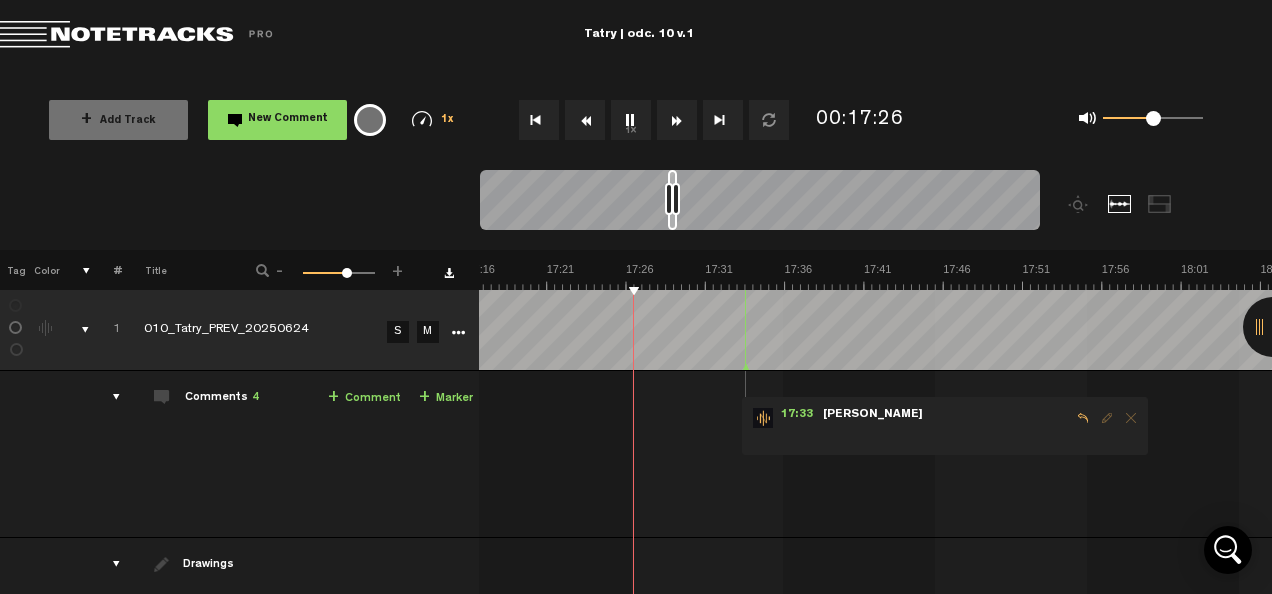 click on "17:33 -     •  :  "" Jacek" at bounding box center (945, 426) 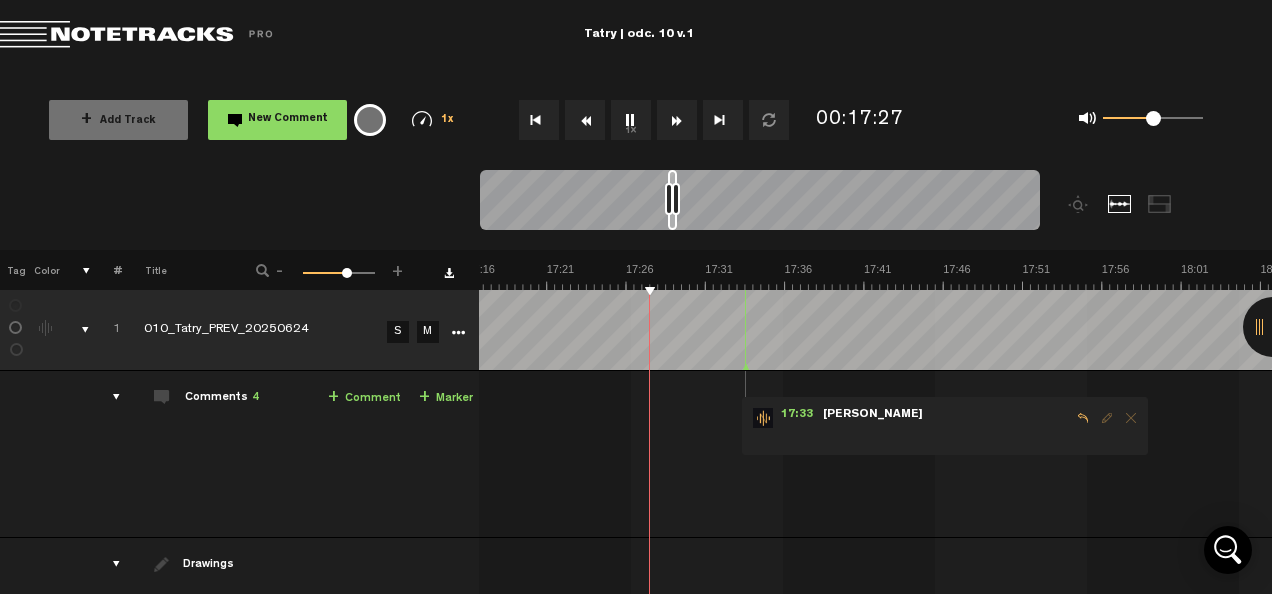 click on "17:33 -     •  :  "" Jacek" at bounding box center [945, 426] 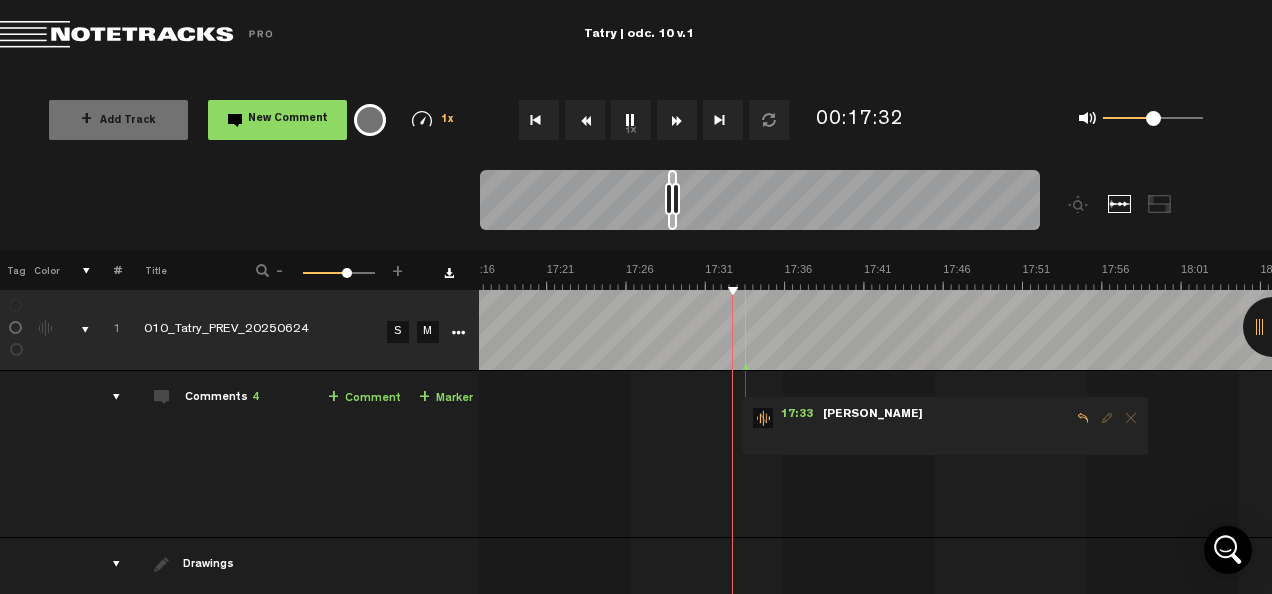 click on "+ Comment" at bounding box center (364, 398) 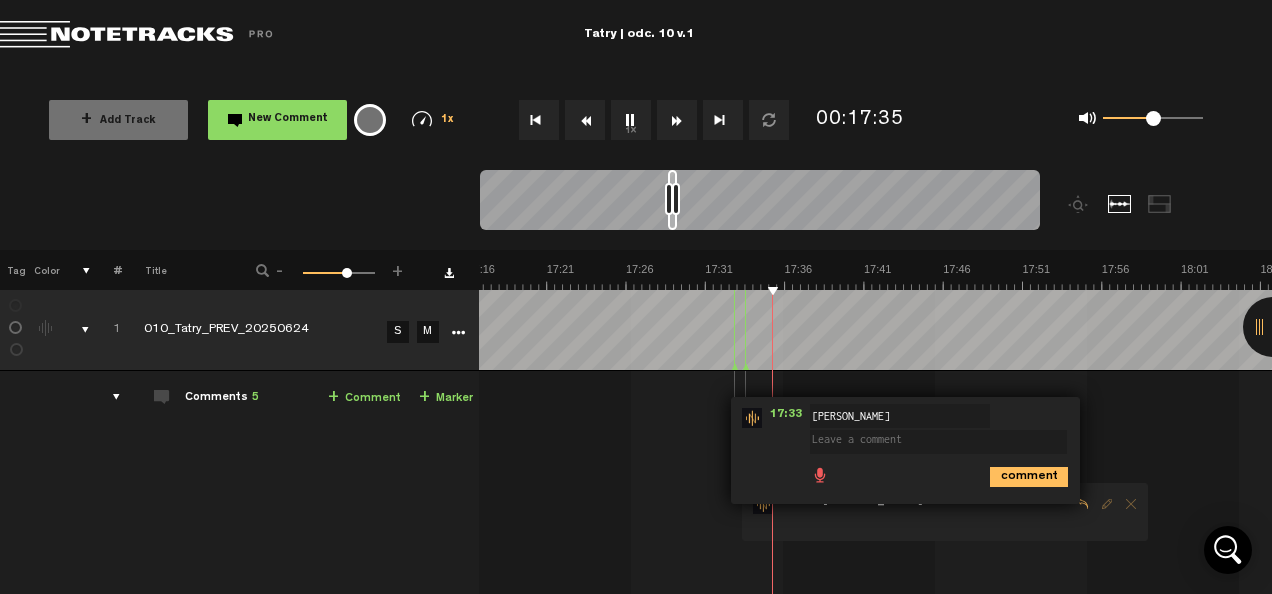 click on "1x" at bounding box center [631, 120] 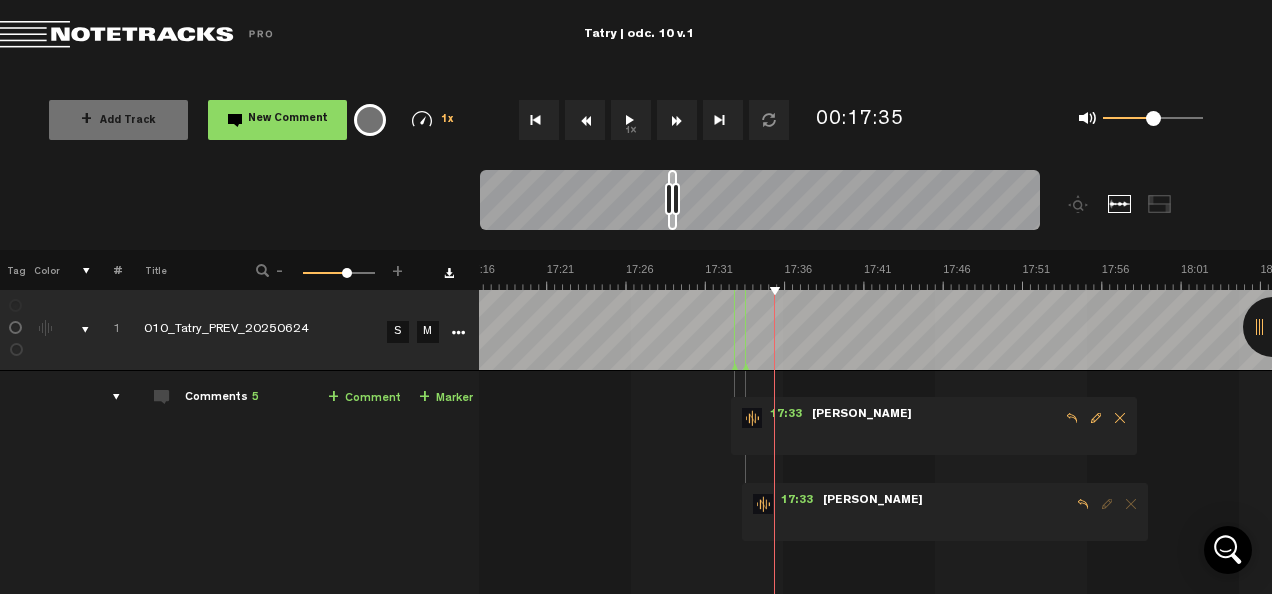 click on "1         010_Tatry_PREV_20250624                     S             M                         010_Tatry_PREV_20250624 by Licencjusz Audiotekowy  1 collaborators                        06:20 -     •  :  "minęły cztery minuty i nadal nie wiadomo, gdzie toczy się ta rozmowa." Jacek minęły cztery minuty i nadal nie wiadomo, gdzie toczy się ta rozmowa.                             09:34 -     •  :  "znów nie wiadomo, czy dzwoni z biura czy z lasu" Jacek znów nie wiadomo, czy dzwoni z biura czy z lasu                             13:58 -     •  :  "znów fade out/fade in - nową scenę sygnalizujemy nieokreślonym szumem?" Jacek znów fade out/fade in - nową scenę sygnalizujemy nieokreślonym szumem?                             17:33 -  NaN:NaN •  :  "" Jacek                             17:33 -     •  :  "" Jacek" at bounding box center [875, 492] 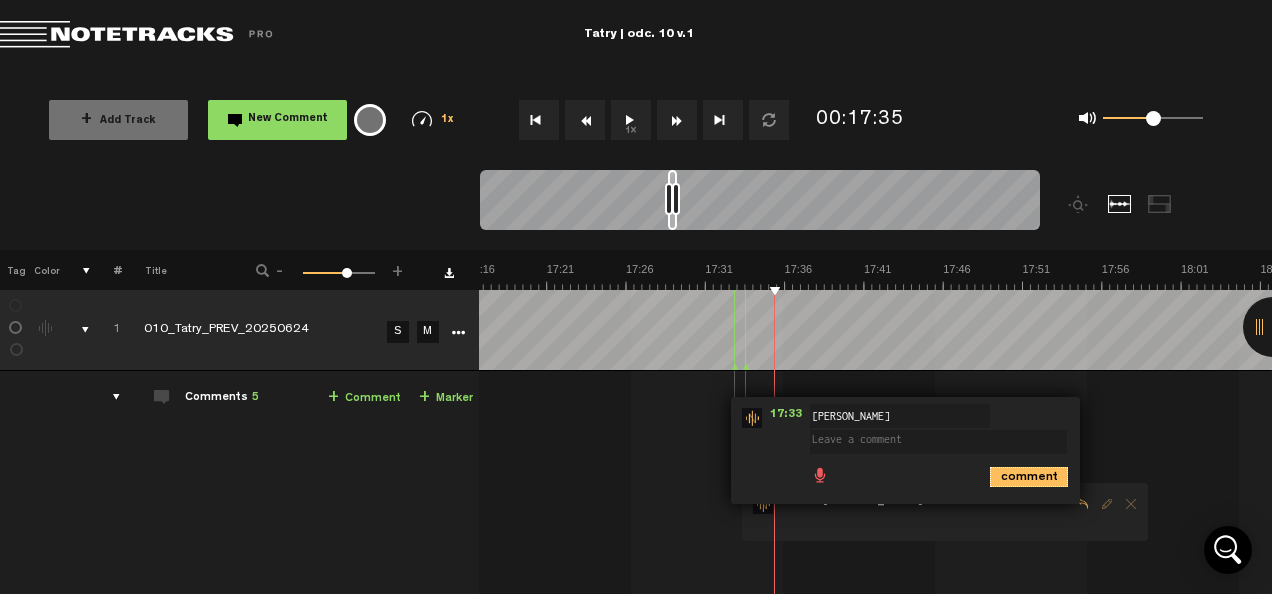 click on "comment" at bounding box center (1029, 477) 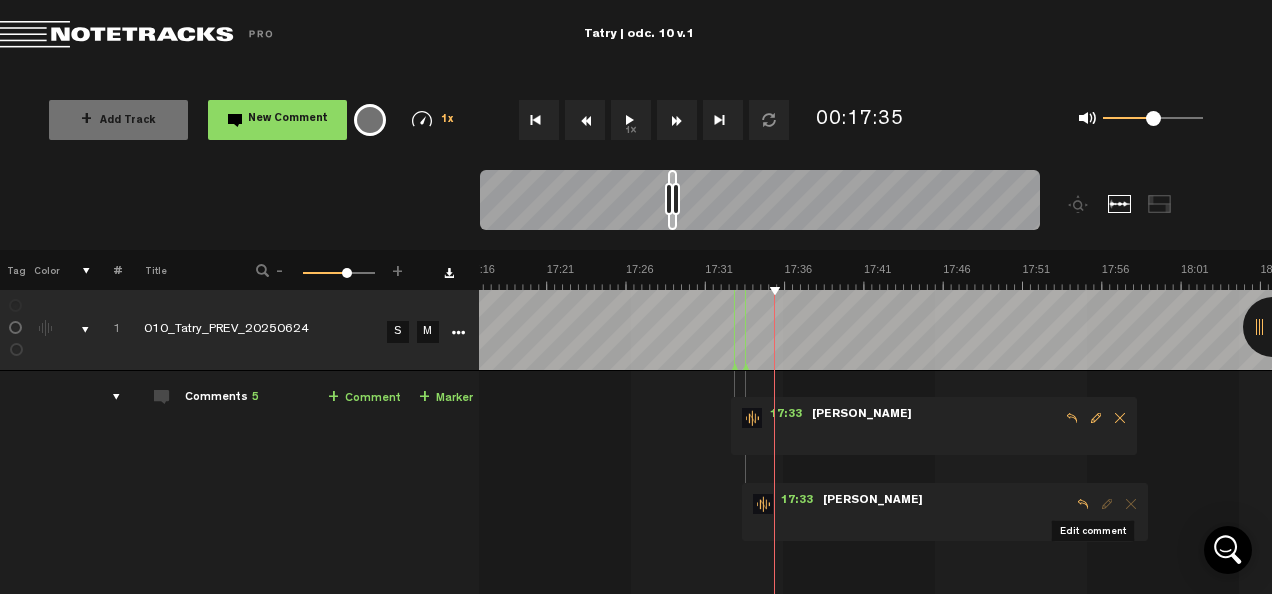 click at bounding box center (1107, 504) 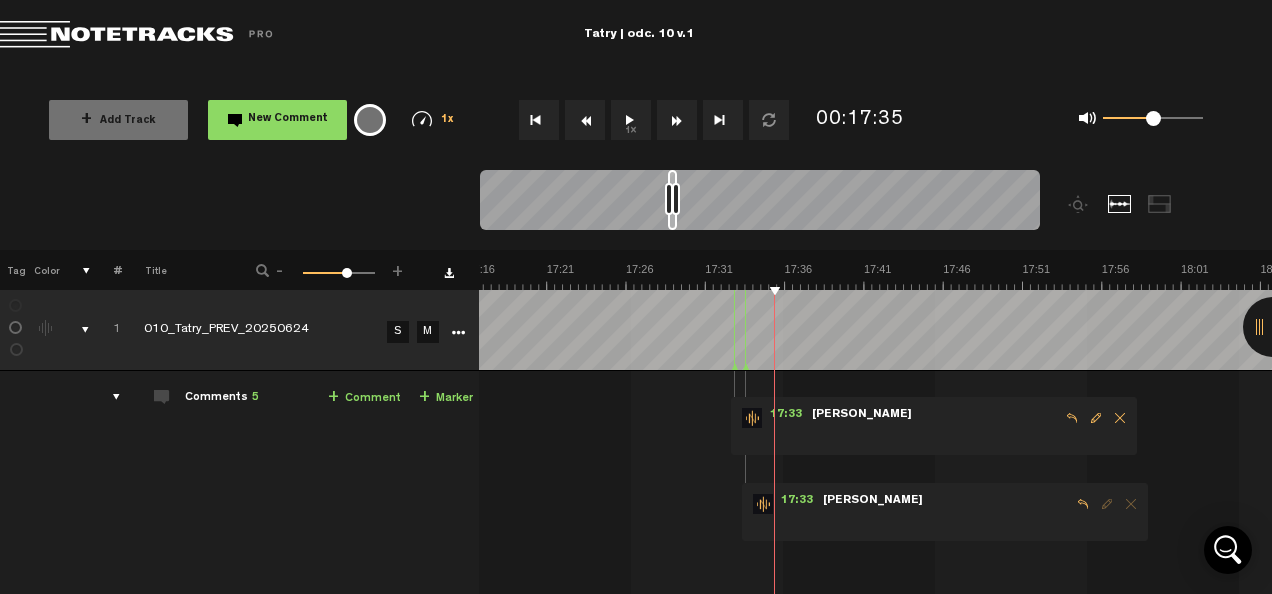 click at bounding box center (1083, 504) 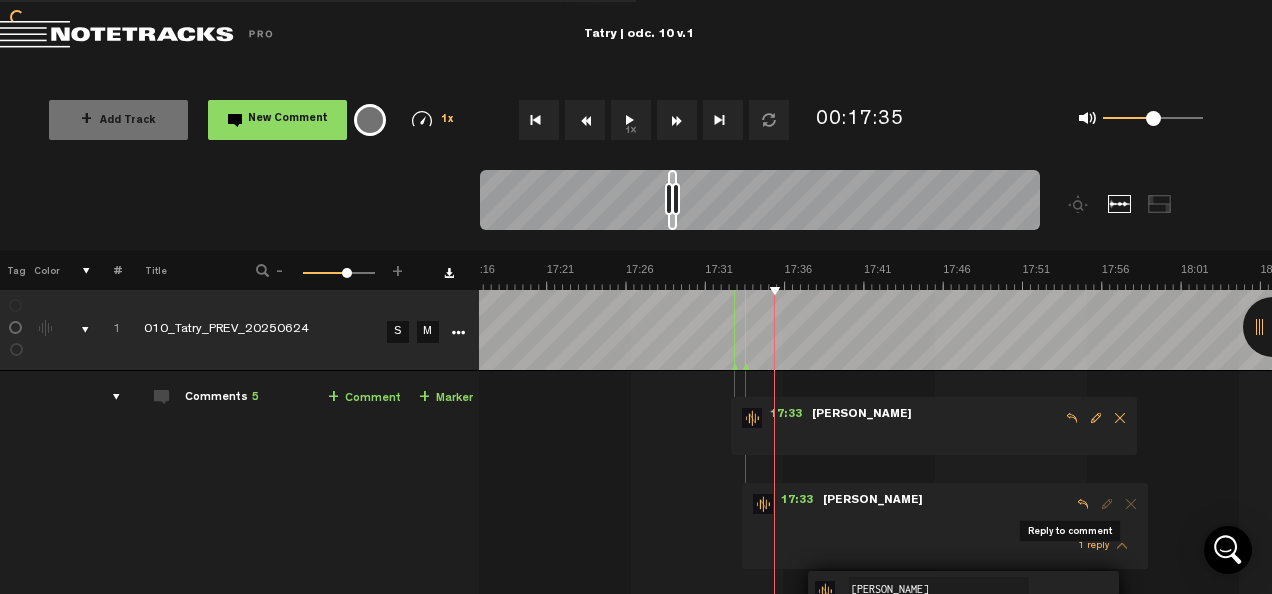 scroll, scrollTop: 198, scrollLeft: 16, axis: both 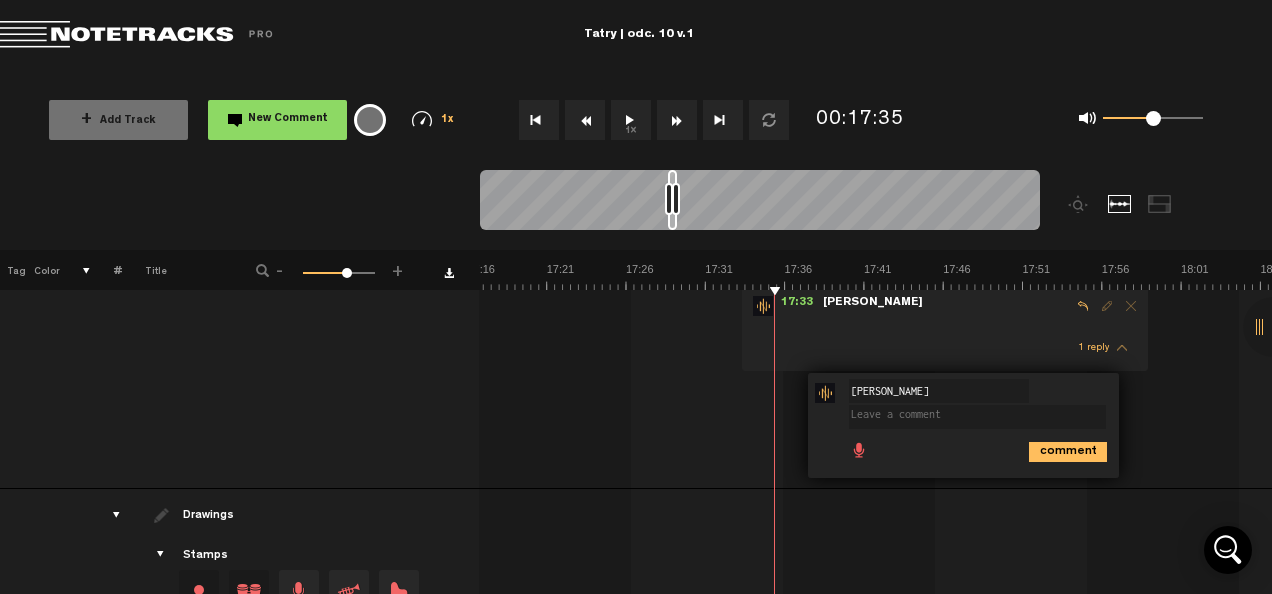 click on "1         010_Tatry_PREV_20250624                     S             M                         010_Tatry_PREV_20250624 by Licencjusz Audiotekowy  1 collaborators                        06:20 -     •  :  "minęły cztery minuty i nadal nie wiadomo, gdzie toczy się ta rozmowa." Jacek minęły cztery minuty i nadal nie wiadomo, gdzie toczy się ta rozmowa.                             09:34 -     •  :  "znów nie wiadomo, czy dzwoni z biura czy z lasu" Jacek znów nie wiadomo, czy dzwoni z biura czy z lasu                             13:58 -     •  :  "znów fade out/fade in - nową scenę sygnalizujemy nieokreślonym szumem?" Jacek znów fade out/fade in - nową scenę sygnalizujemy nieokreślonym szumem?                             17:33 -  NaN:NaN •  :  "" Jacek                             17:33 -     •  :  "" Jacek          1 reply       -     •  :  "" Jacek Jacek Jacek" at bounding box center [875, 331] 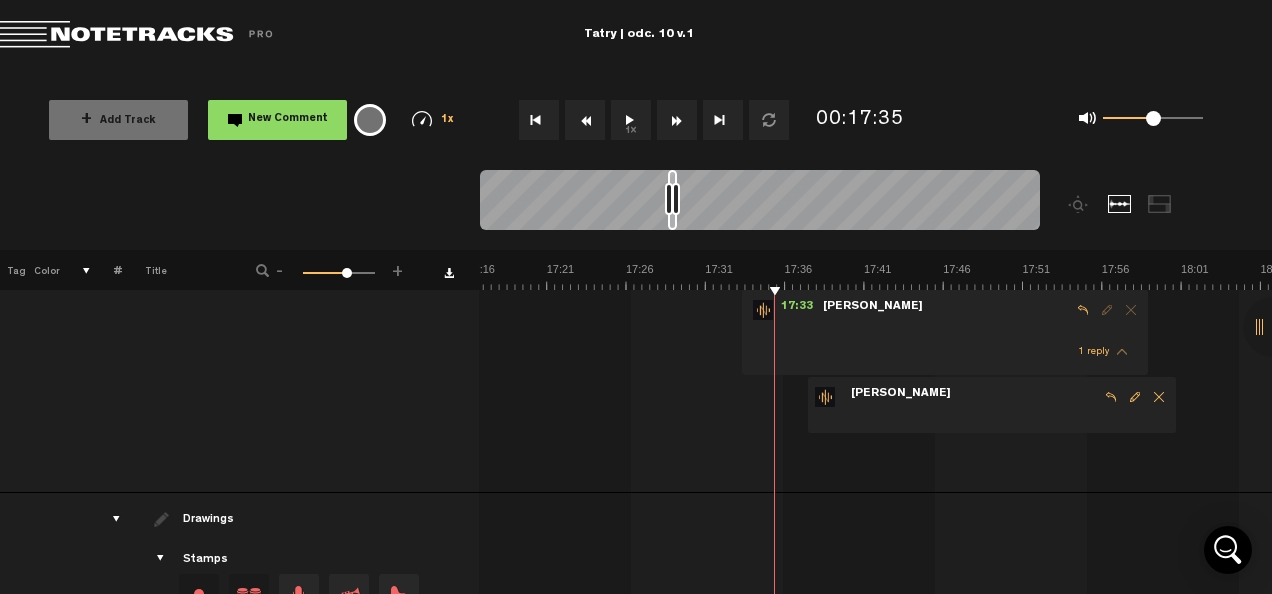 click on "1         010_Tatry_PREV_20250624                     S             M                         010_Tatry_PREV_20250624 by Licencjusz Audiotekowy  1 collaborators                        06:20 -     •  :  "minęły cztery minuty i nadal nie wiadomo, gdzie toczy się ta rozmowa." Jacek minęły cztery minuty i nadal nie wiadomo, gdzie toczy się ta rozmowa.                             09:34 -     •  :  "znów nie wiadomo, czy dzwoni z biura czy z lasu" Jacek znów nie wiadomo, czy dzwoni z biura czy z lasu                             13:58 -     •  :  "znów fade out/fade in - nową scenę sygnalizujemy nieokreślonym szumem?" Jacek znów fade out/fade in - nową scenę sygnalizujemy nieokreślonym szumem?                             17:33 -  NaN:NaN •  :  "" Jacek                             17:33 -     •  :  "" Jacek          1 reply       -     •  :  "" Jacek" at bounding box center [875, 335] 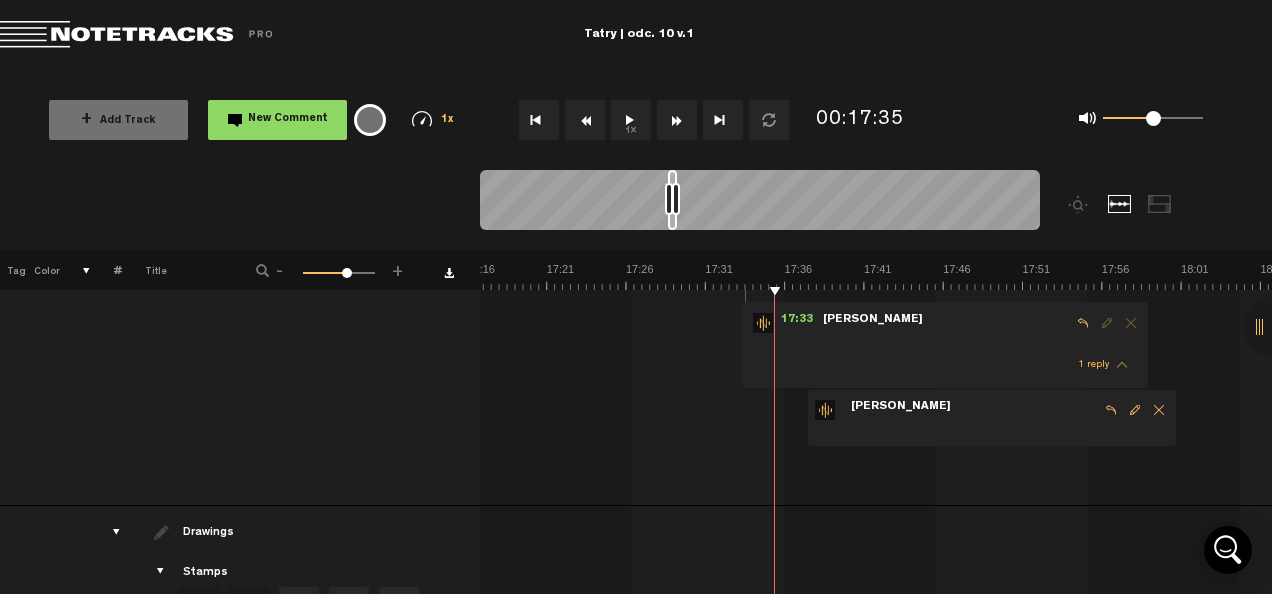 scroll, scrollTop: 180, scrollLeft: 16, axis: both 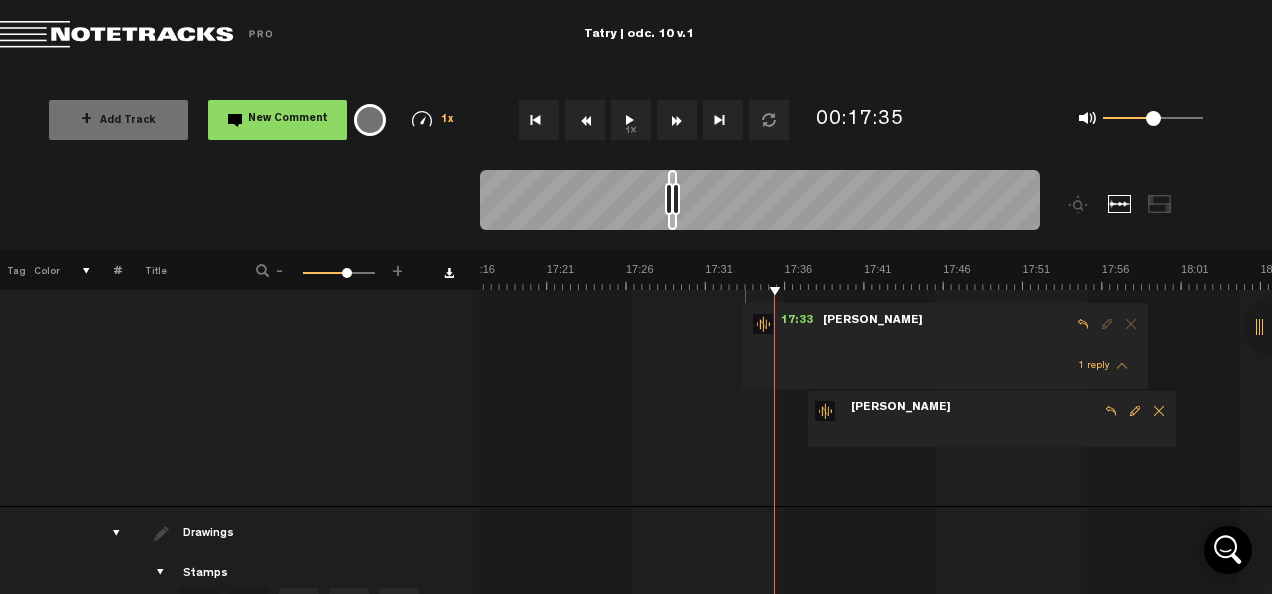 click at bounding box center (1159, 411) 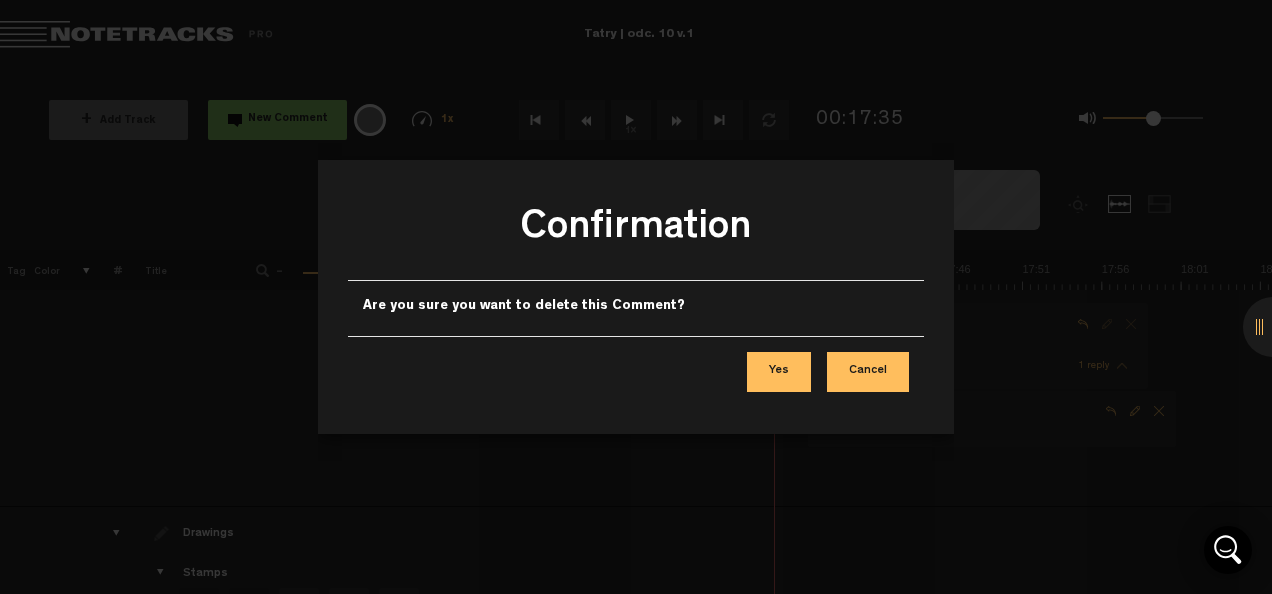 click on "Yes" at bounding box center (779, 372) 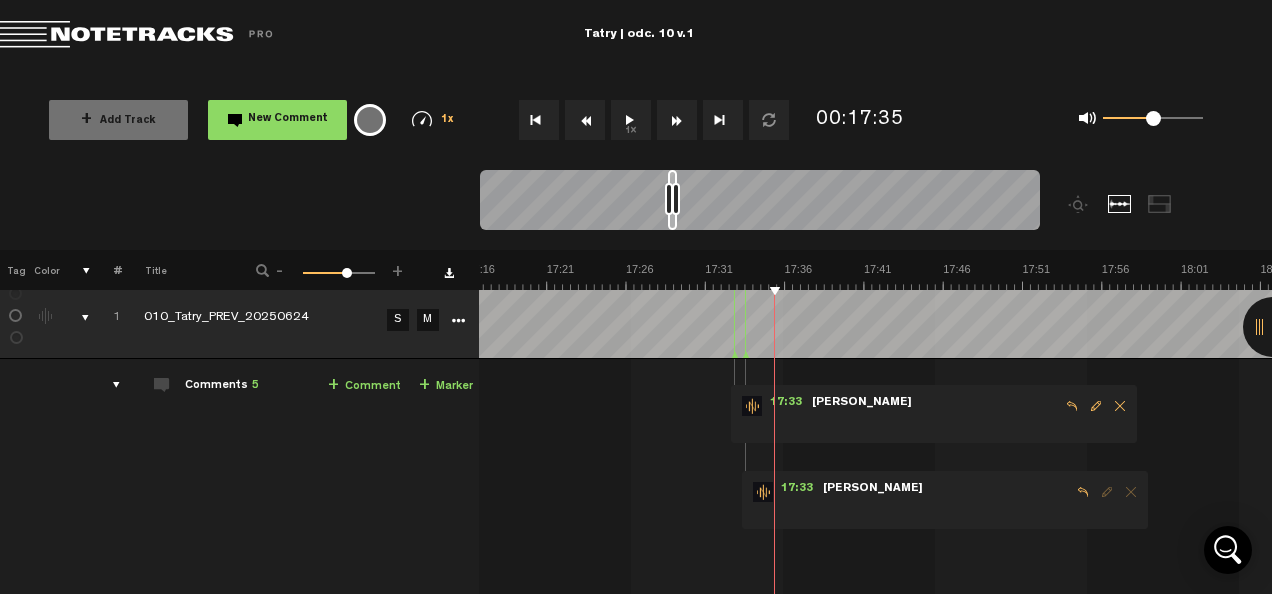 scroll, scrollTop: 9, scrollLeft: 16, axis: both 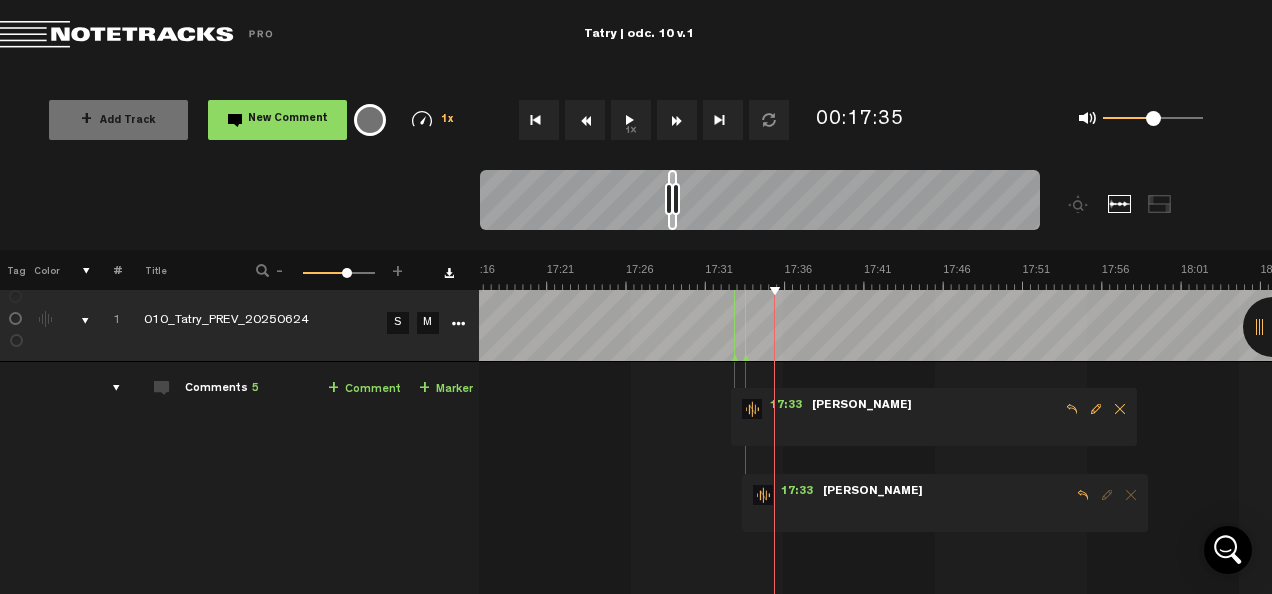 click at bounding box center [1120, 409] 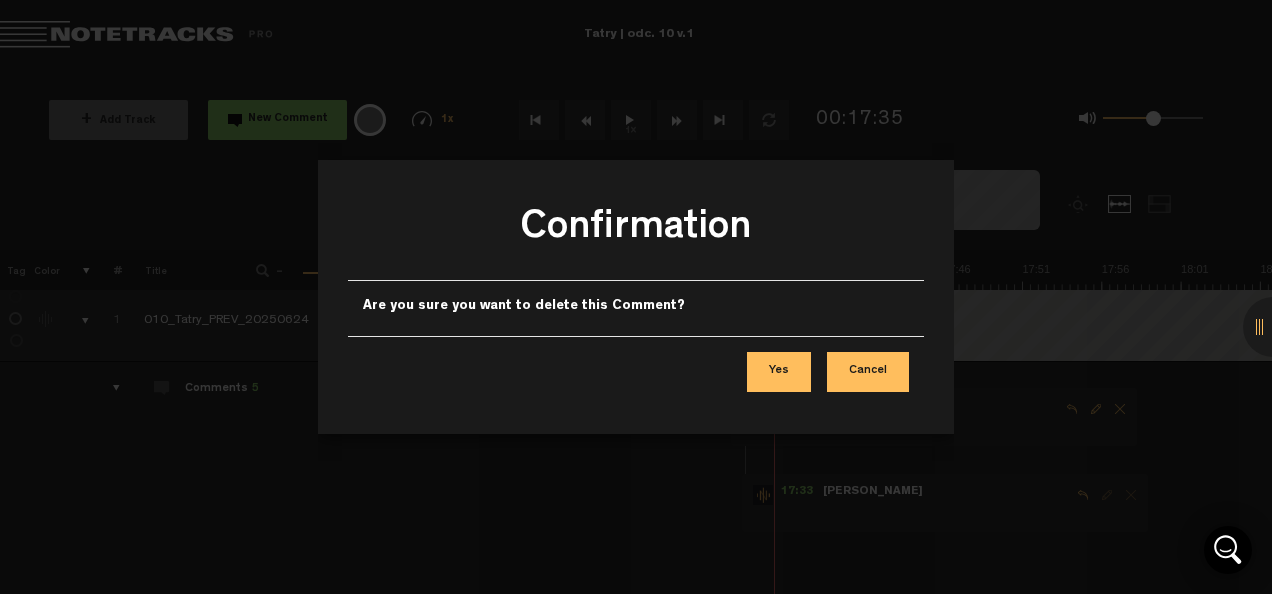 click on "Yes" at bounding box center [779, 372] 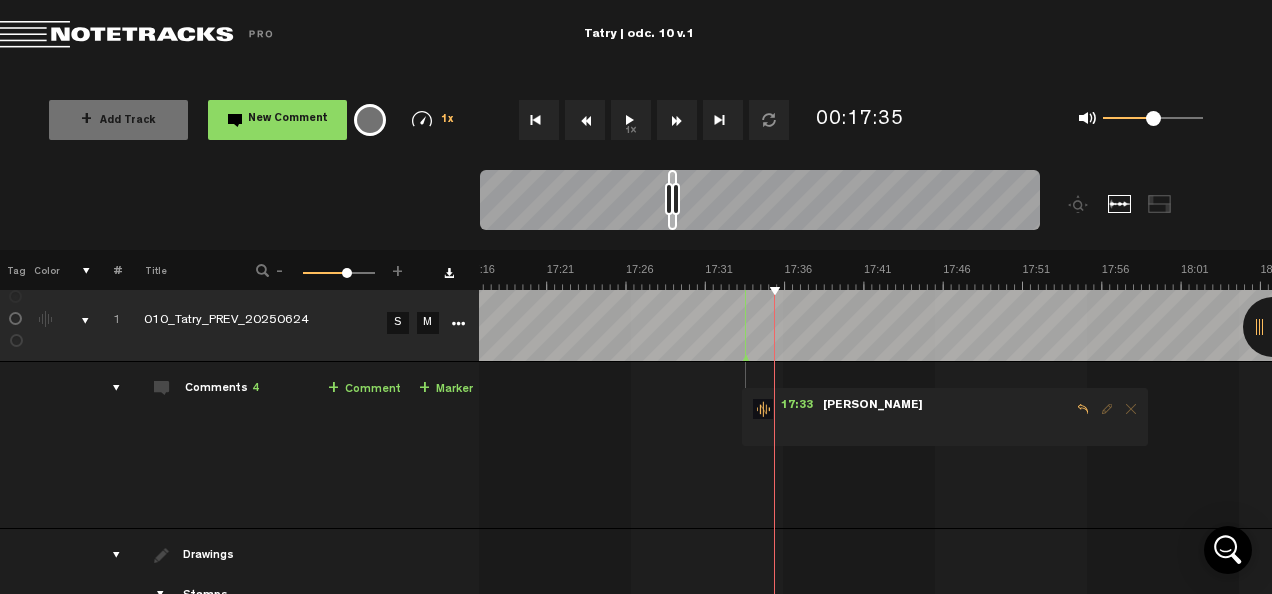 click on "Jacek" at bounding box center [873, 406] 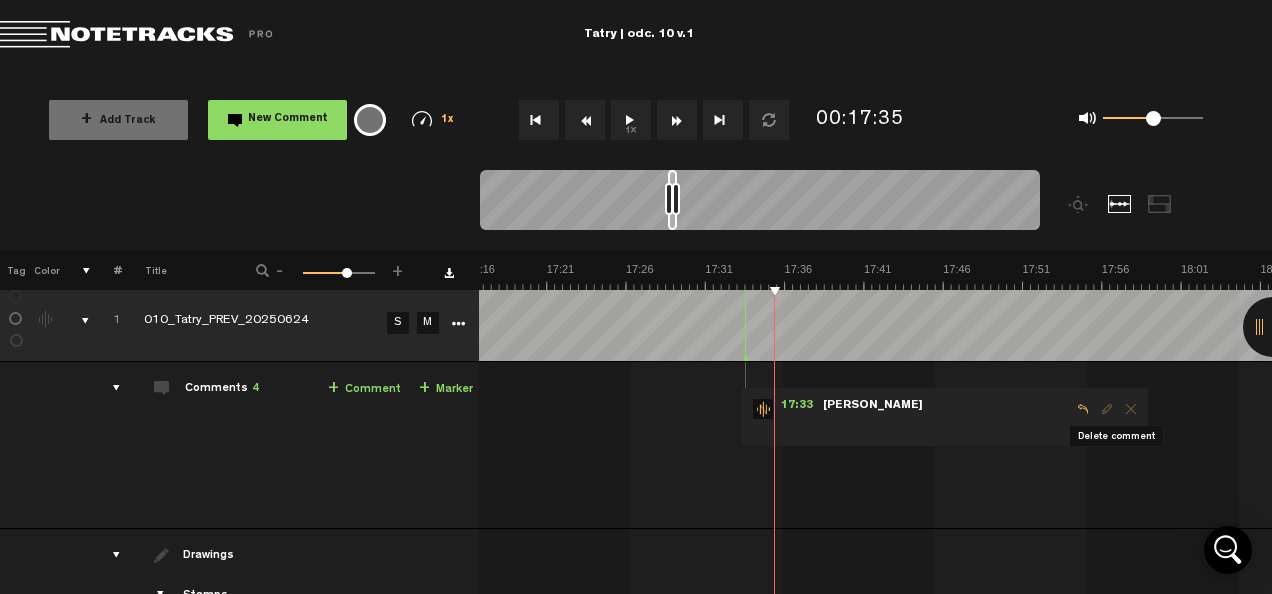 click at bounding box center [1131, 409] 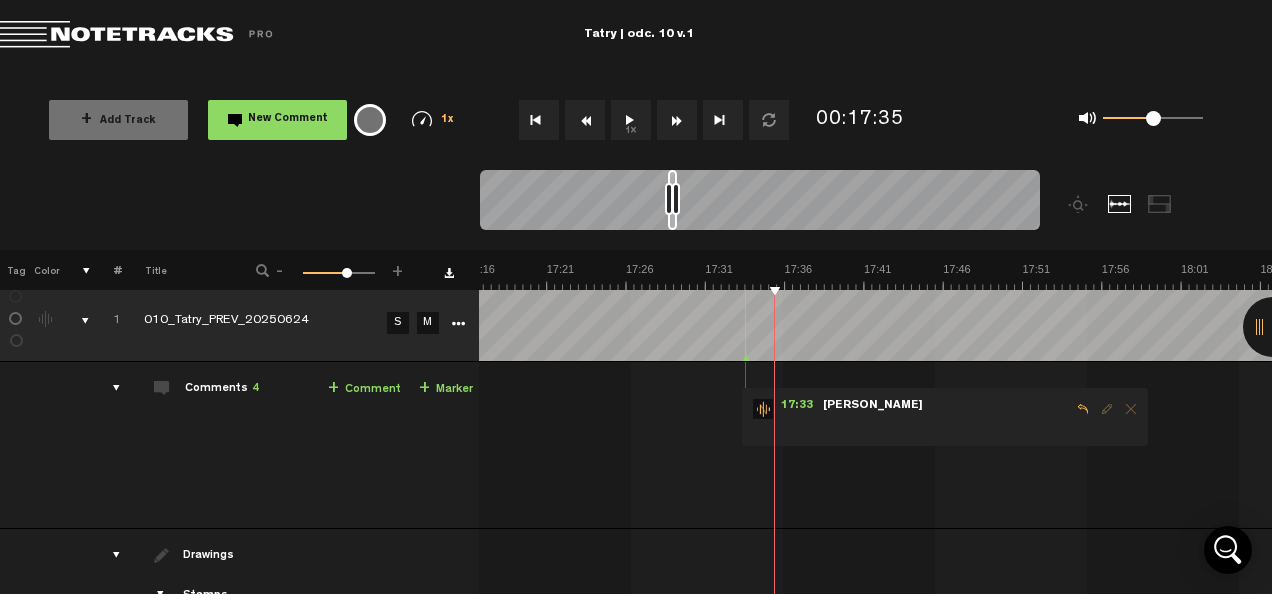 click at bounding box center [1131, 409] 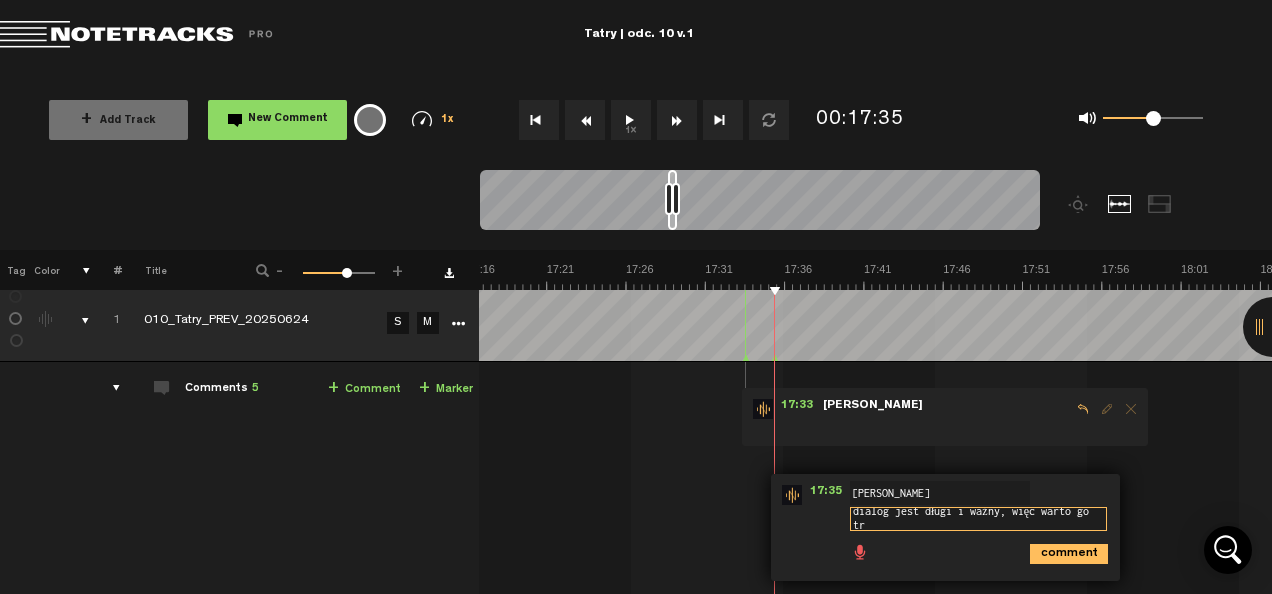 scroll, scrollTop: 1, scrollLeft: 0, axis: vertical 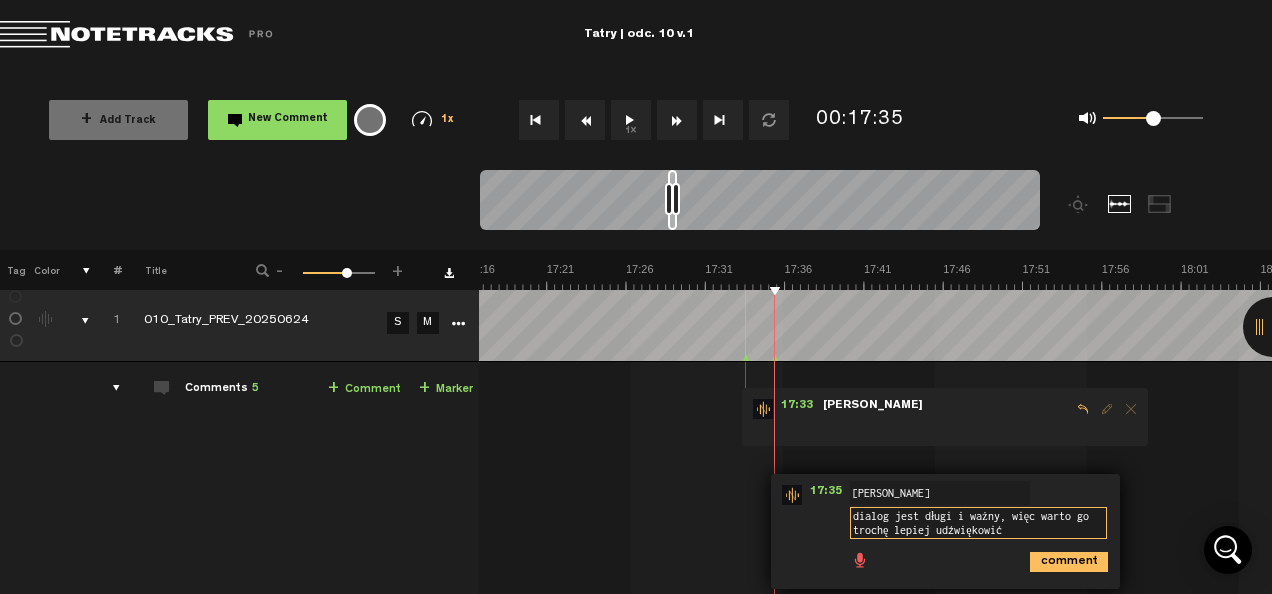 drag, startPoint x: 900, startPoint y: 524, endPoint x: 931, endPoint y: 525, distance: 31.016125 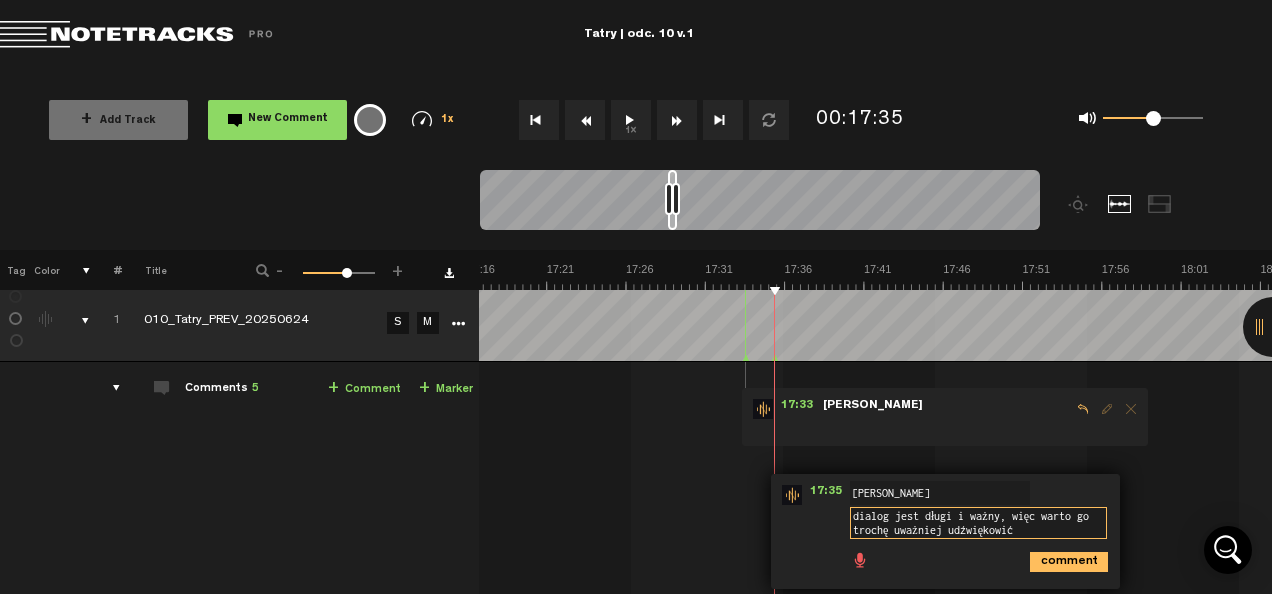 click on "dialog jest długi i ważny, więc warto go trochę uważniej udźwiękowić" at bounding box center [978, 523] 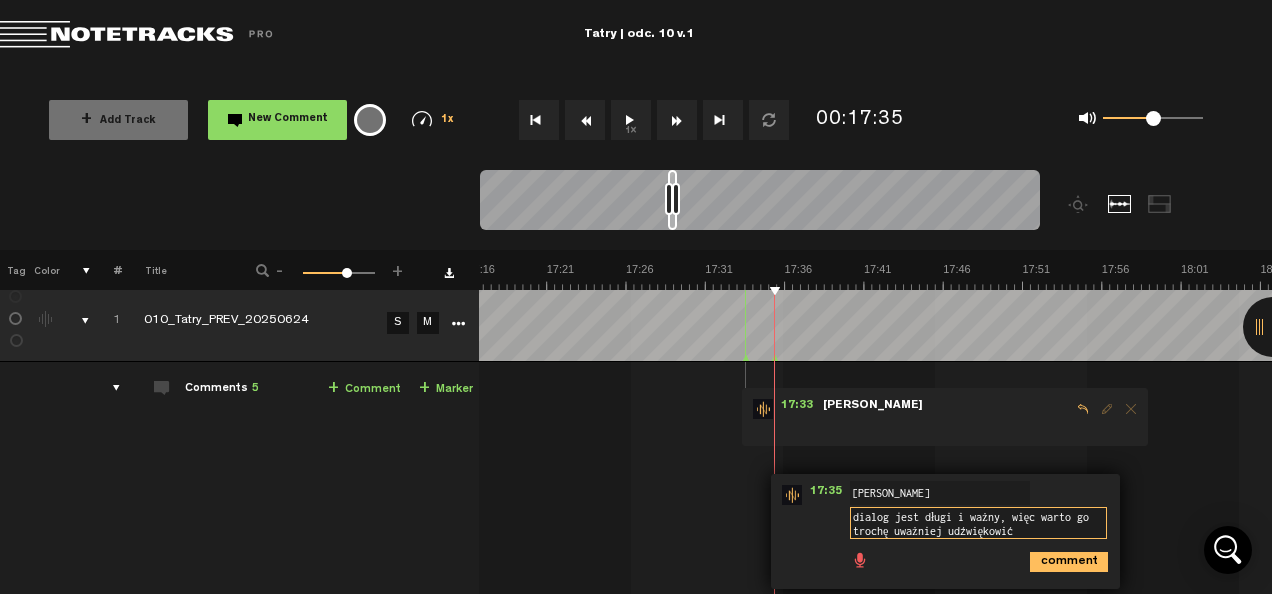 drag, startPoint x: 1028, startPoint y: 514, endPoint x: 1082, endPoint y: 516, distance: 54.037025 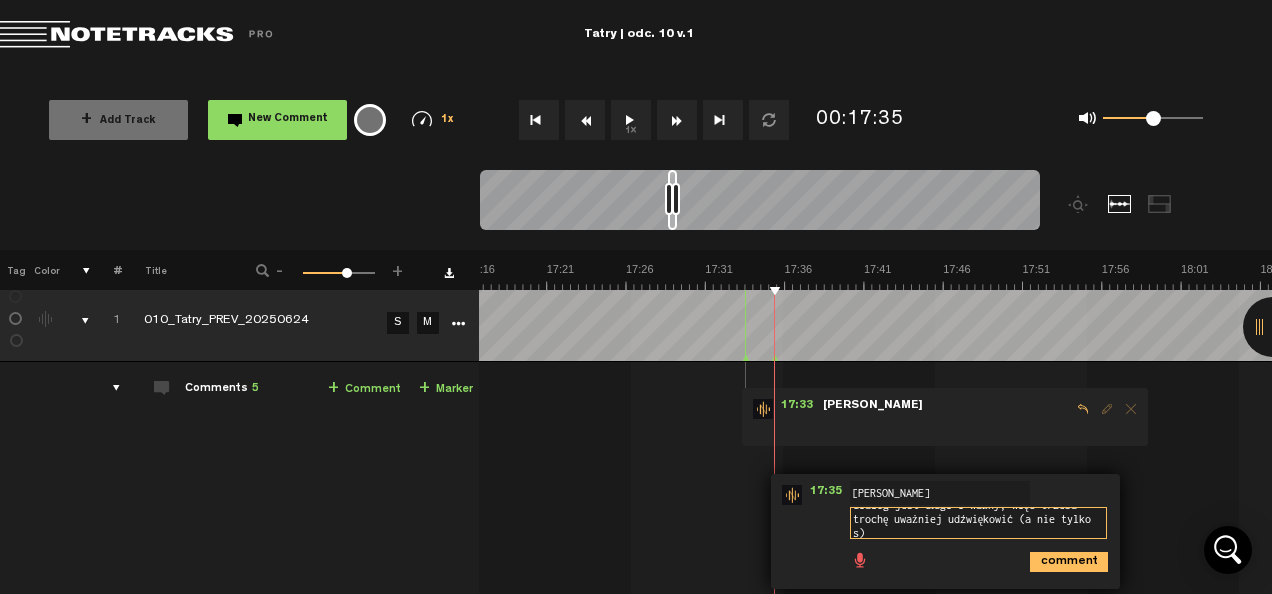scroll, scrollTop: 0, scrollLeft: 0, axis: both 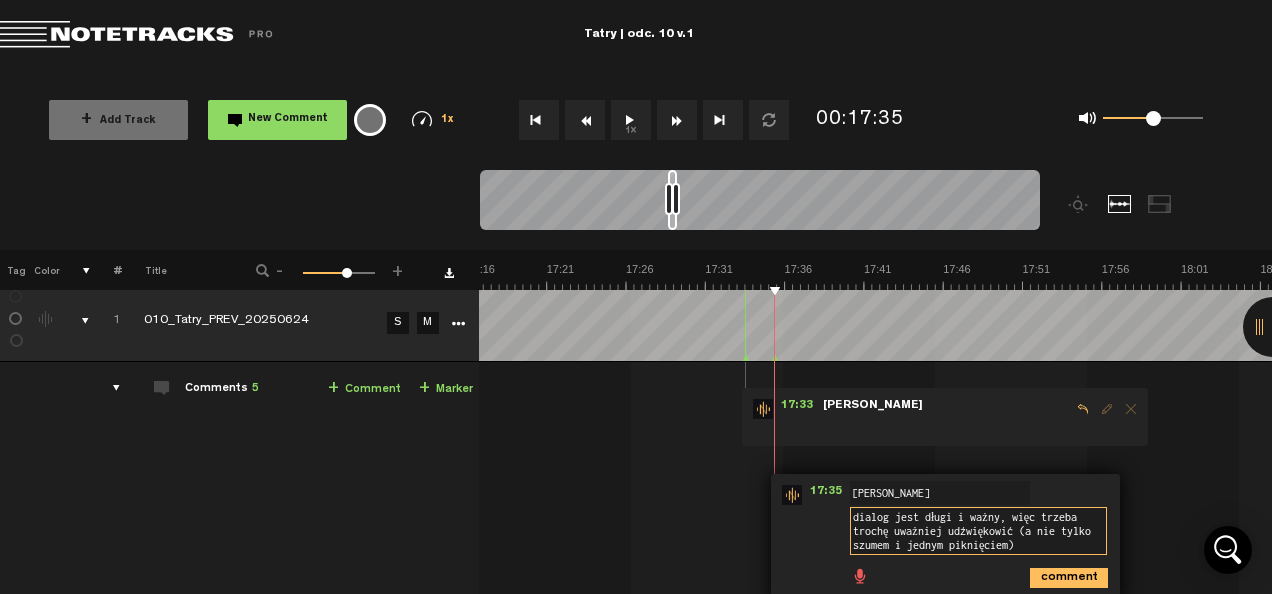 click on "dialog jest długi i ważny, więc trzeba  trochę uważniej udźwiękowić (a nie tylko szumem i jednym piknięciem)" at bounding box center (978, 531) 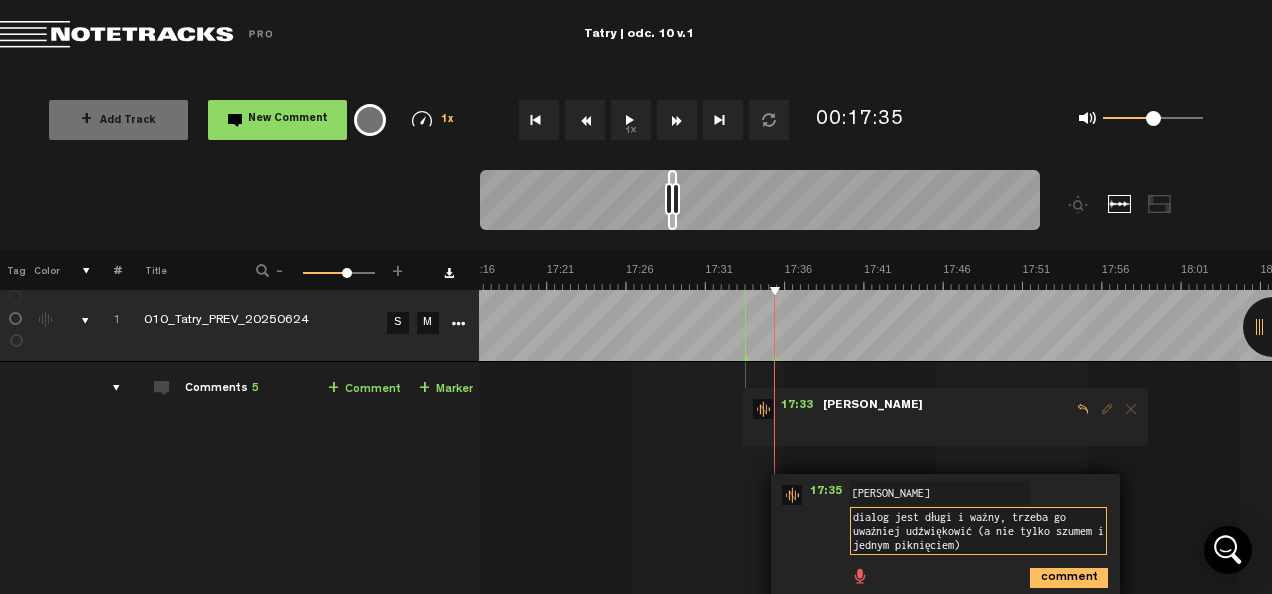 click on "dialog jest długi i ważny, trzeba go uważniej udźwiękowić (a nie tylko szumem i jednym piknięciem)" at bounding box center [978, 531] 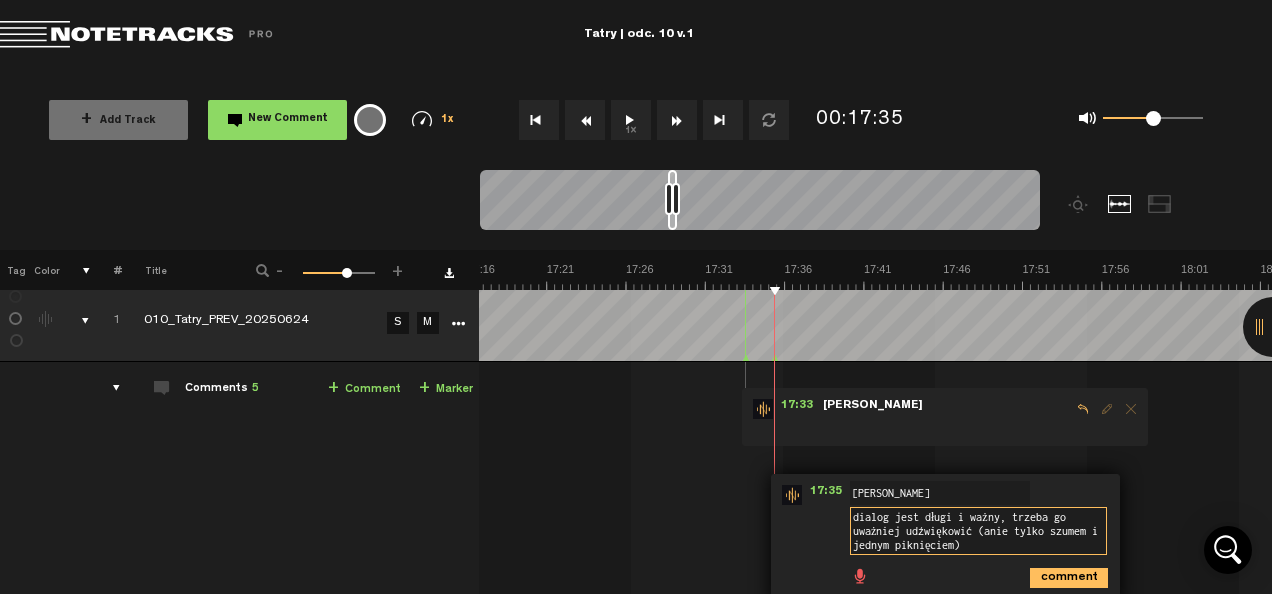 type on "dialog jest długi i ważny, trzeba go uważniej udźwiękowić (nie tylko szumem i jednym piknięciem)" 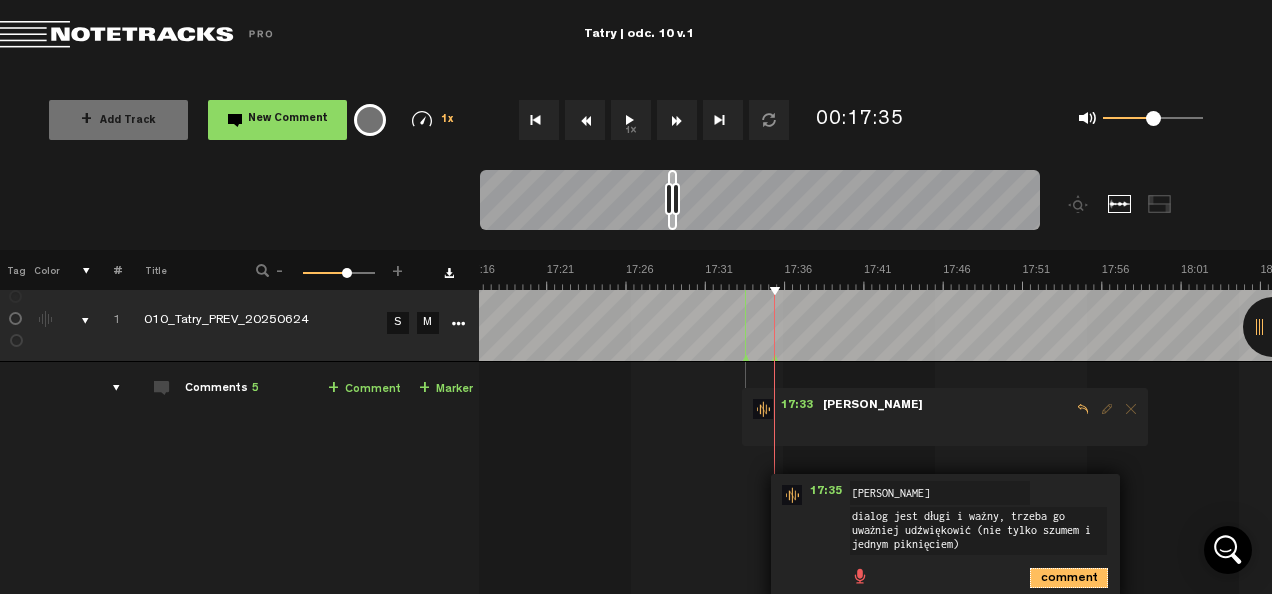 click on "comment" at bounding box center (1069, 578) 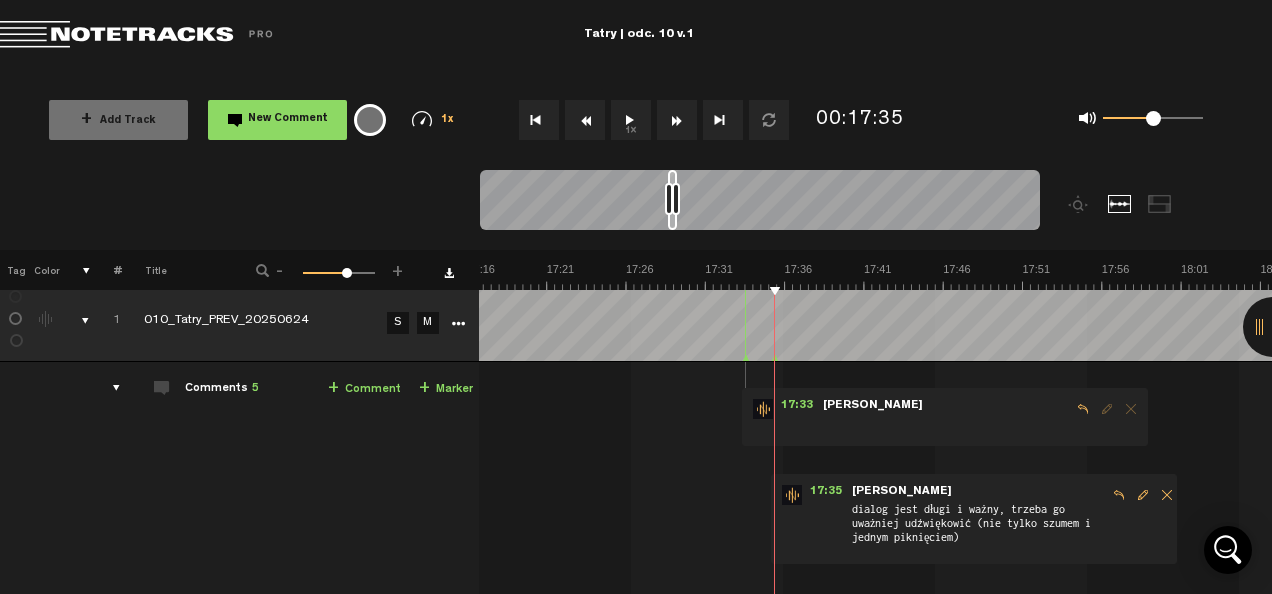 click on "1x" at bounding box center (631, 120) 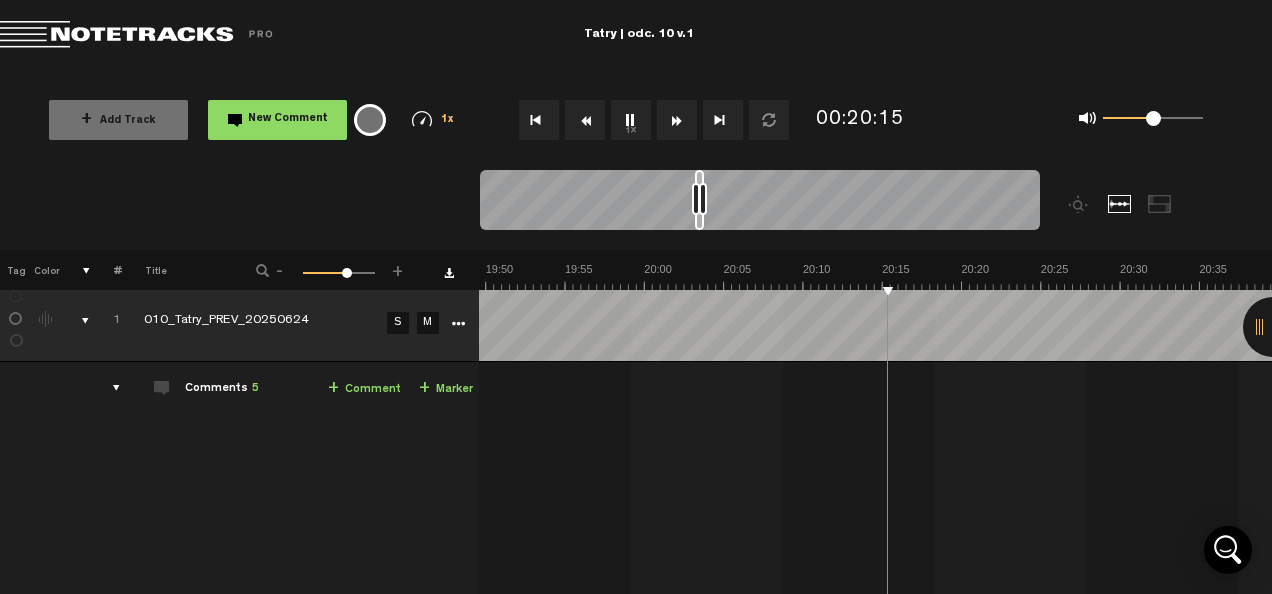scroll, scrollTop: 0, scrollLeft: 18946, axis: horizontal 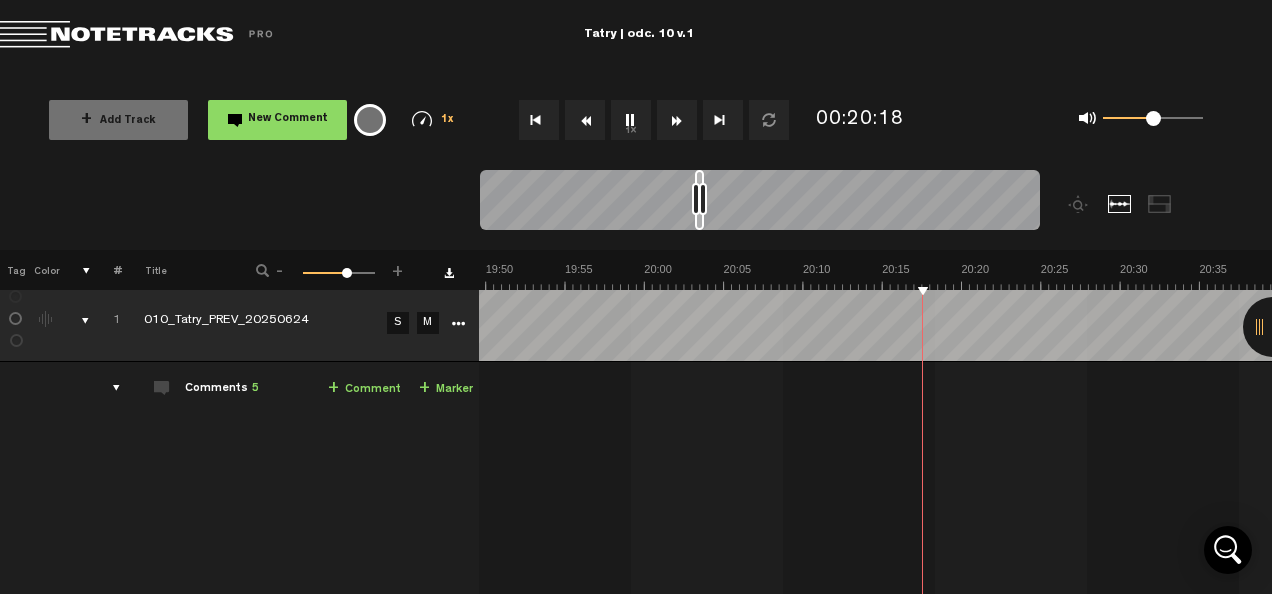 click on "1x" at bounding box center (631, 120) 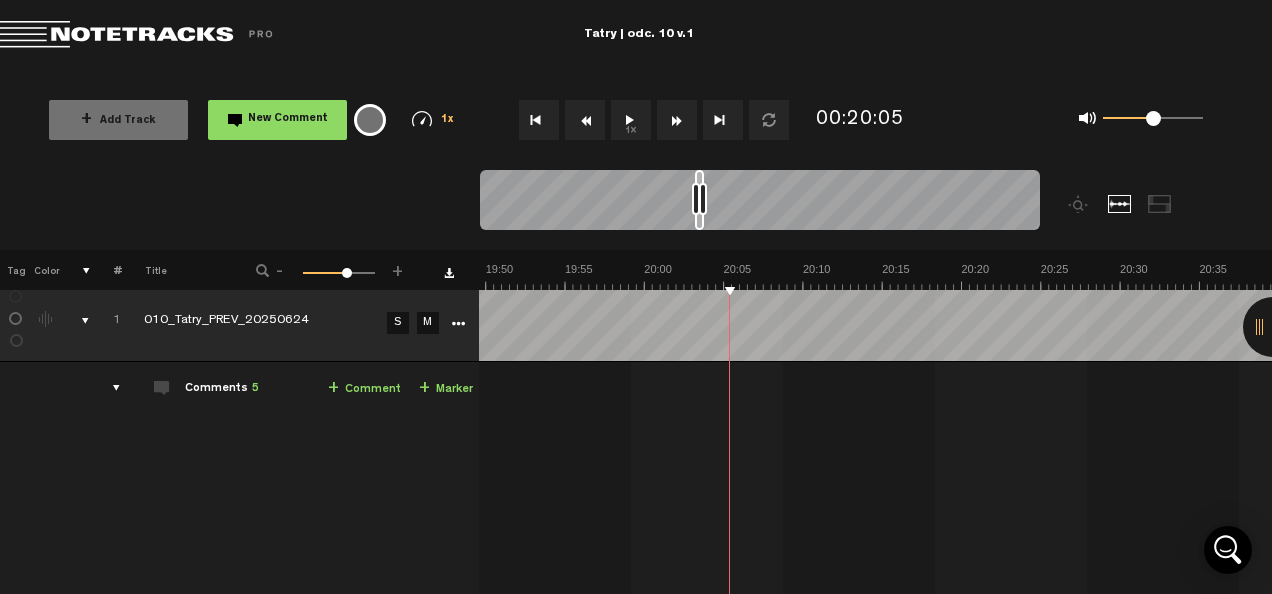 click on "1x" at bounding box center (631, 120) 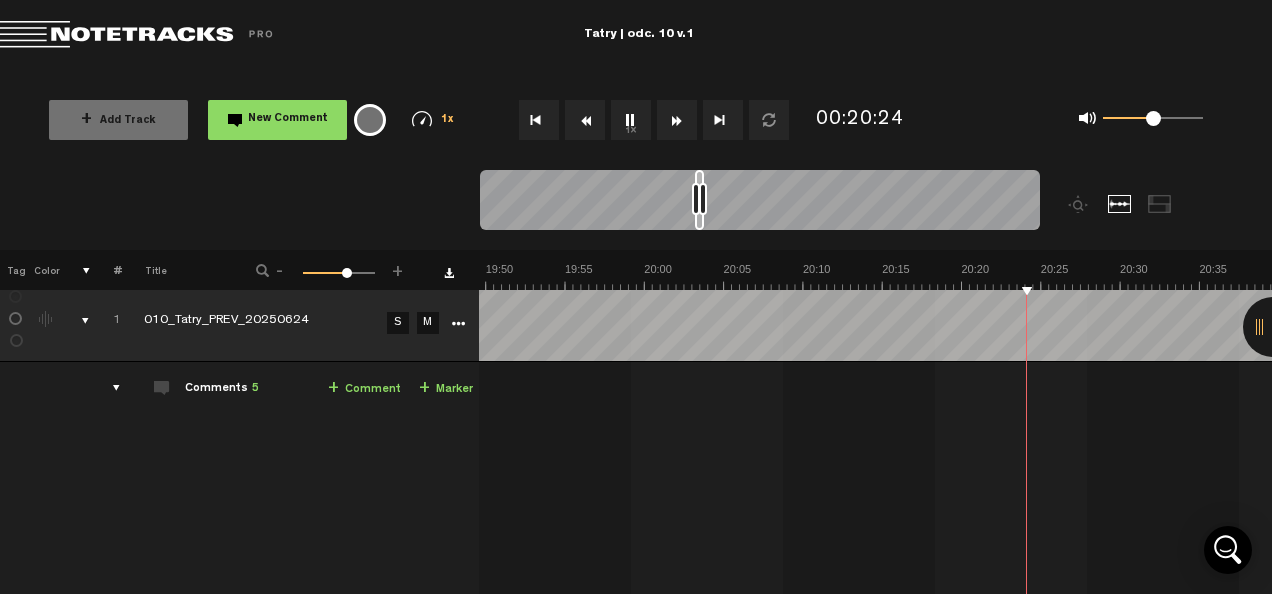 click on "1x" at bounding box center [631, 120] 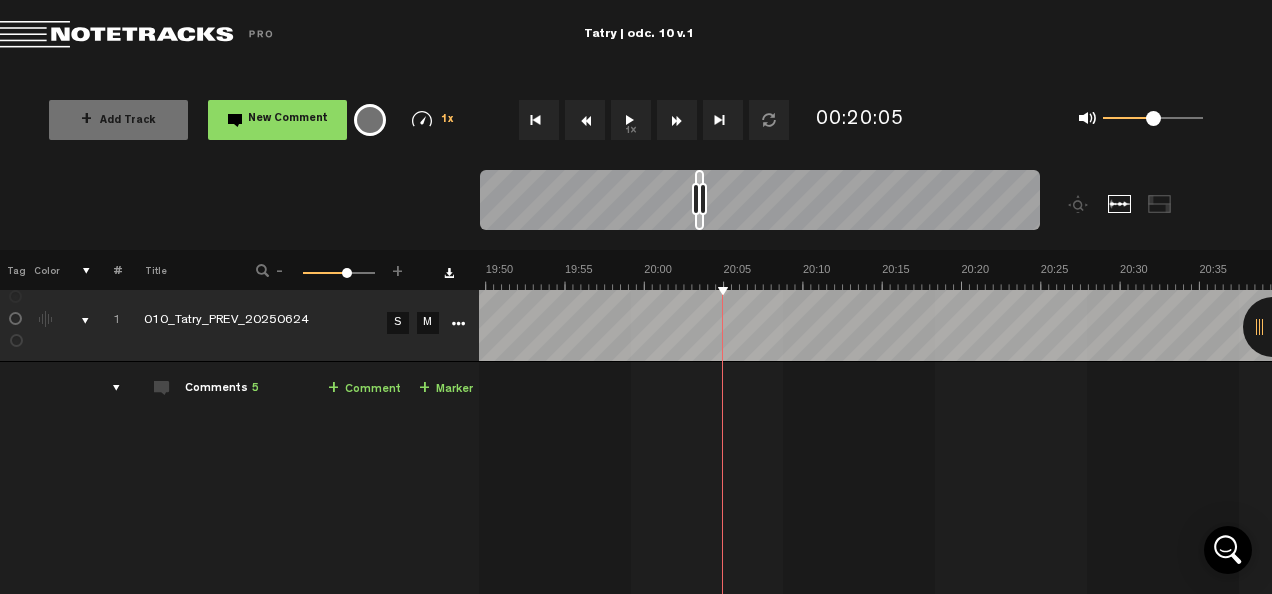 click on "Comments  5             + Comment                + Marker" at bounding box center [300, 496] 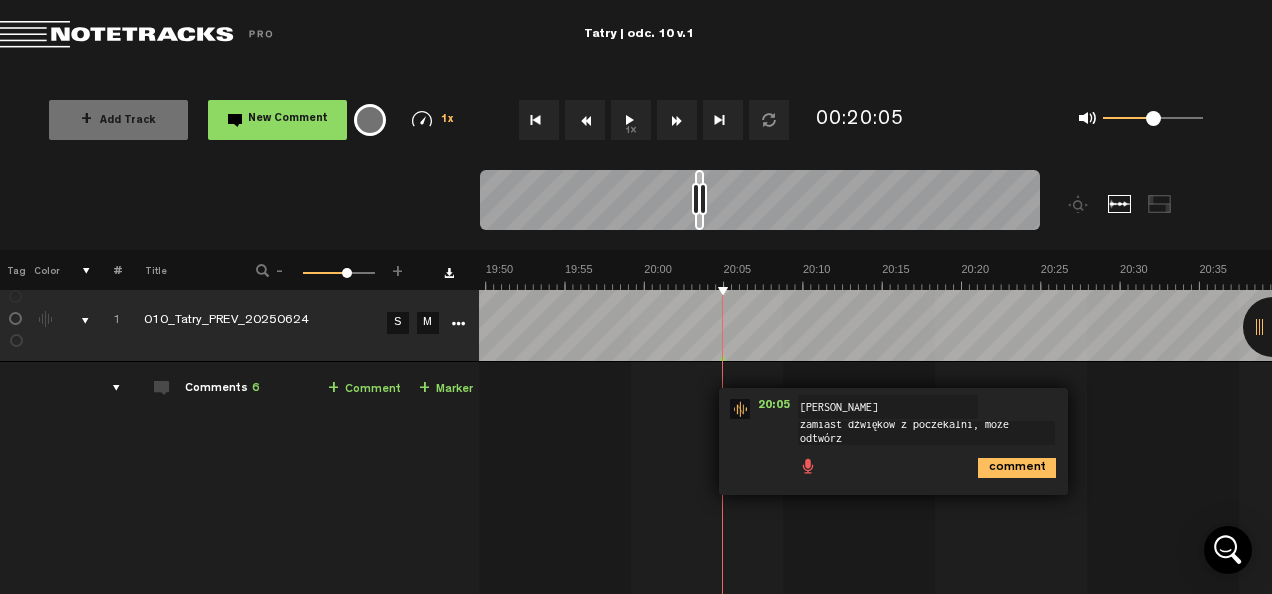 scroll, scrollTop: 1, scrollLeft: 0, axis: vertical 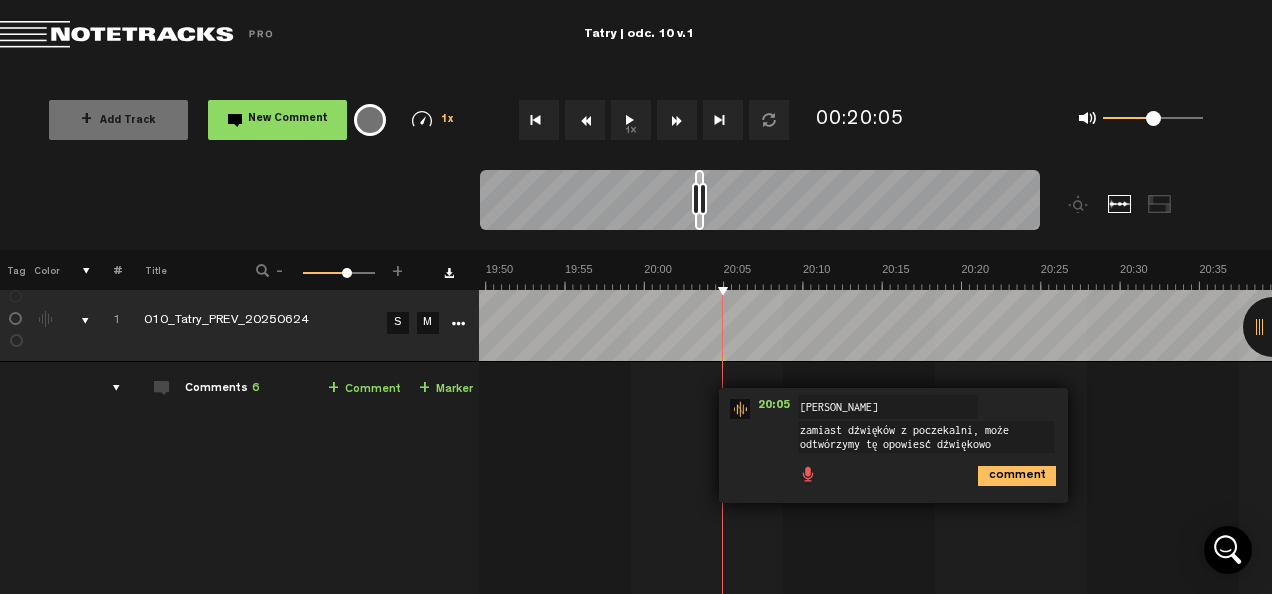 click on "zamiast dźwięków z poczekalni, może odtwórzymy tę opowieść dźwiękowo" at bounding box center [926, 437] 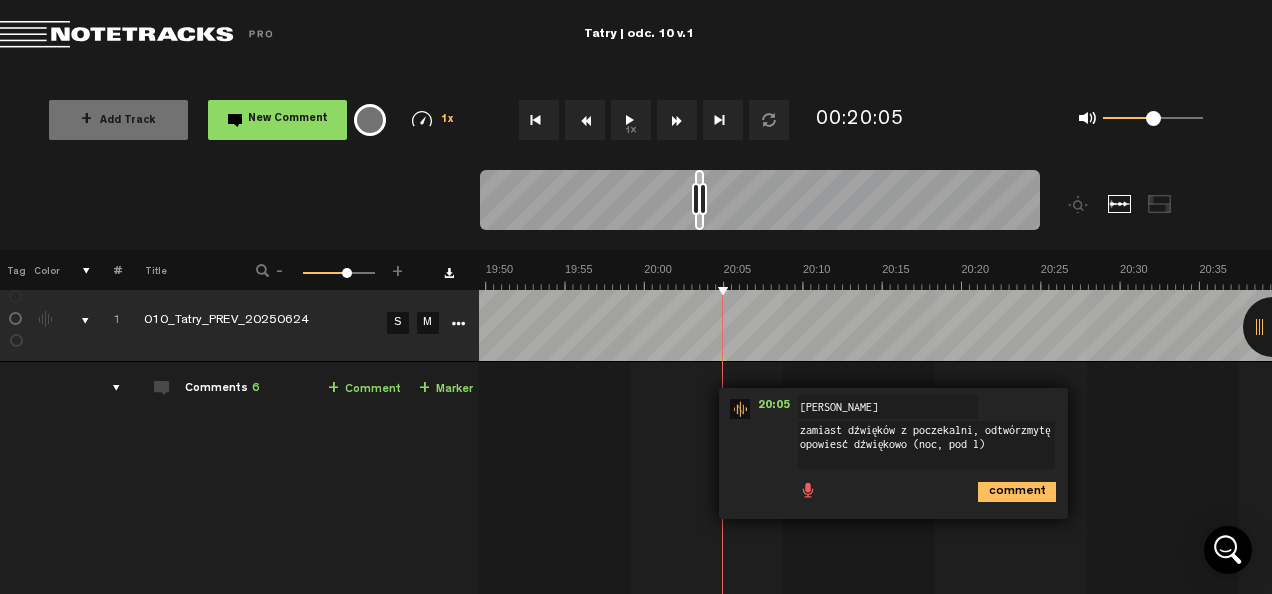 scroll, scrollTop: 0, scrollLeft: 0, axis: both 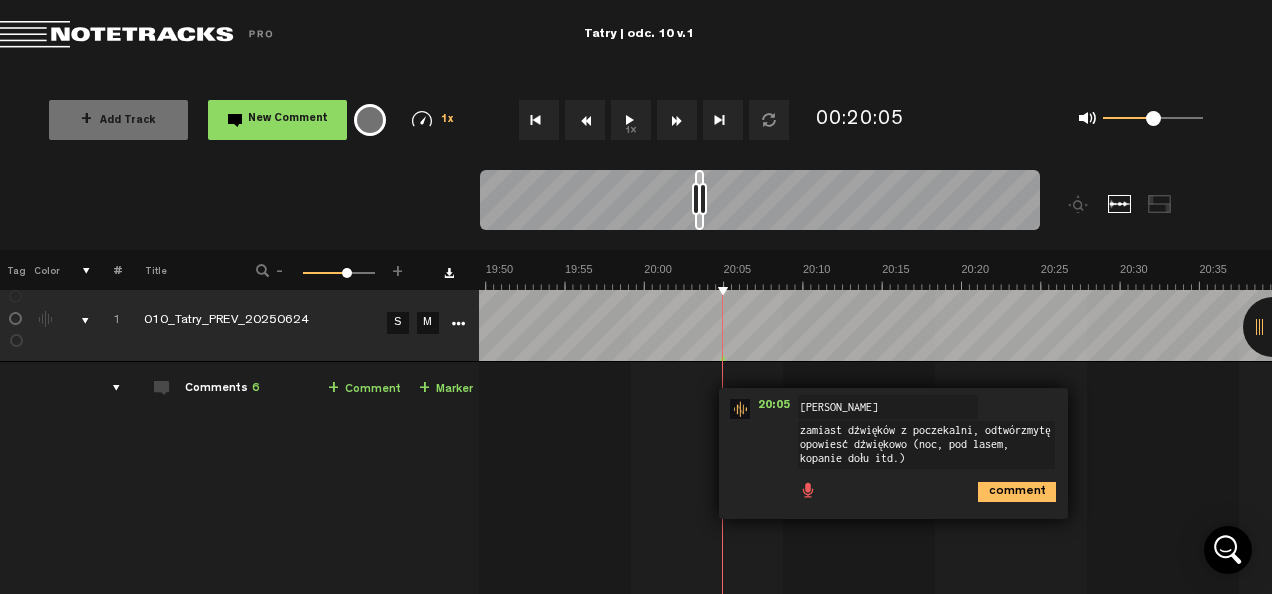 type on "zamiast dźwięków z poczekalni, odtwórzmytę opowieść dźwiękowo (noc, pod lasem, kopanie dołu itd.)" 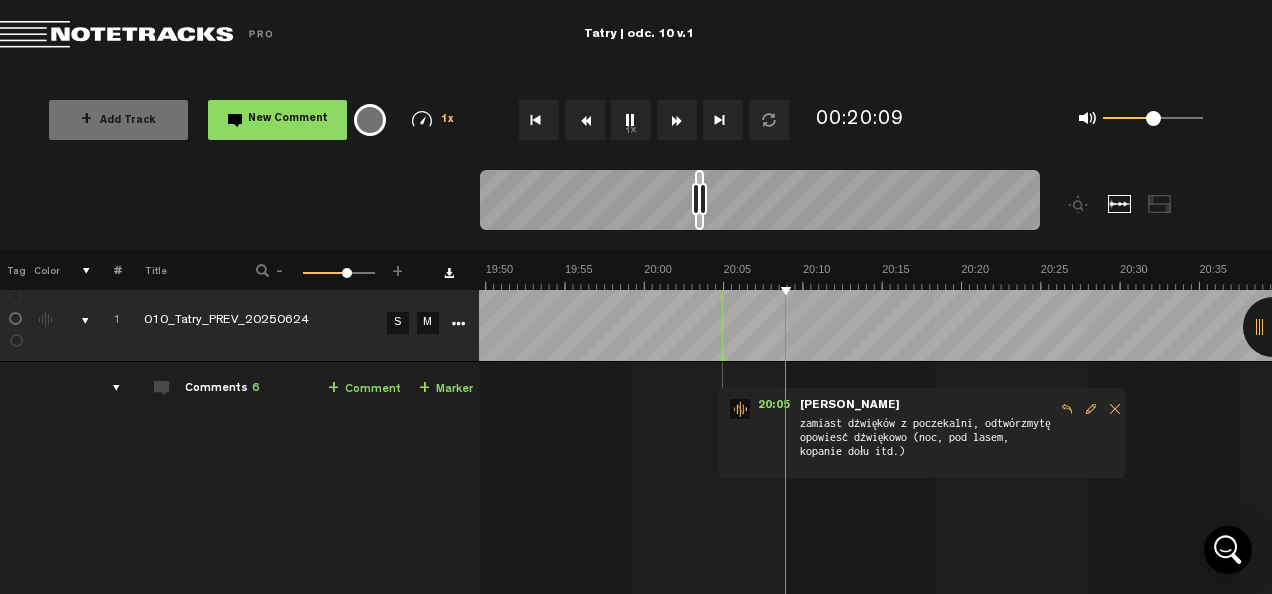 click at bounding box center (1091, 409) 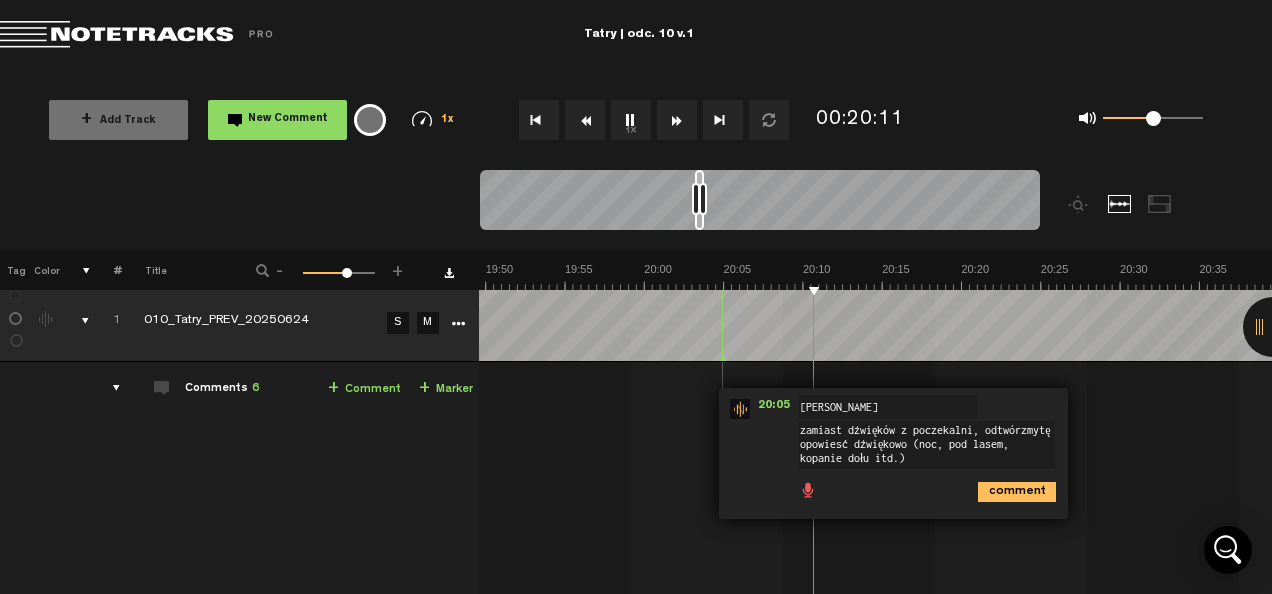click on "zamiast dźwięków z poczekalni, odtwórzmytę opowieść dźwiękowo (noc, pod lasem, kopanie dołu itd.)" at bounding box center [926, 445] 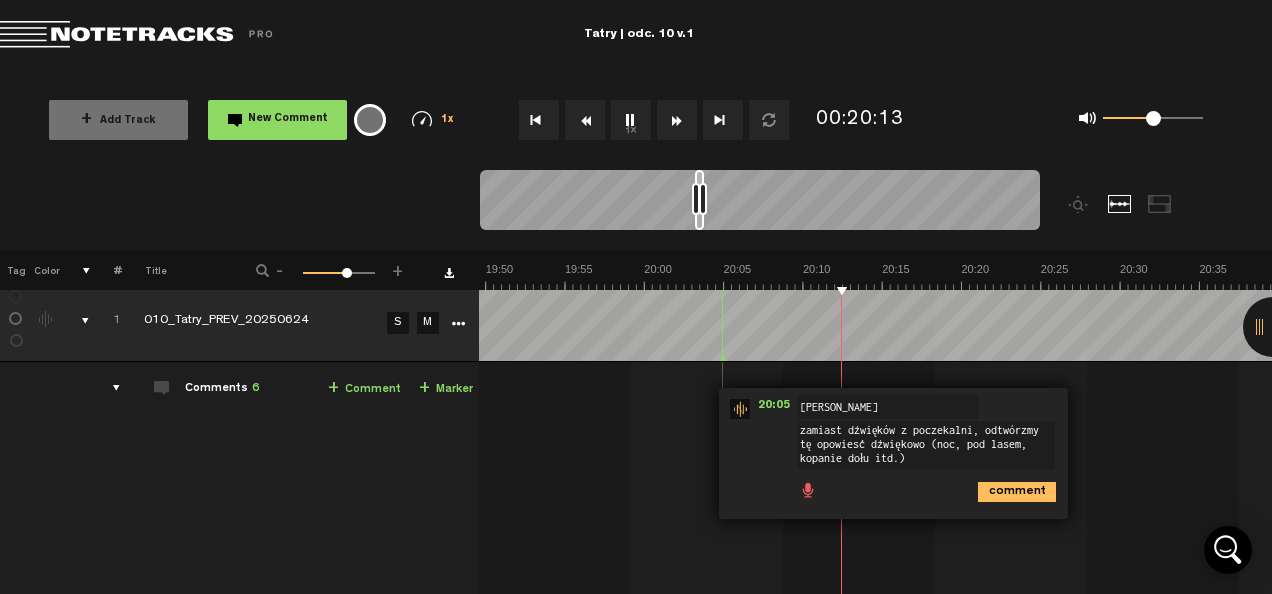 click on "zamiast dźwięków z poczekalni, odtwórzmy tę opowieść dźwiękowo (noc, pod lasem, kopanie dołu itd.)" at bounding box center [926, 445] 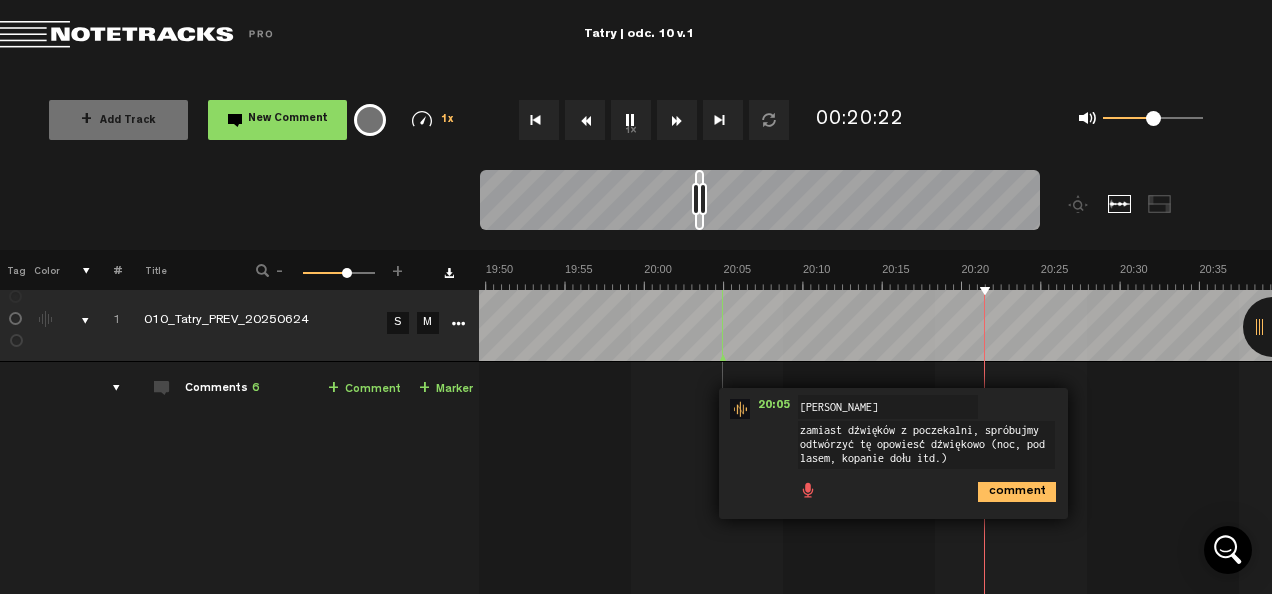 type on "zamiast dźwięków z poczekalni, spróbujmy odtwórzyć tę opowieść dźwiękowo (noc, pod lasem, kopanie dołu itd.)" 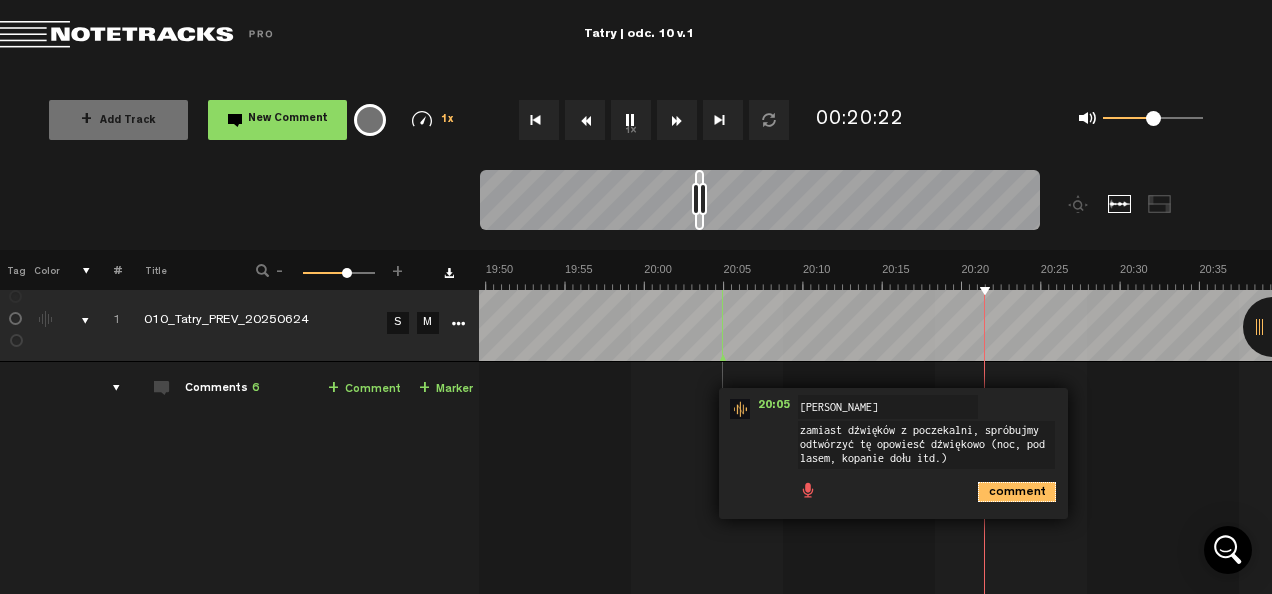 click on "comment" at bounding box center [1017, 492] 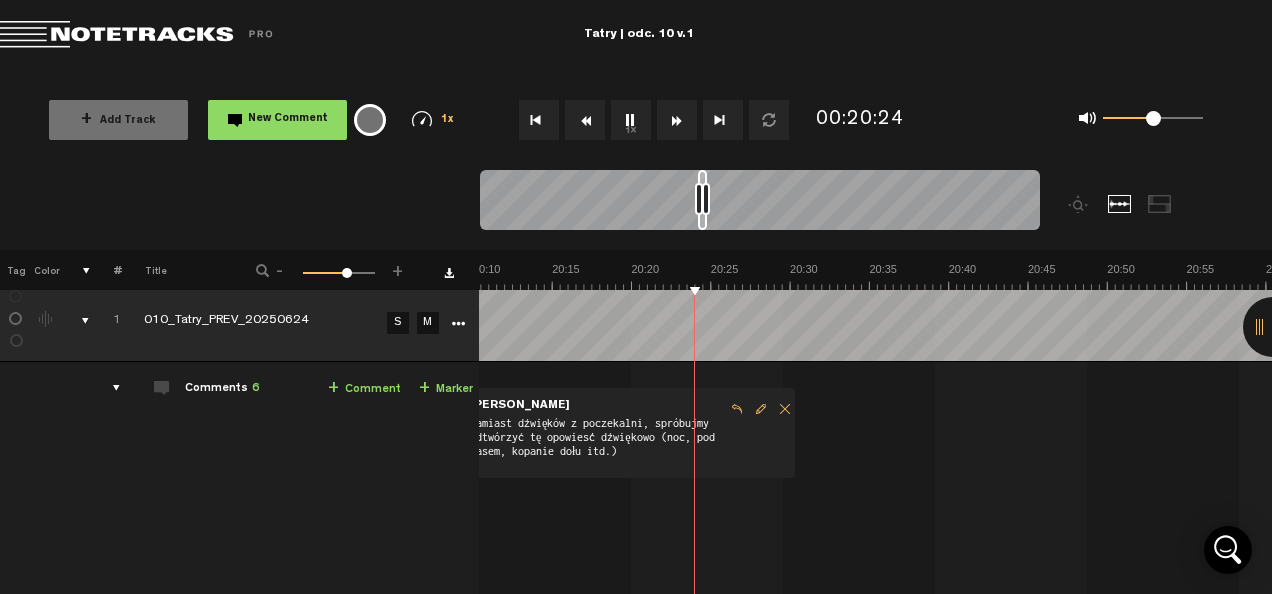 scroll, scrollTop: 0, scrollLeft: 18916, axis: horizontal 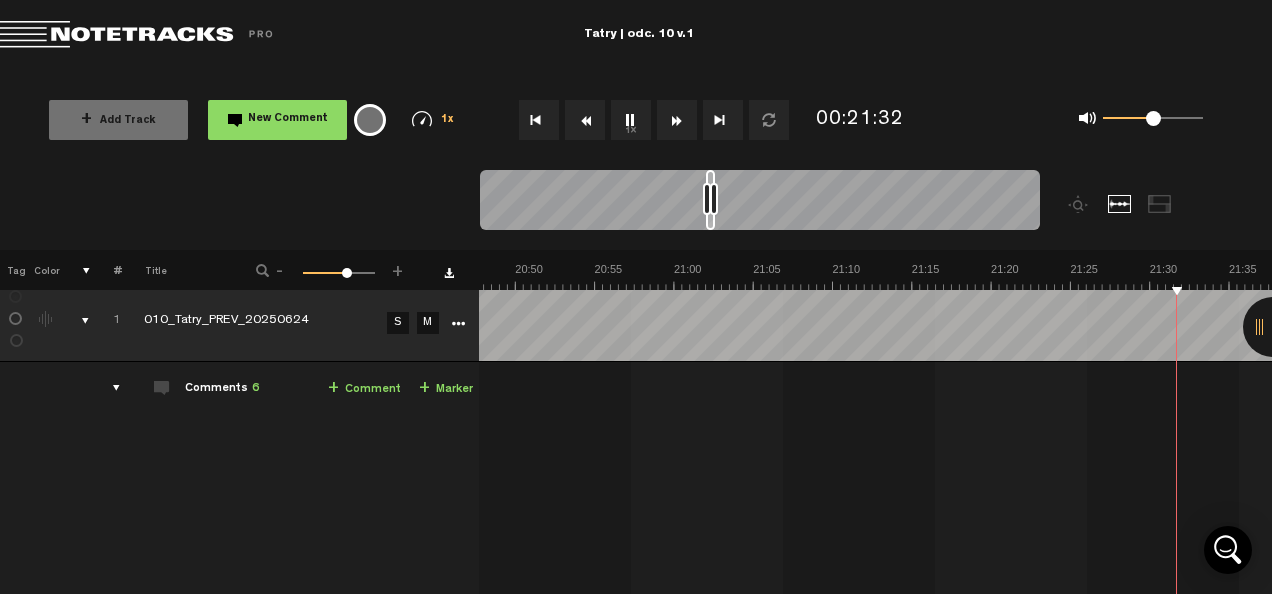 click on "1x" at bounding box center [631, 120] 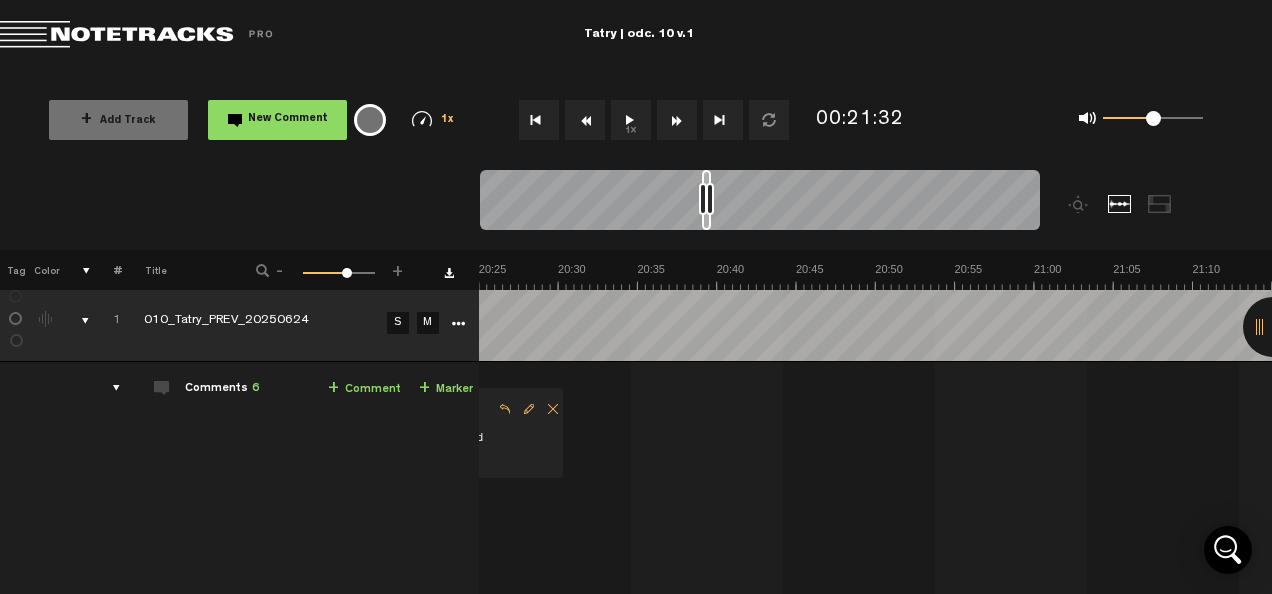 scroll, scrollTop: 9, scrollLeft: 6, axis: both 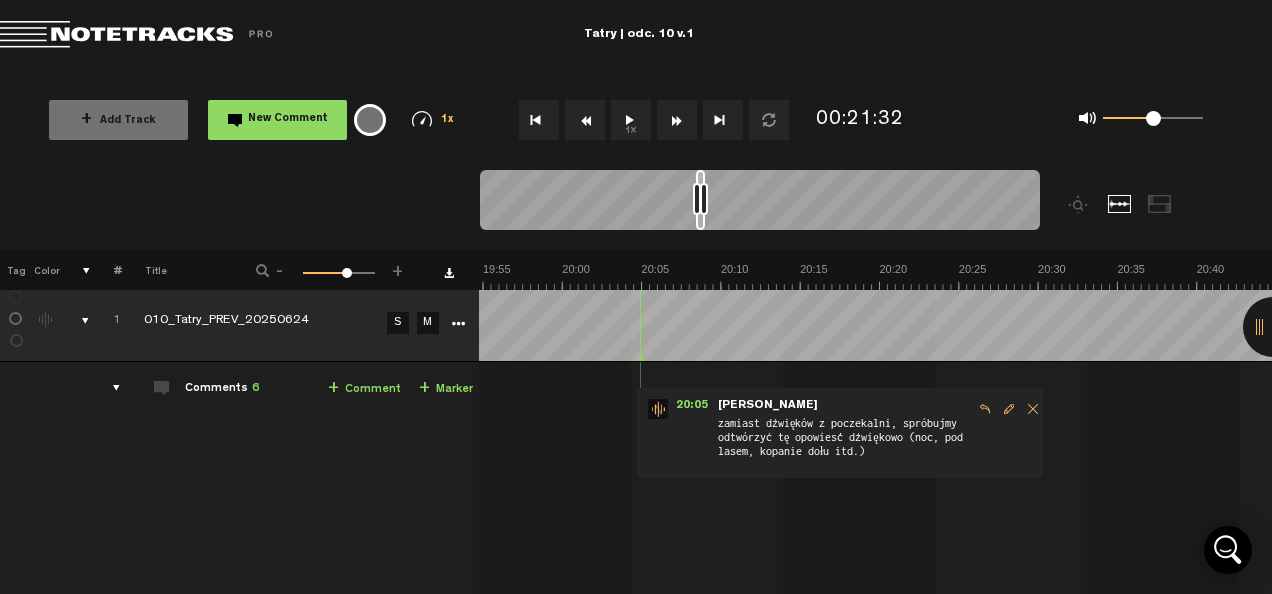 click at bounding box center [1009, 409] 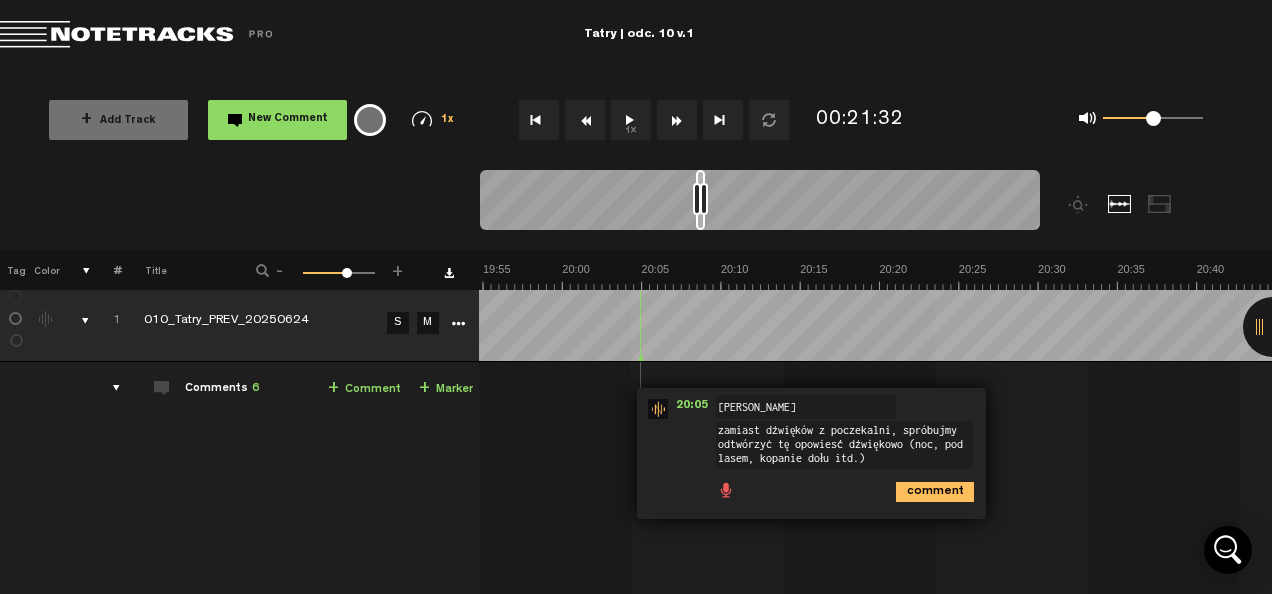 click on "zamiast dźwięków z poczekalni, spróbujmy odtwórzyć tę opowieść dźwiękowo (noc, pod lasem, kopanie dołu itd.)" at bounding box center [844, 445] 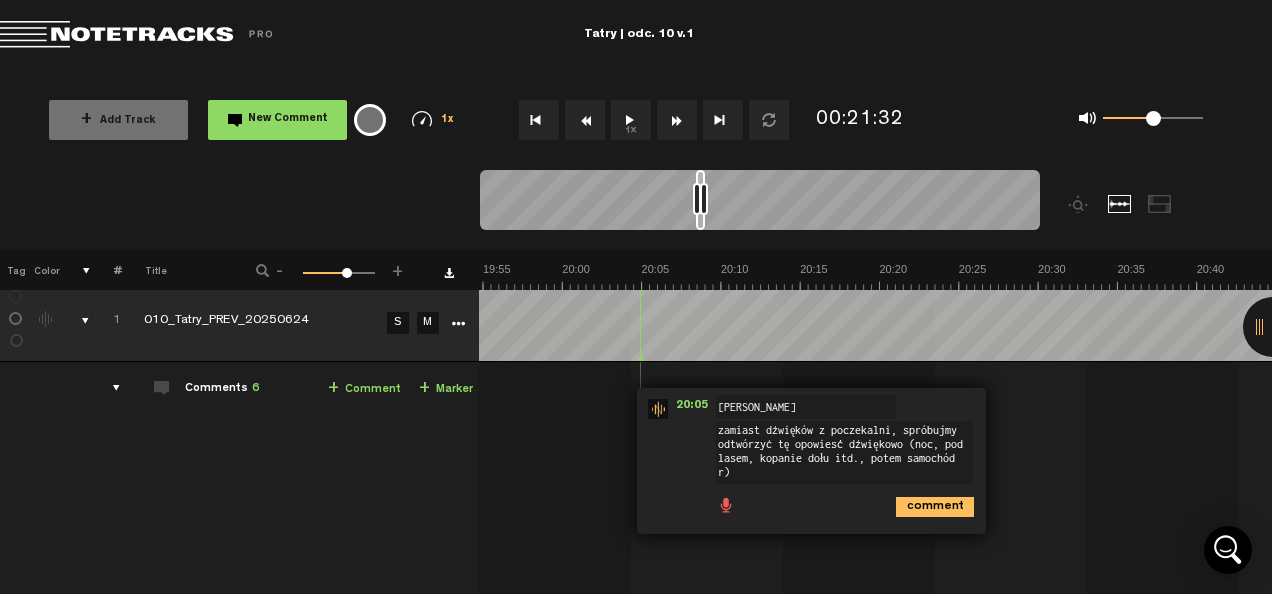 scroll, scrollTop: 0, scrollLeft: 0, axis: both 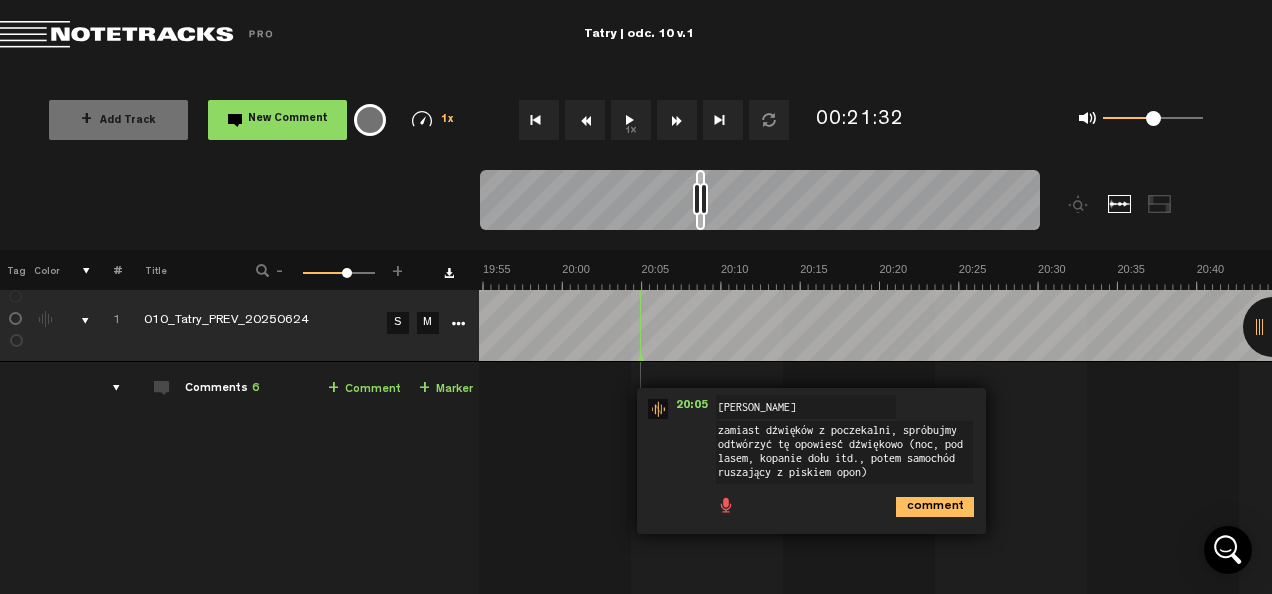 type on "zamiast dźwięków z poczekalni, spróbujmy odtwórzyć tę opowieść dźwiękowo (noc, pod lasem, kopanie dołu itd., potem samochód ruszający z piskiem opon)" 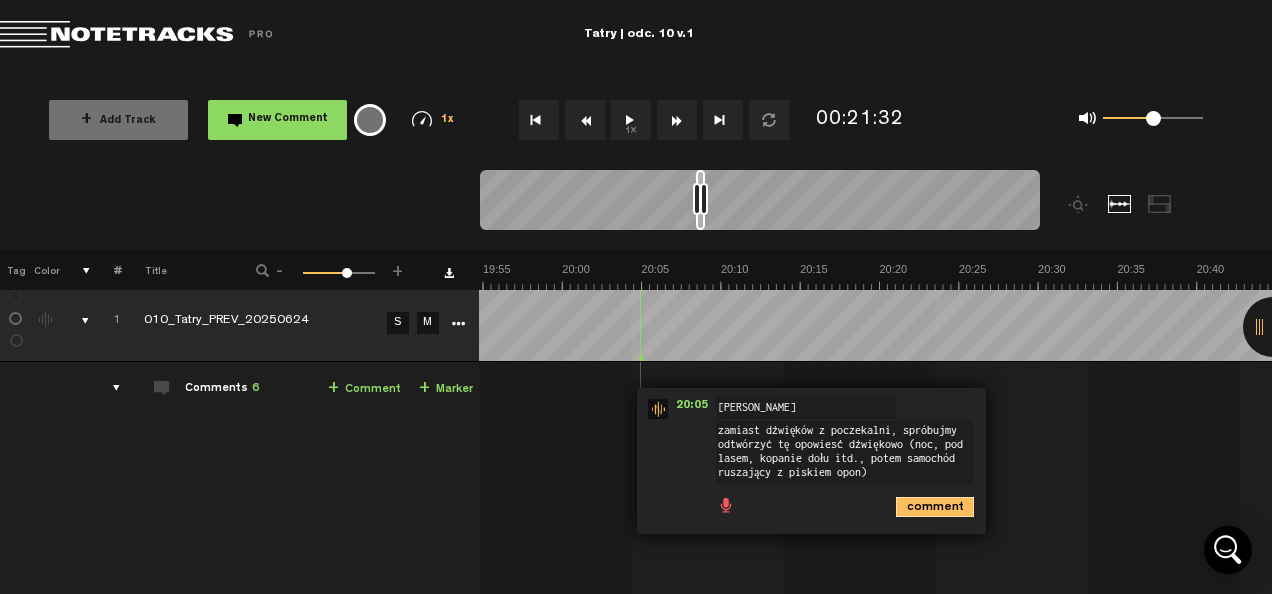 click on "comment" at bounding box center (935, 507) 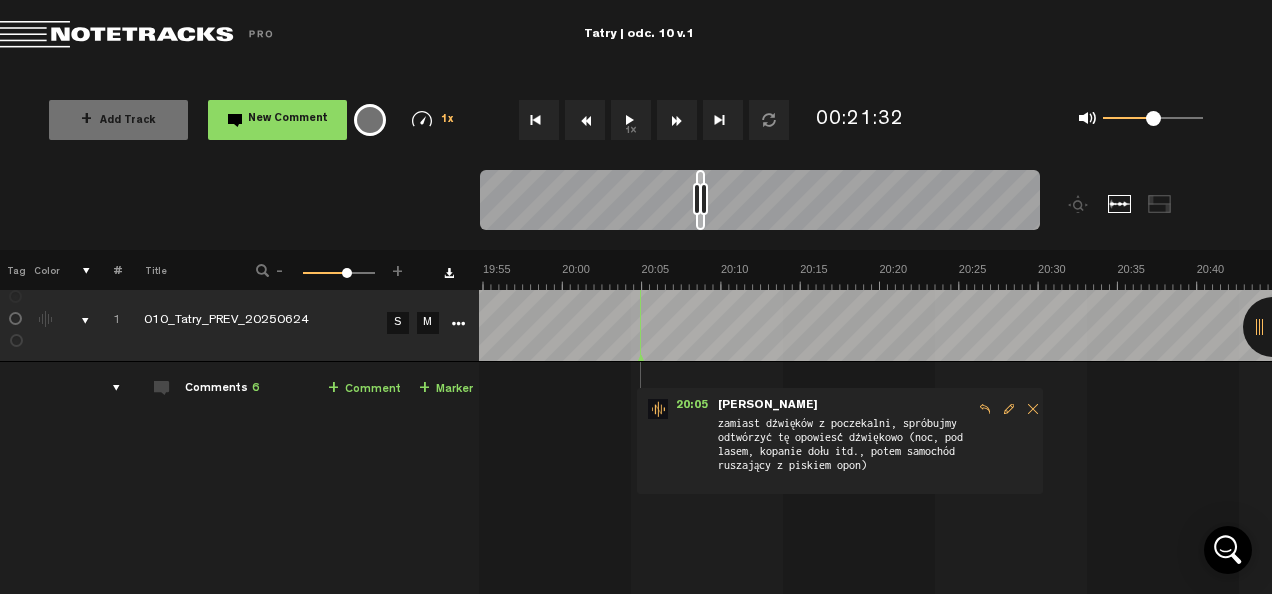 scroll, scrollTop: 59, scrollLeft: 0, axis: vertical 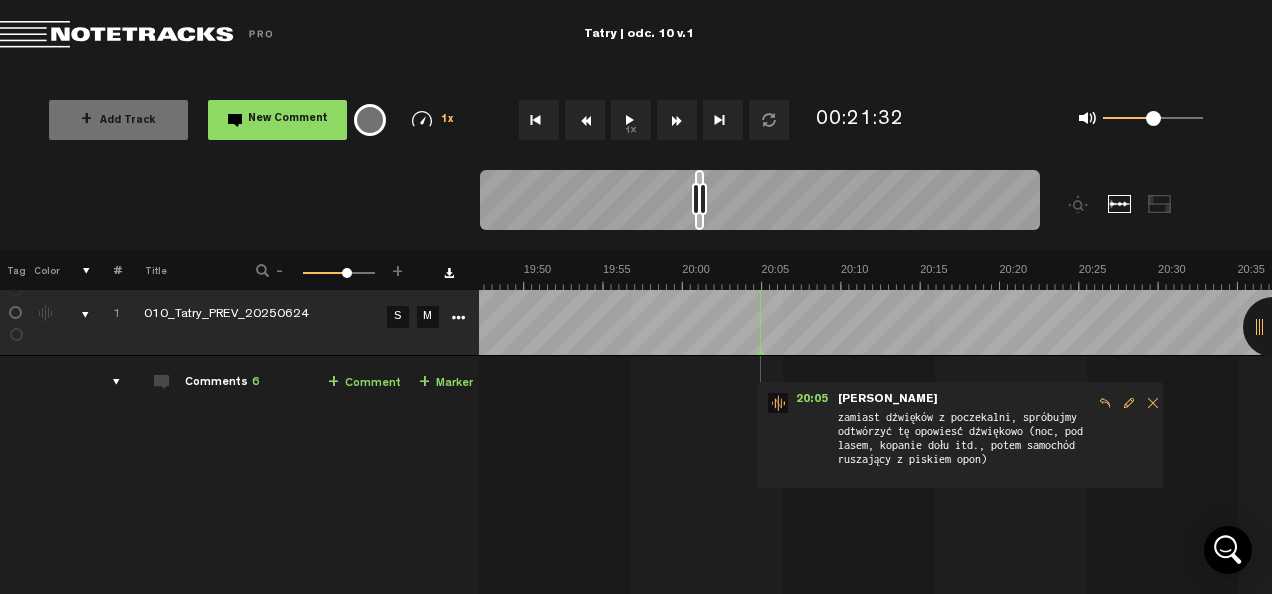 click on "zamiast dźwięków z poczekalni, spróbujmy odtwórzyć tę opowieść dźwiękowo (noc, pod lasem, kopanie dołu itd., potem samochód ruszający z piskiem opon)" at bounding box center [964, 444] 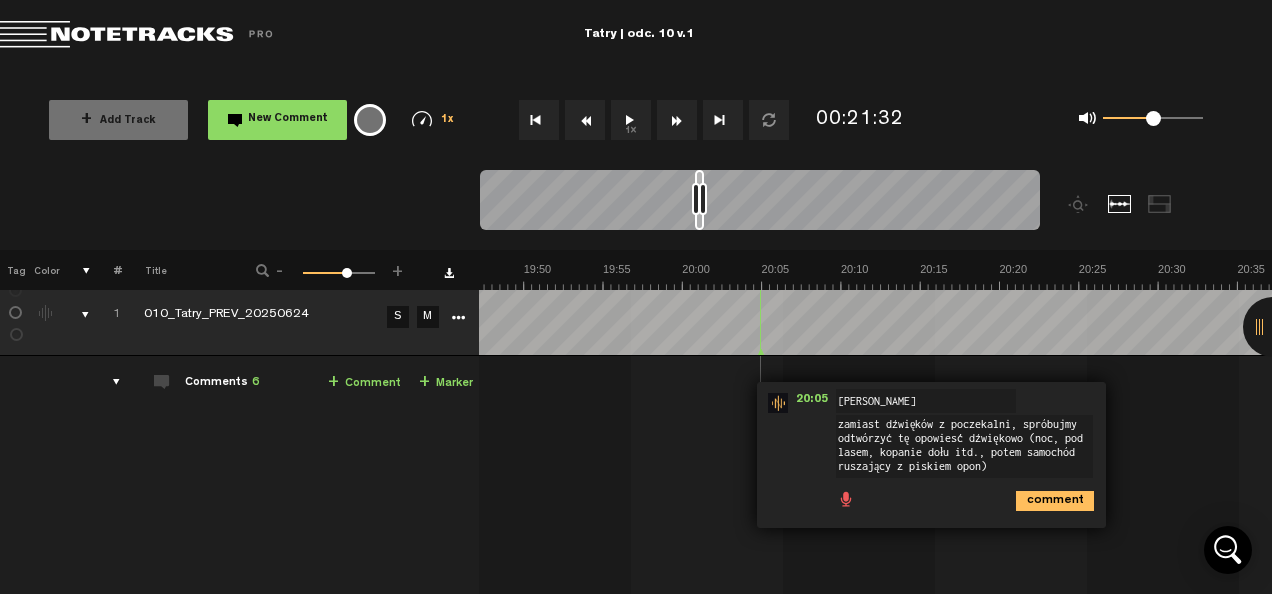 click on "zamiast dźwięków z poczekalni, spróbujmy odtwórzyć tę opowieść dźwiękowo (noc, pod lasem, kopanie dołu itd., potem samochód ruszający z piskiem opon)" at bounding box center [964, 446] 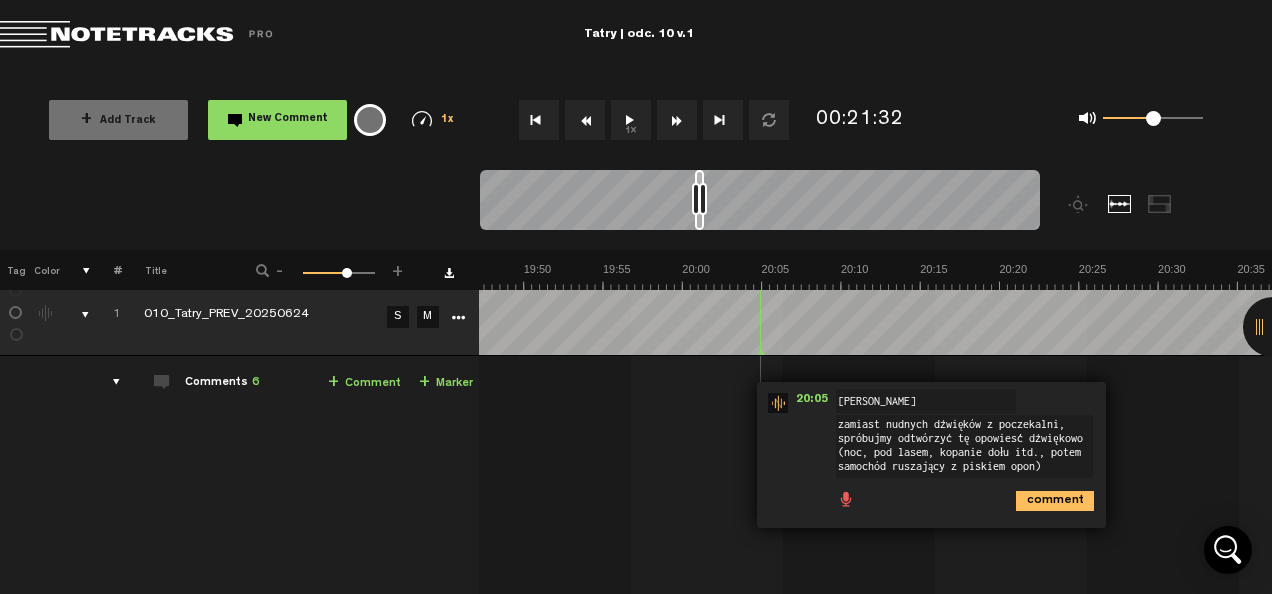 type on "zamiast nudnych dźwięków z poczekalni, spróbujmy odtwórzyć tę opowieść dźwiękowo (noc, pod lasem, kopanie dołu itd., potem samochód ruszający z piskiem opon)" 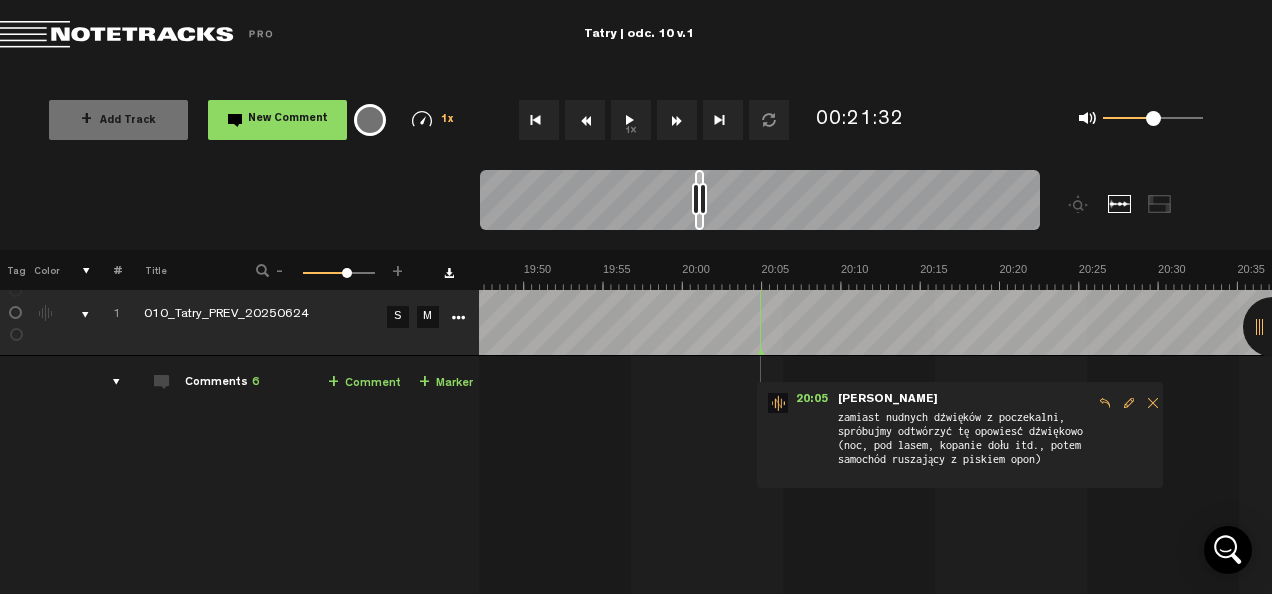 click at bounding box center [1129, 403] 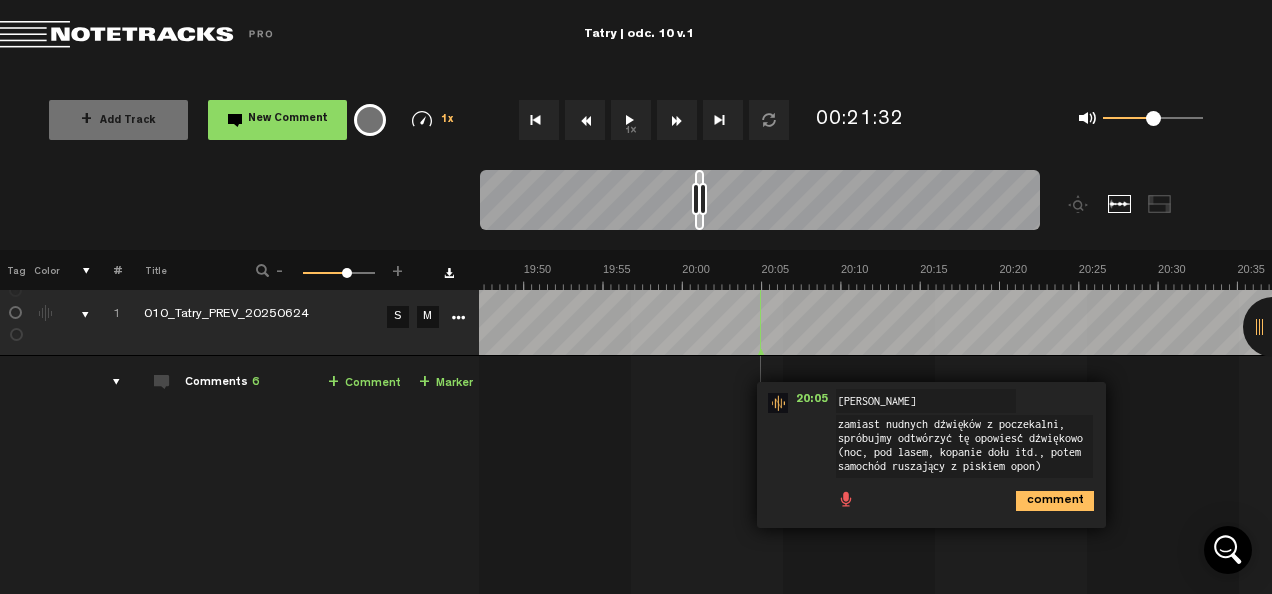 click on "zamiast nudnych dźwięków z poczekalni, spróbujmy odtwórzyć tę opowieść dźwiękowo (noc, pod lasem, kopanie dołu itd., potem samochód ruszający z piskiem opon)" at bounding box center [964, 446] 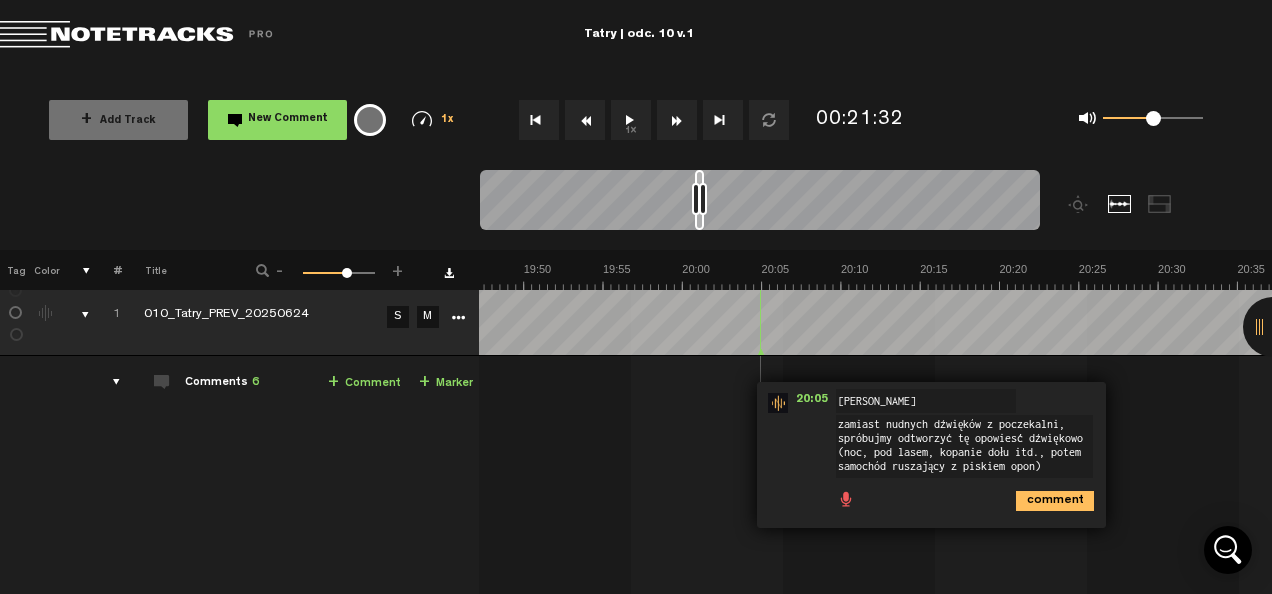 type on "zamiast nudnych dźwięków z poczekalni, spróbujmy odtworzyć tę opowieść dźwiękowo (noc, pod lasem, kopanie dołu itd., potem samochód ruszający z piskiem opon)" 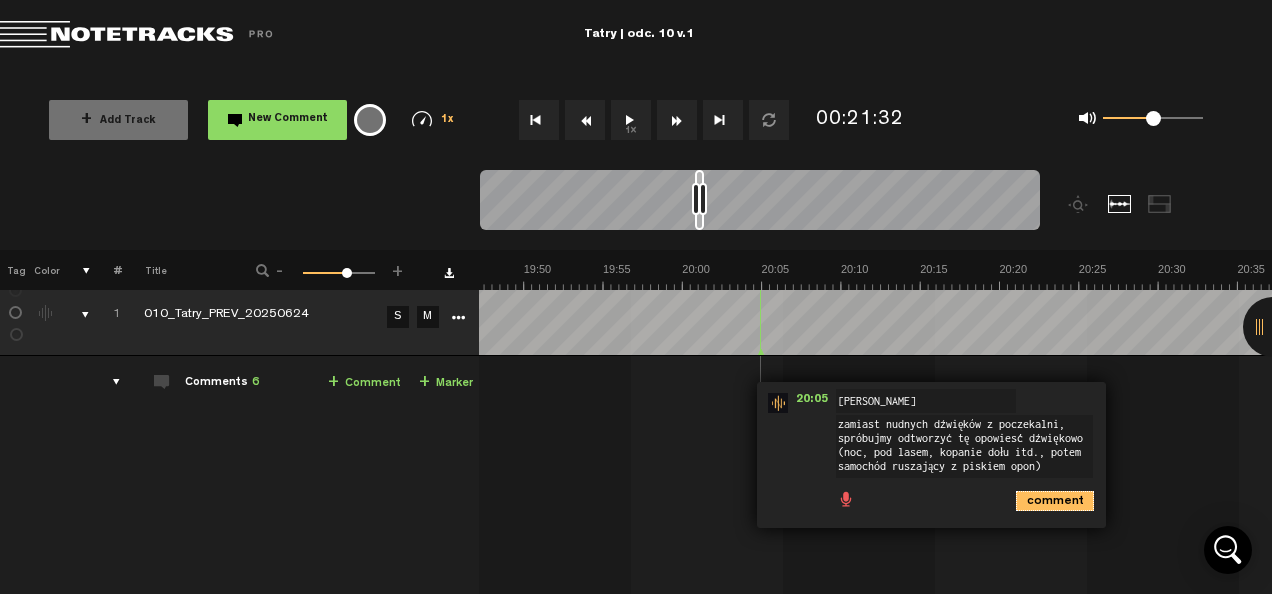 click on "comment" at bounding box center (1055, 501) 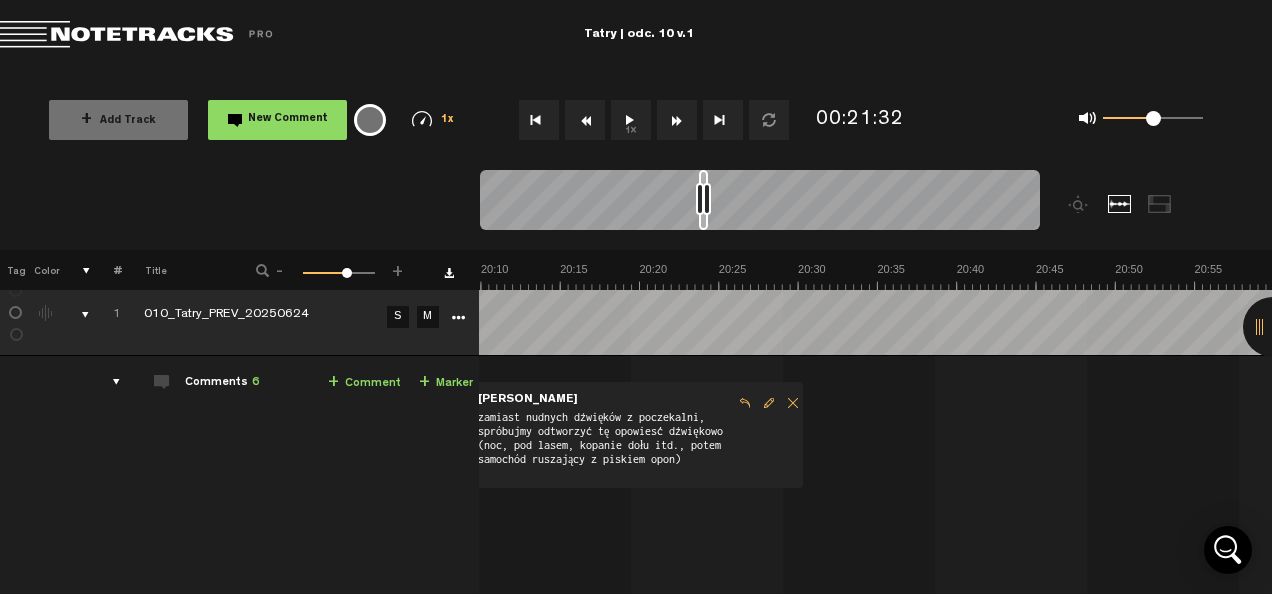 scroll, scrollTop: 15, scrollLeft: 15, axis: both 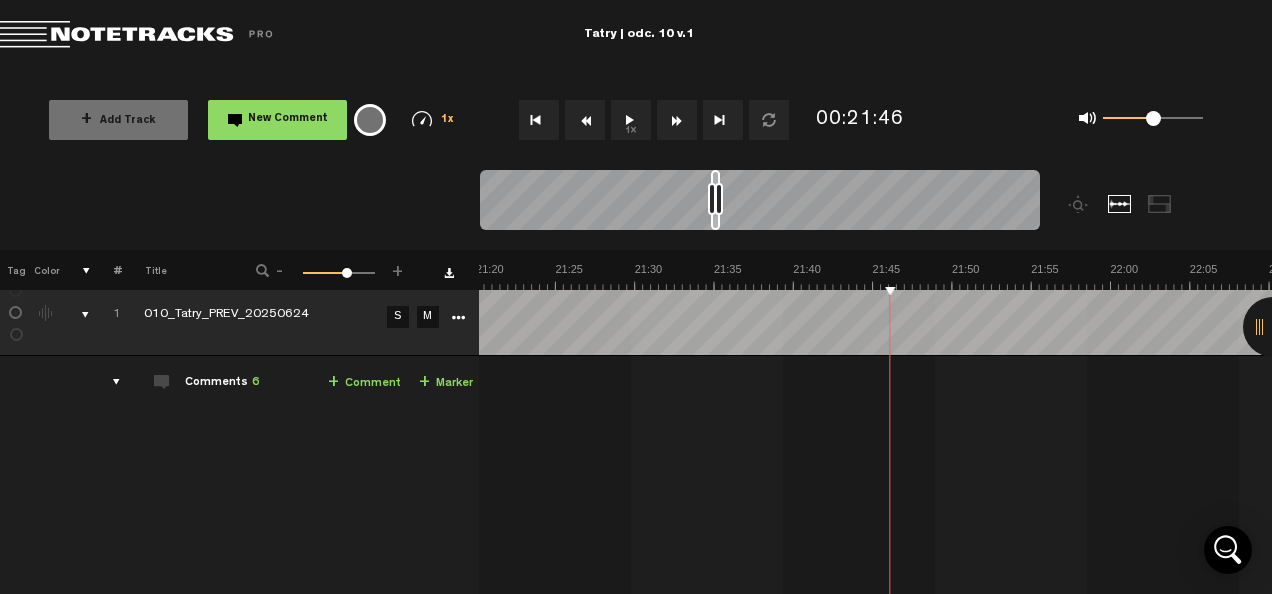 click on "1x" at bounding box center [631, 120] 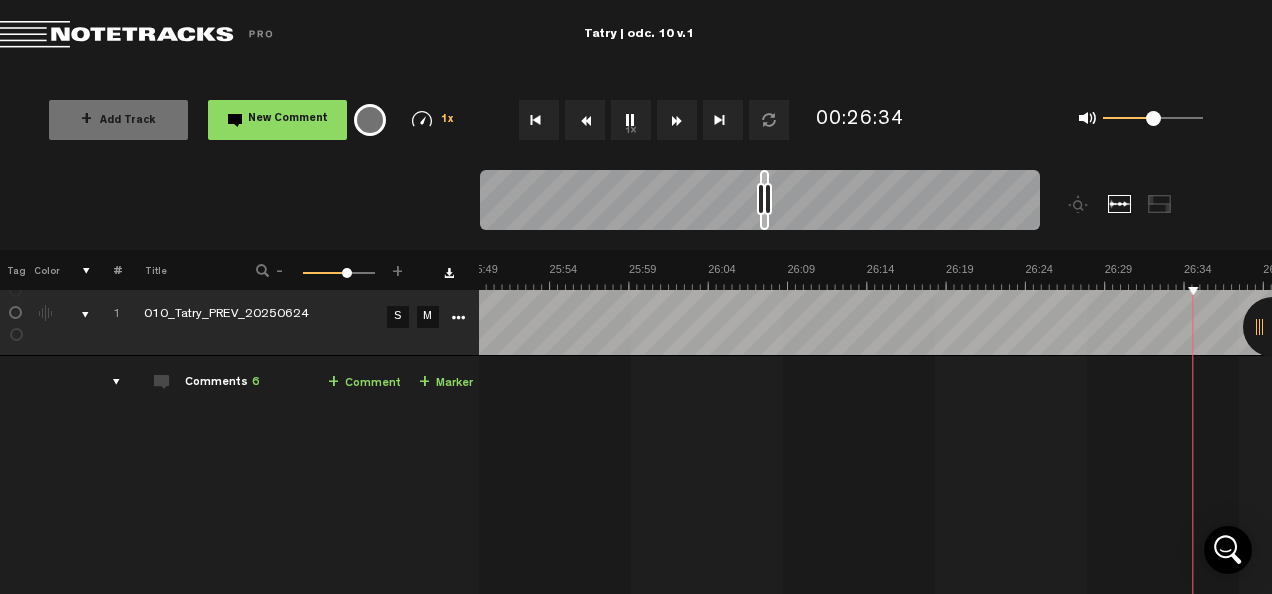 scroll, scrollTop: 0, scrollLeft: 24988, axis: horizontal 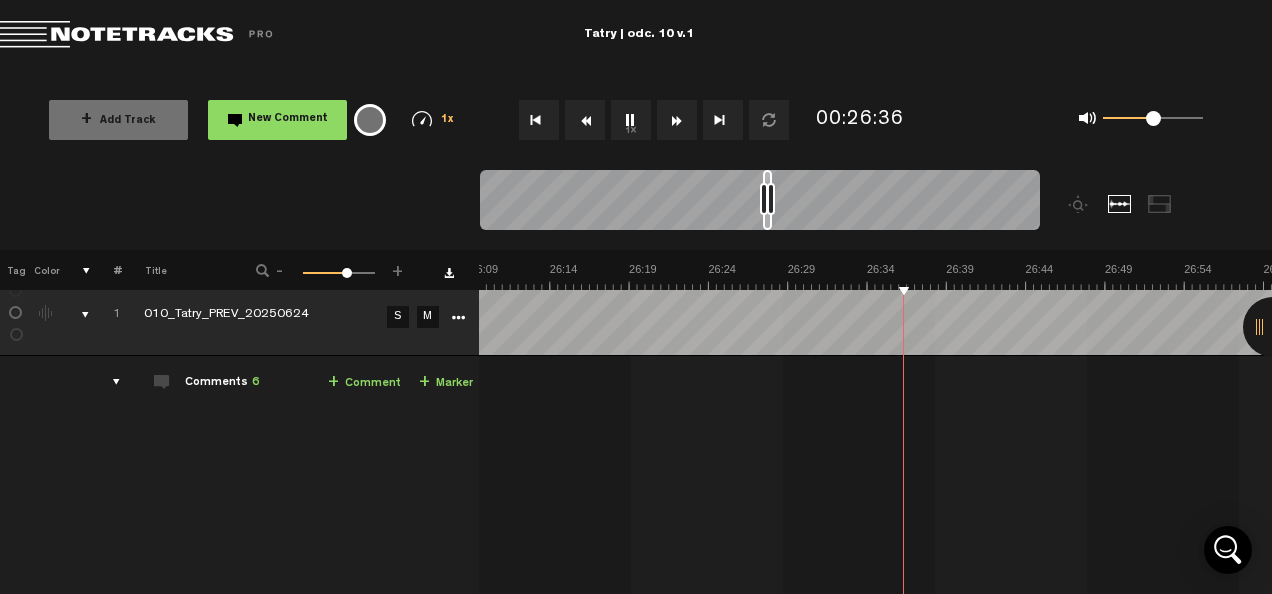 click on "1x" at bounding box center [631, 120] 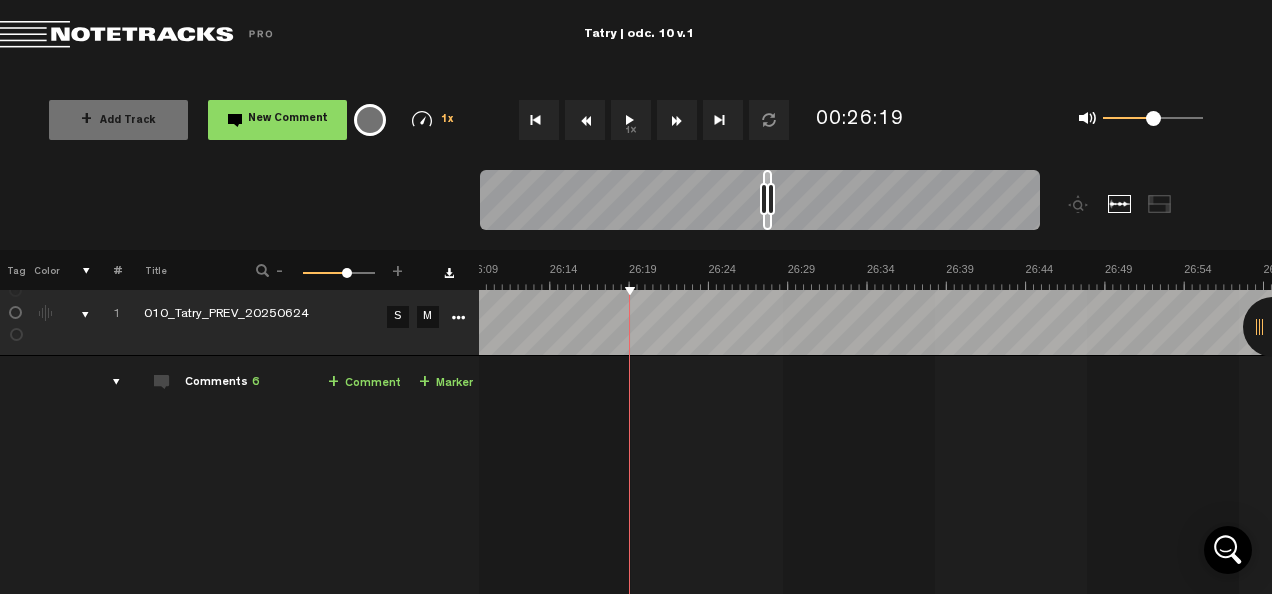 click on "Loading... 100%
+ Add Track
New Comment
1x             0.25x         0.5x         0.75x         1x         1.25x         1.5x         1.75x         2x
All emojis 😀 😃 😄 😁 😆 😅 🤣 😂 🙂 🙃 😉 😊 😇 🥰 😍 🤩 😘 😗 😚 😙 🥲 😋 😛 😜 🤪 😝 🤑 🤗 🤭 🤫 🤔 🤐 🤨 😐 😑 😶 🌫 😏 😒 🙄 😬 😮 💨 🤥 😌 😔 😪 🤤 😴 😷 🤒 🤕 🤢 🤮 🤧 🥵 🥶 🥴 😵 💫 🤯 🤠 🥳 🥸 😎 🤓 🧐 😕 😟 🙁 😯 😲 😳 🥺 😦 😧 😨 😰 😥 😢 😭 😱 😖 😣 😞 😓 😩 😫 🥱 😤 😡 😠" at bounding box center (636, 70) 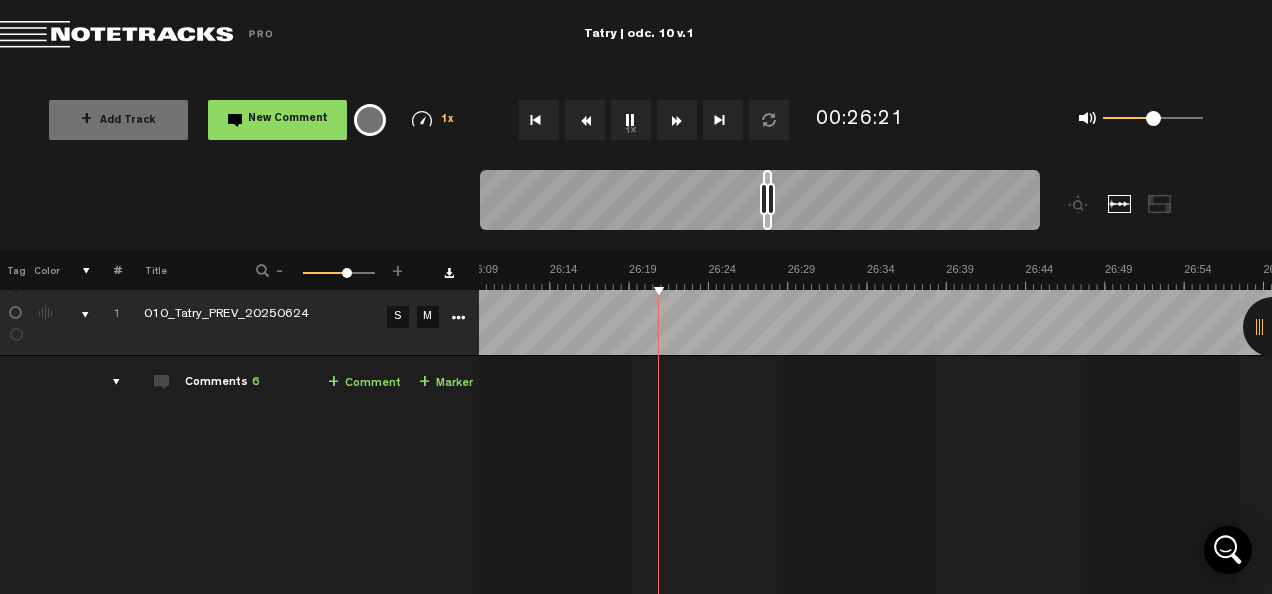 click on "1x" at bounding box center [631, 120] 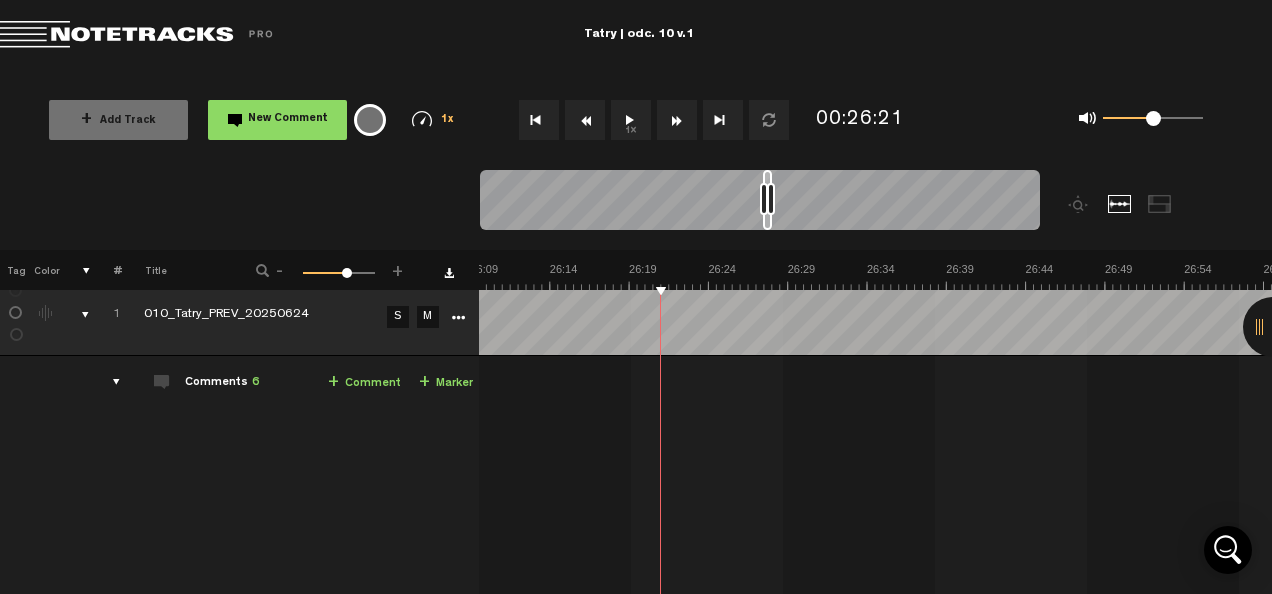 click on "+ Comment" at bounding box center [364, 383] 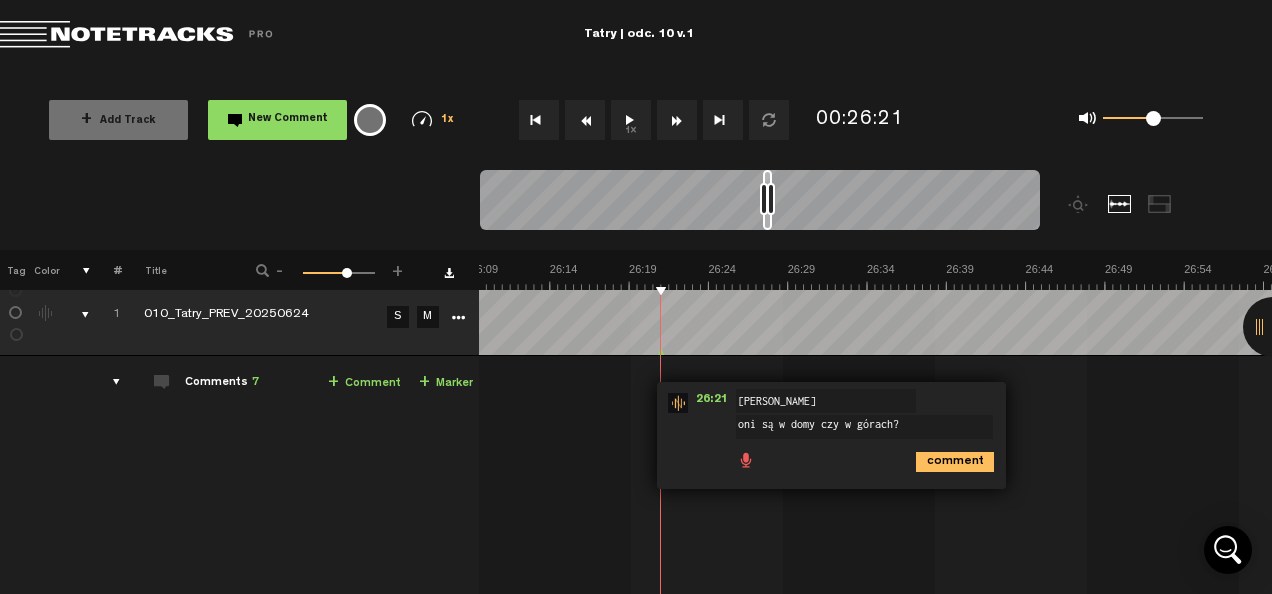 type on "oni są w domy czy w górach?" 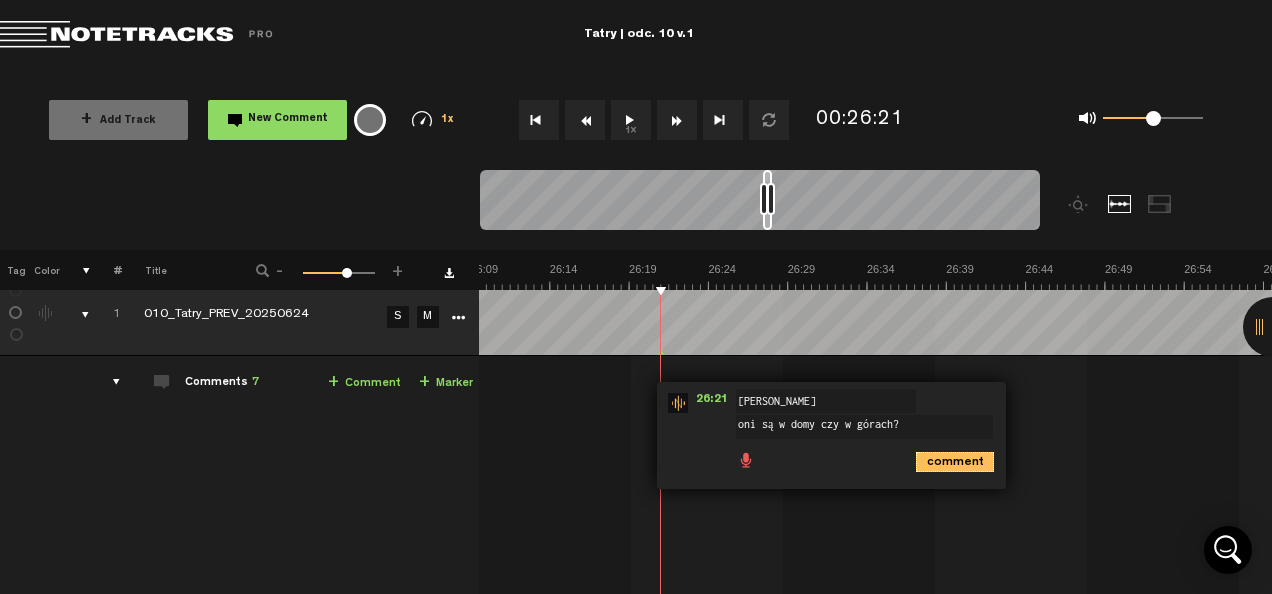 click on "comment" at bounding box center [955, 462] 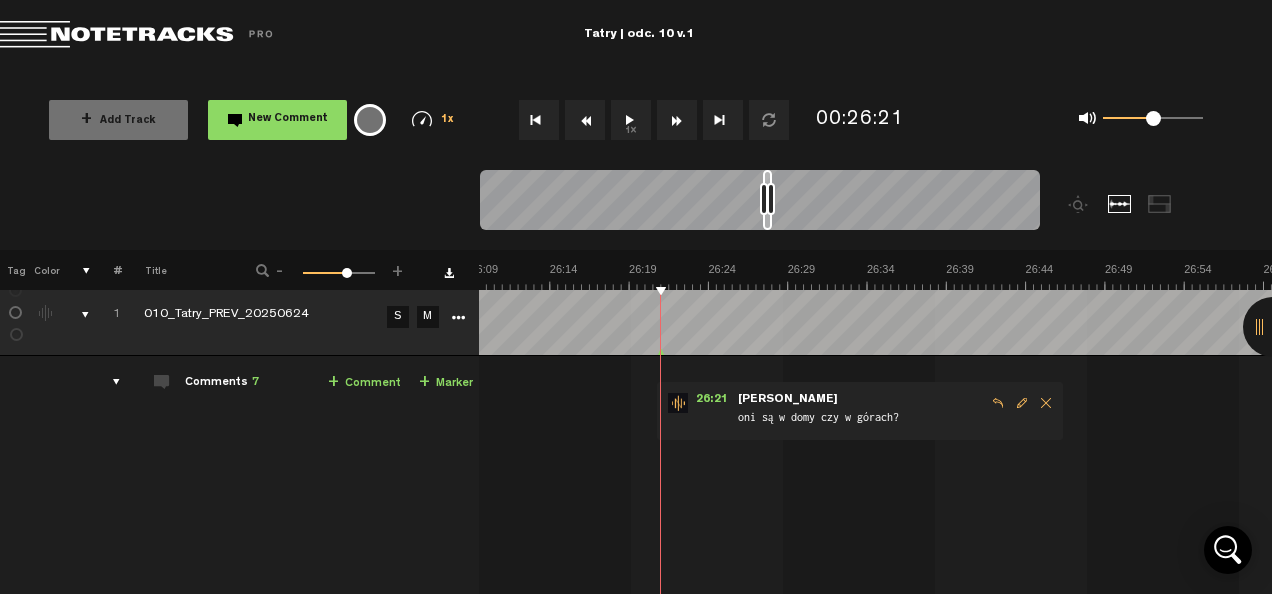 click on "1x" at bounding box center (631, 120) 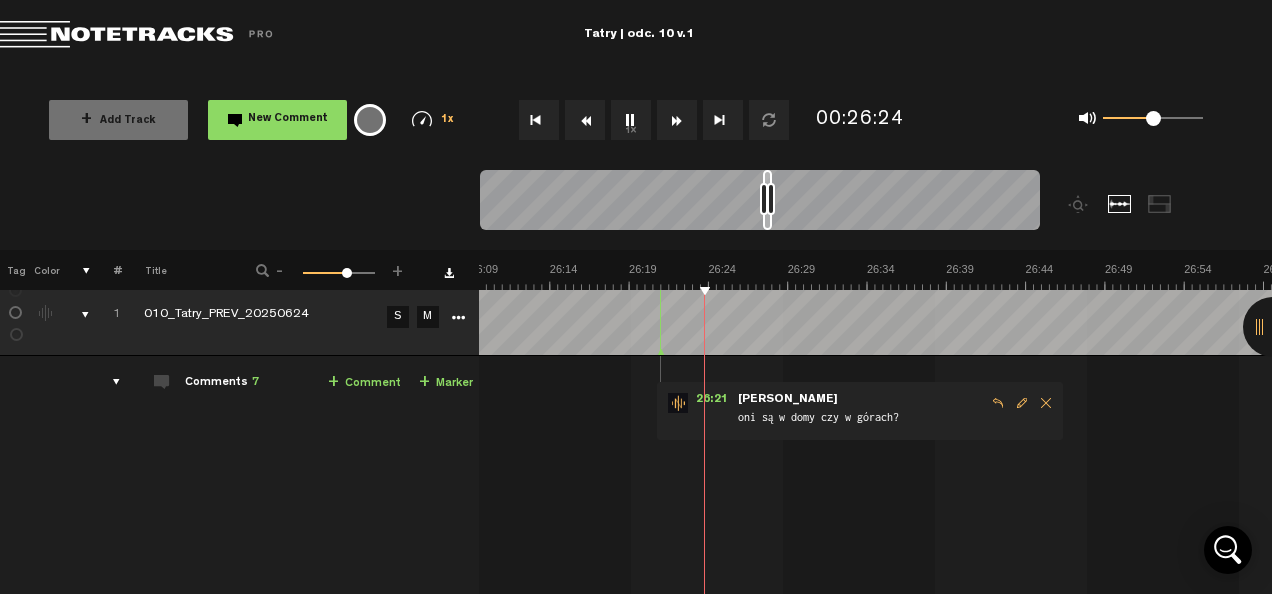 click on "1x" at bounding box center [631, 120] 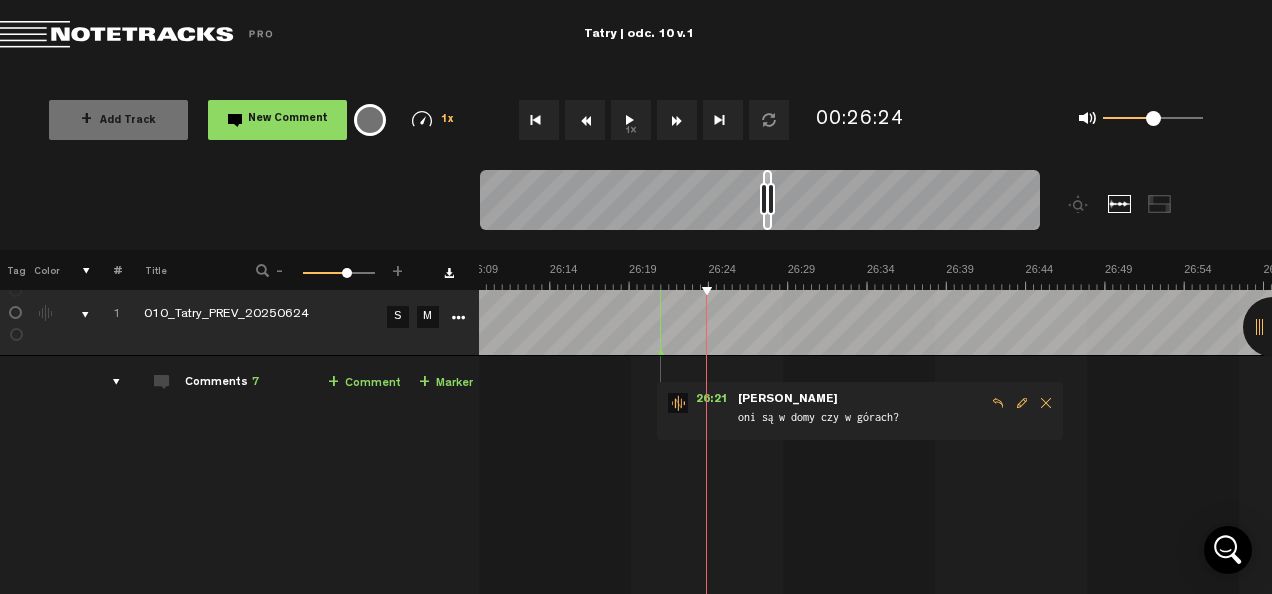 click at bounding box center (1022, 403) 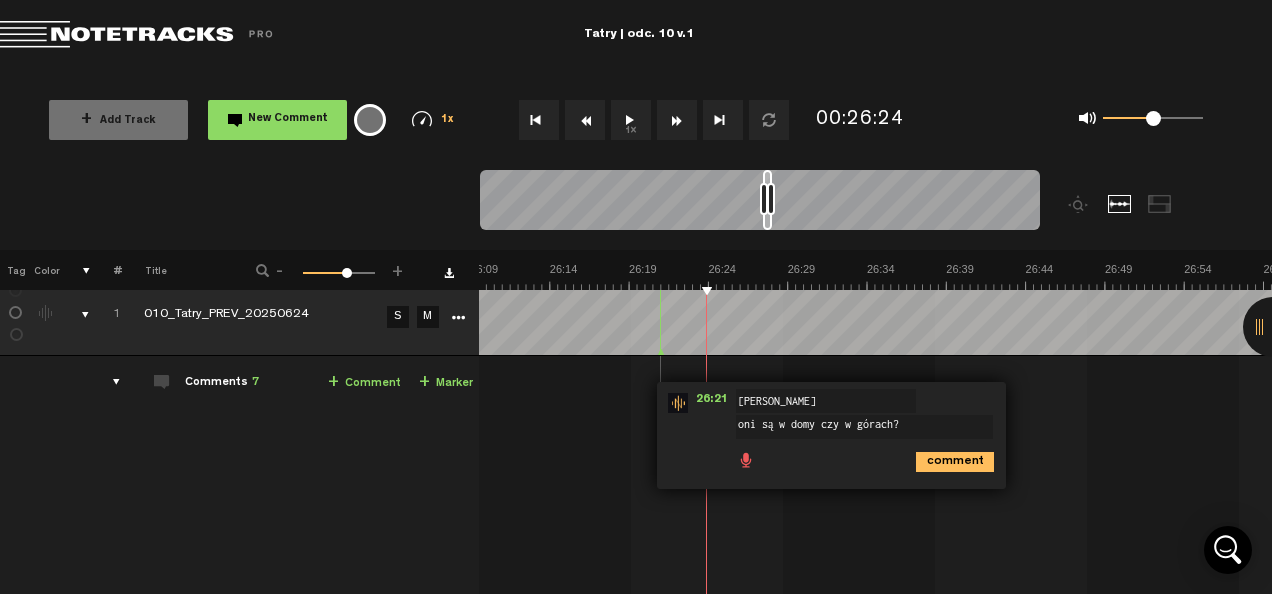drag, startPoint x: 830, startPoint y: 421, endPoint x: 883, endPoint y: 431, distance: 53.935146 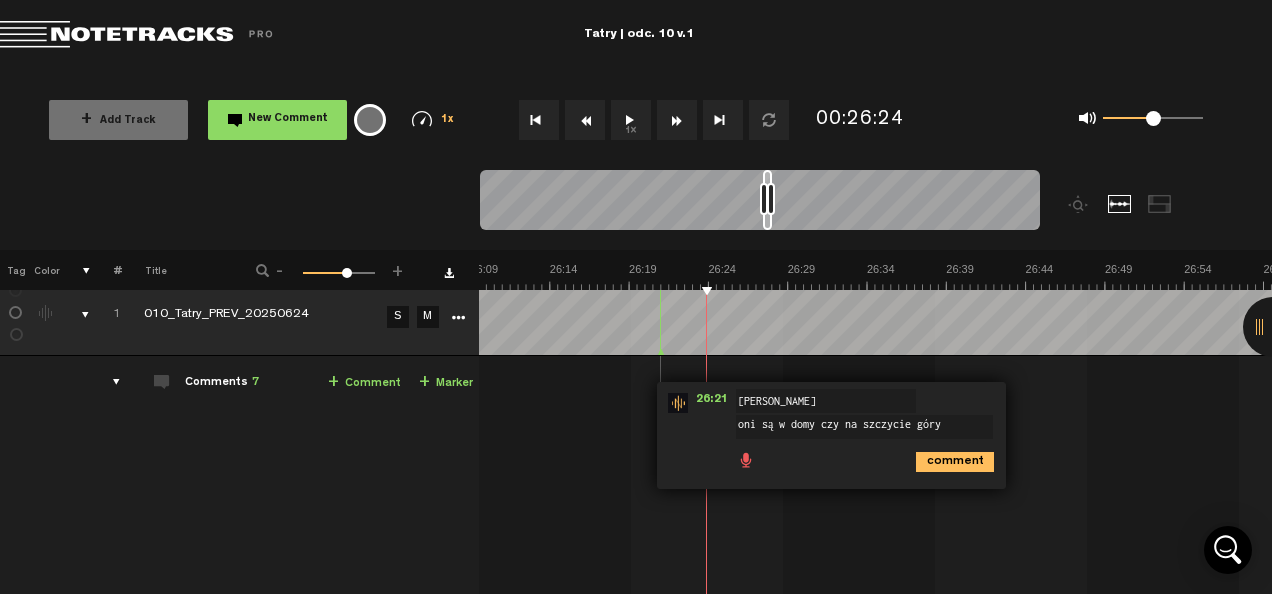 type on "oni są w domy czy na szczycie góry?" 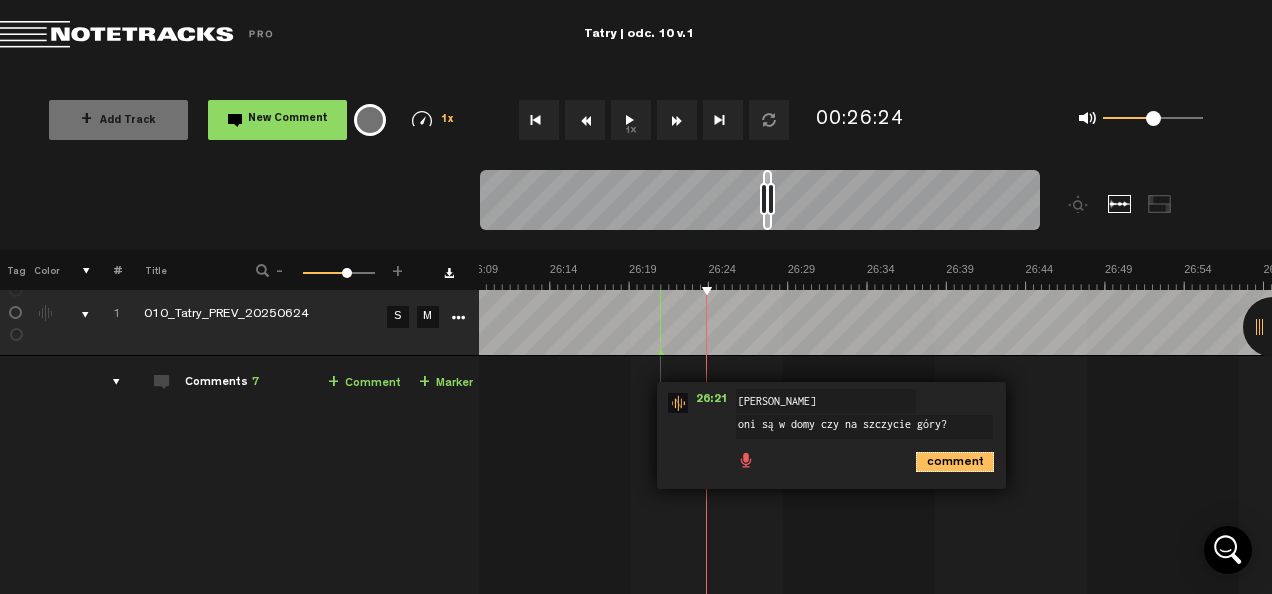 click on "comment" at bounding box center [955, 462] 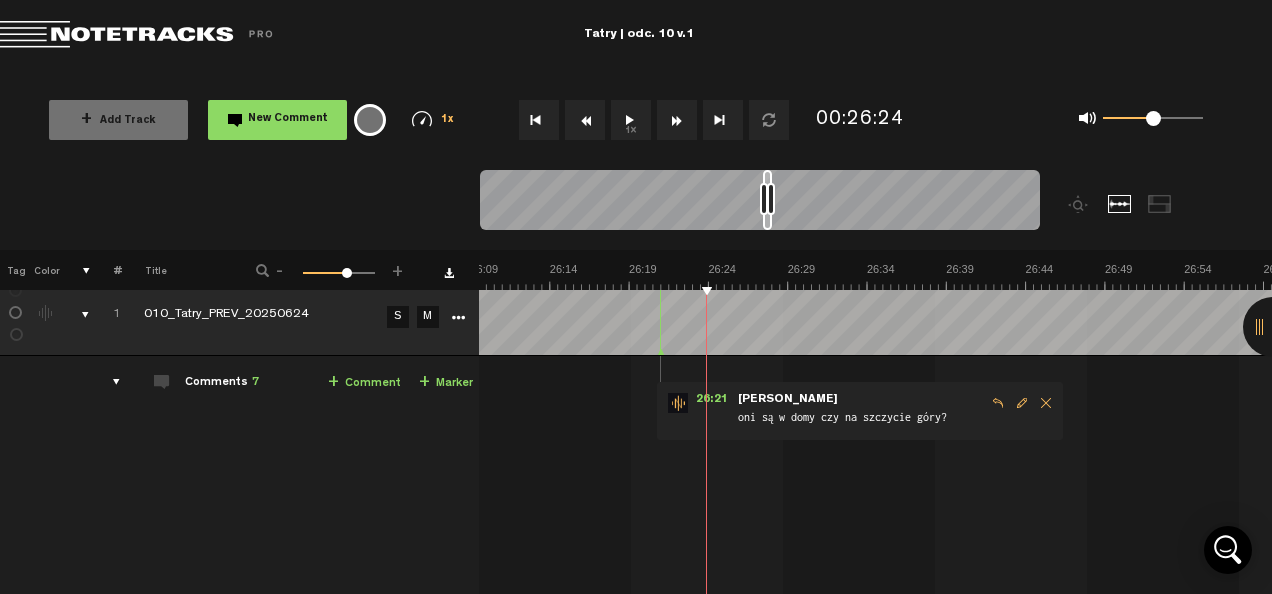 click on "1x" at bounding box center (631, 120) 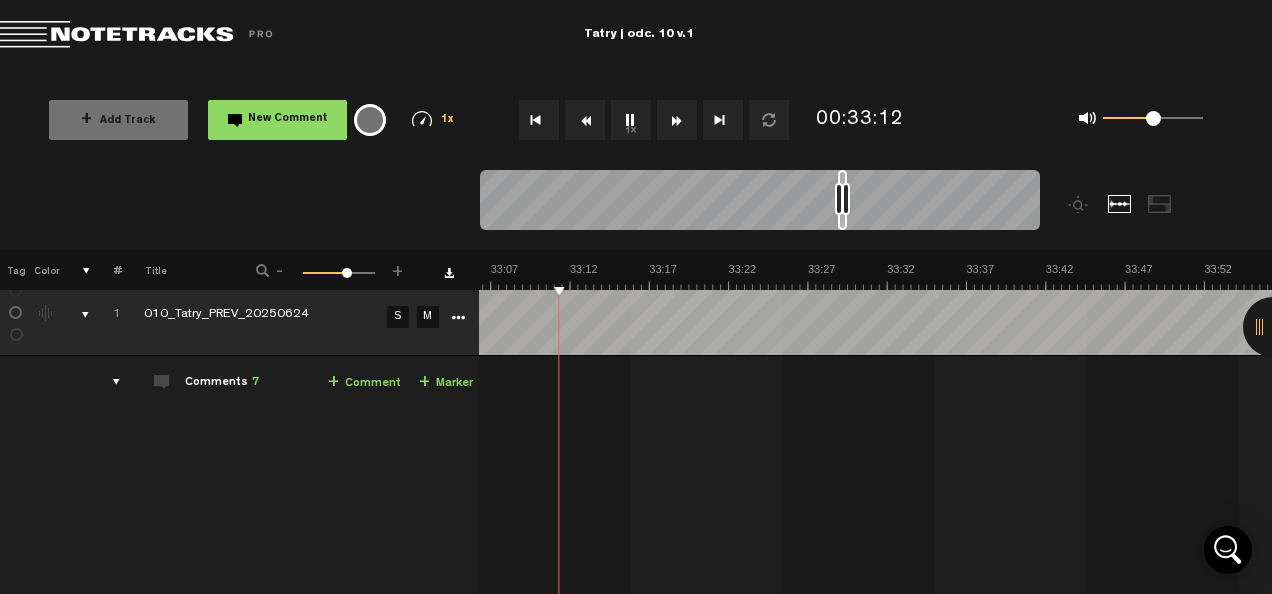 scroll, scrollTop: 0, scrollLeft: 31630, axis: horizontal 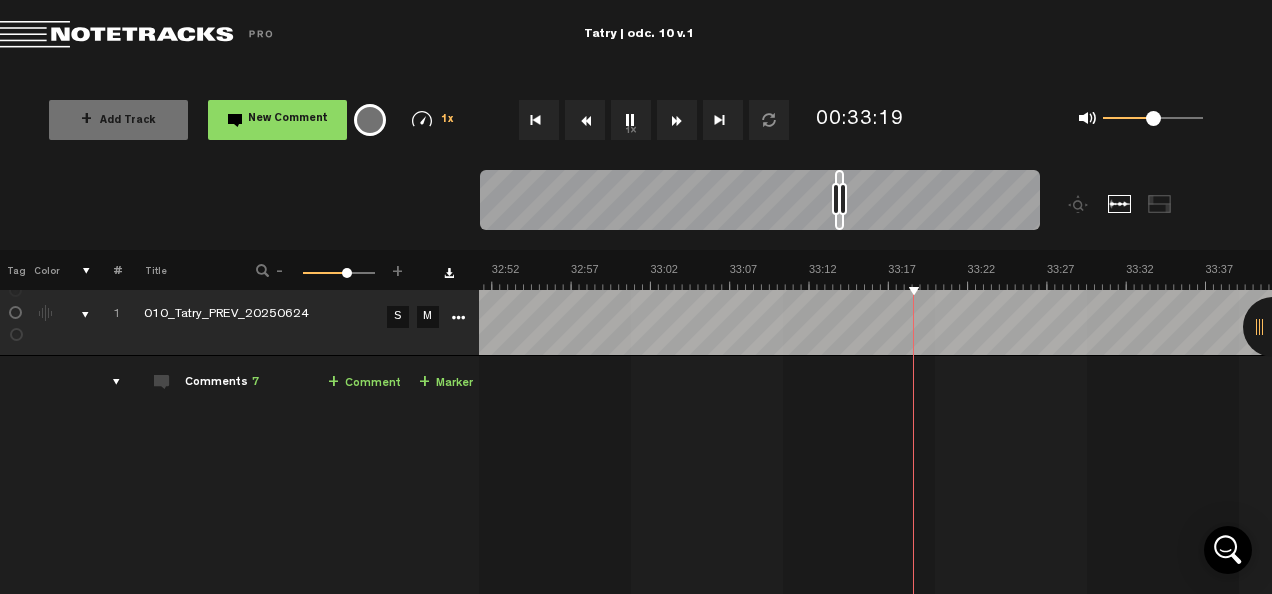 click on "1x" at bounding box center [631, 120] 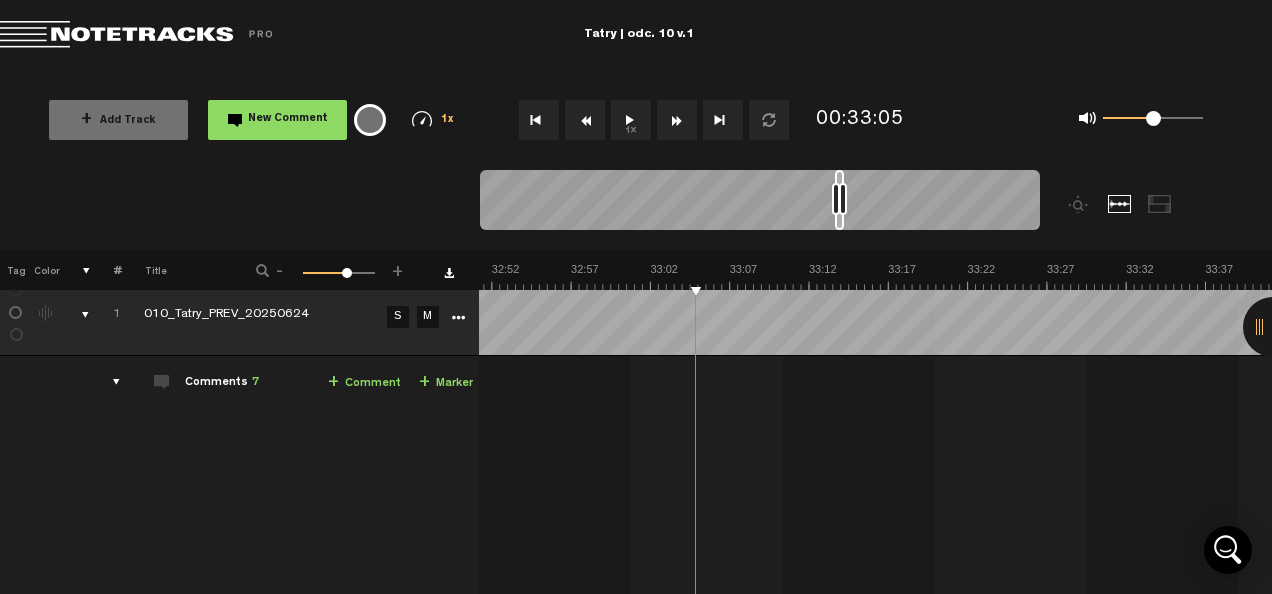 click on "1x" at bounding box center [631, 120] 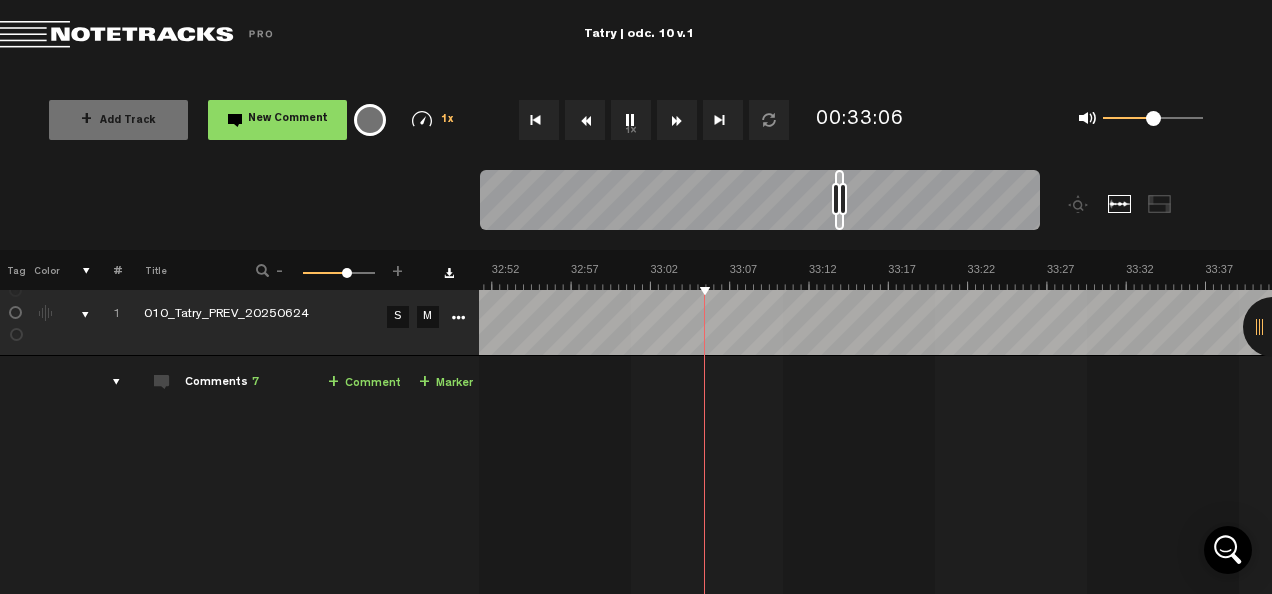 click on "1x" at bounding box center (631, 120) 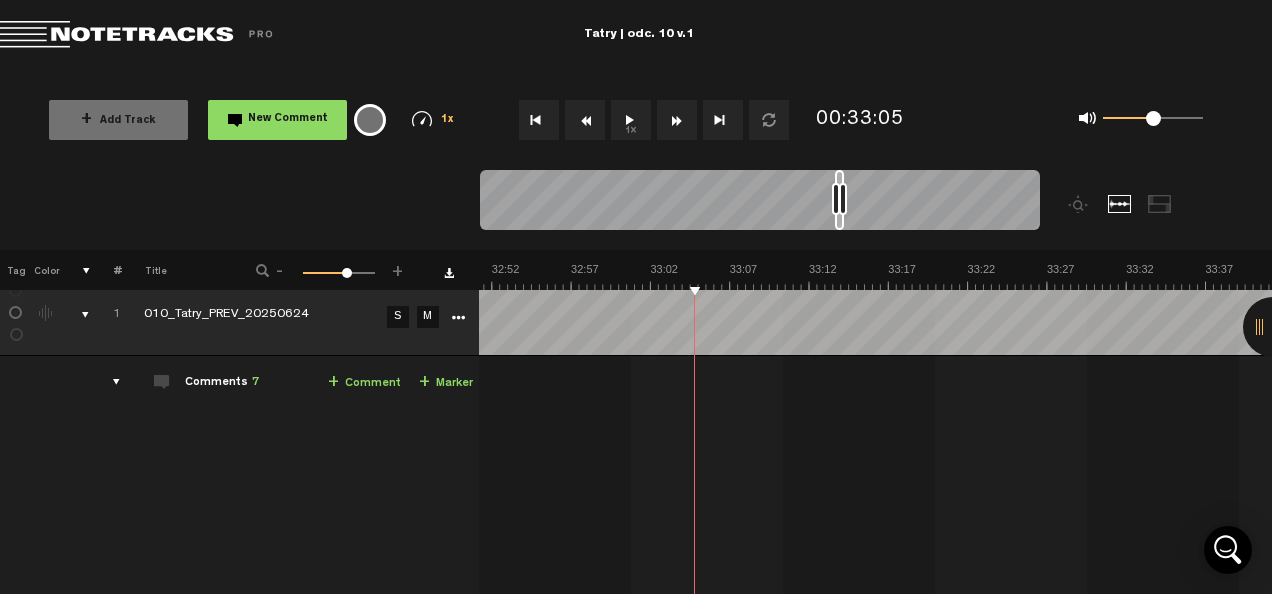 click on "+ Comment" at bounding box center (364, 383) 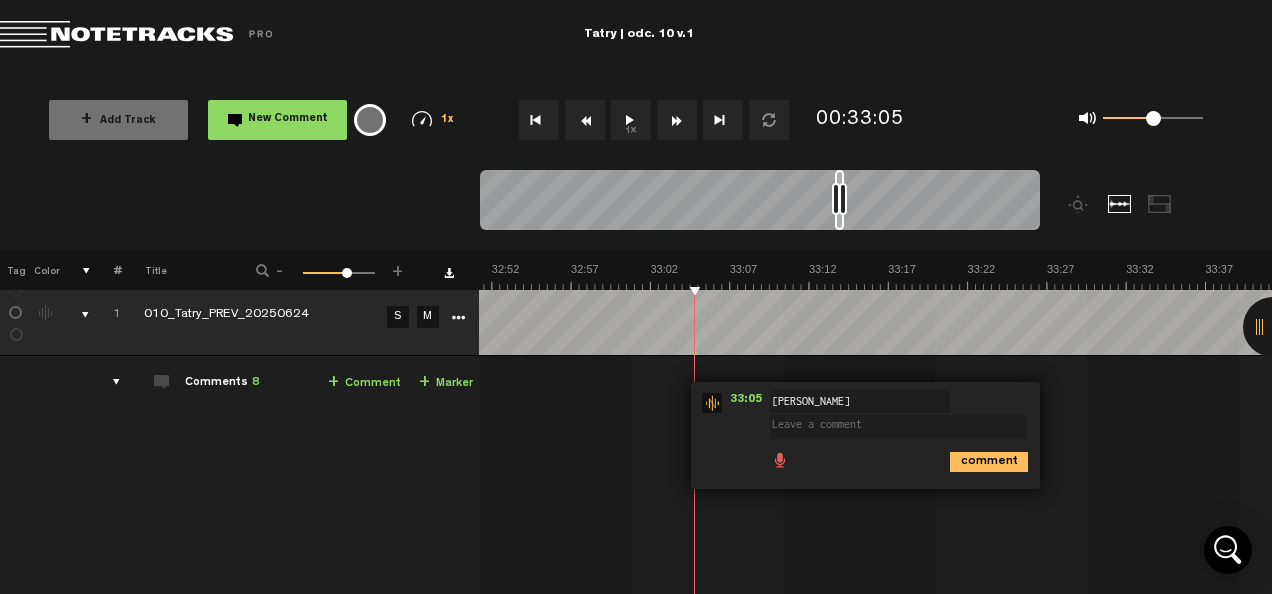 type on "9" 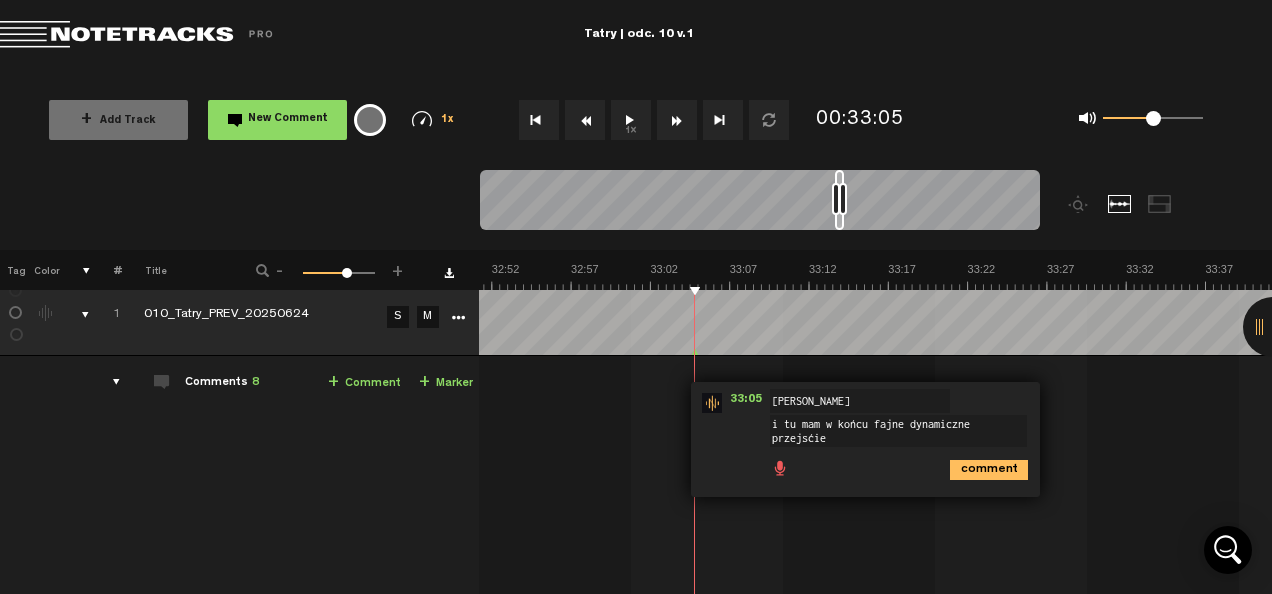 scroll, scrollTop: 1, scrollLeft: 0, axis: vertical 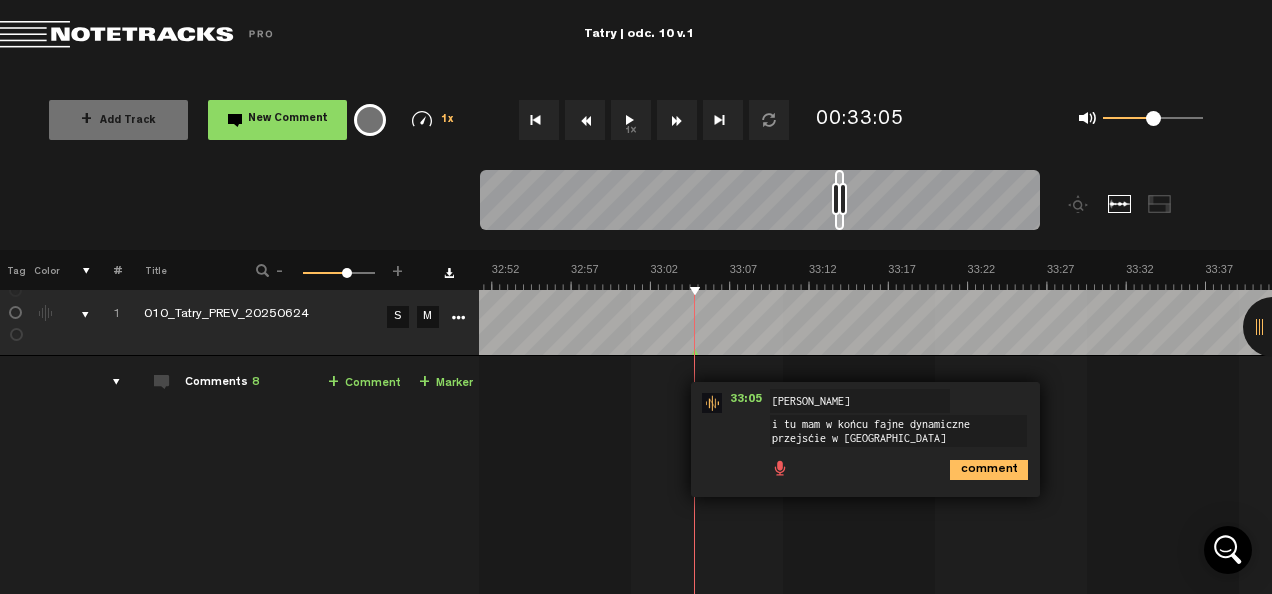 click on "i tu mam w końcu fajne dynamiczne przejście w akcję" at bounding box center (898, 431) 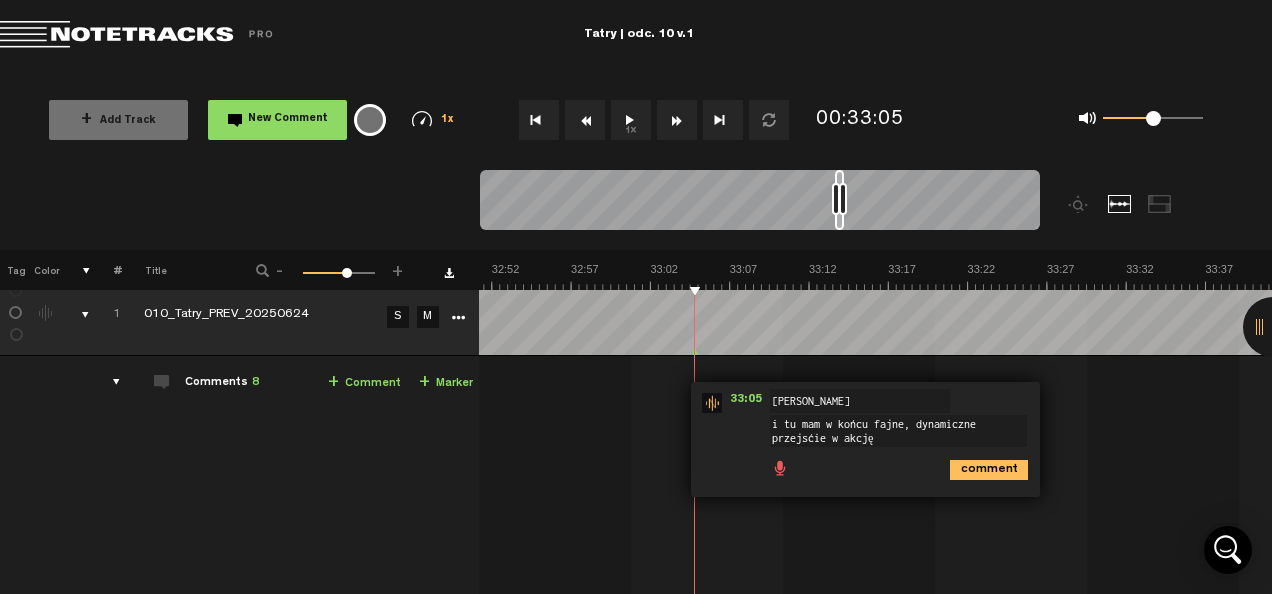 type on "i tu mam w końcu fajne, dynamiczne przejście w akcję" 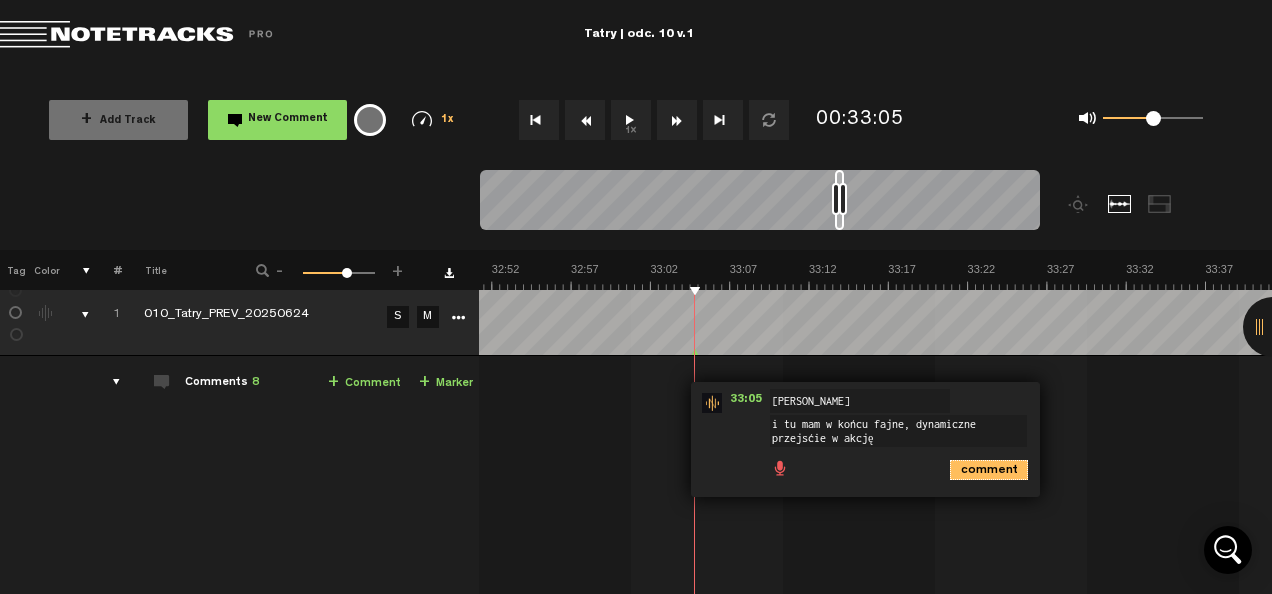 click on "comment" at bounding box center [989, 470] 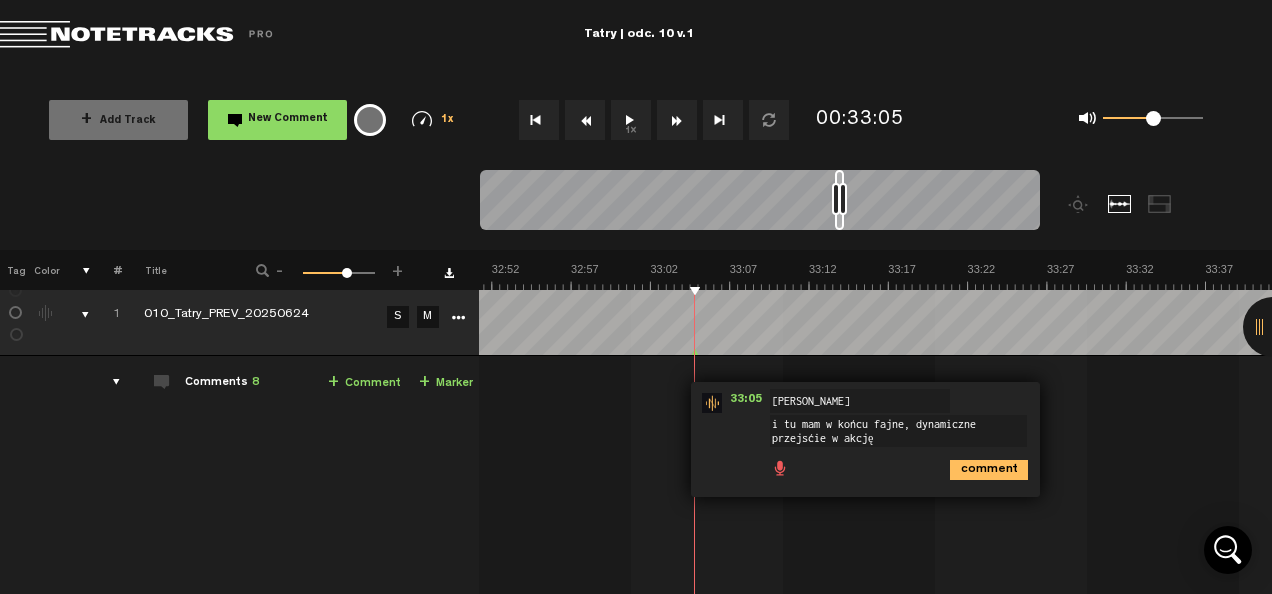scroll, scrollTop: 0, scrollLeft: 0, axis: both 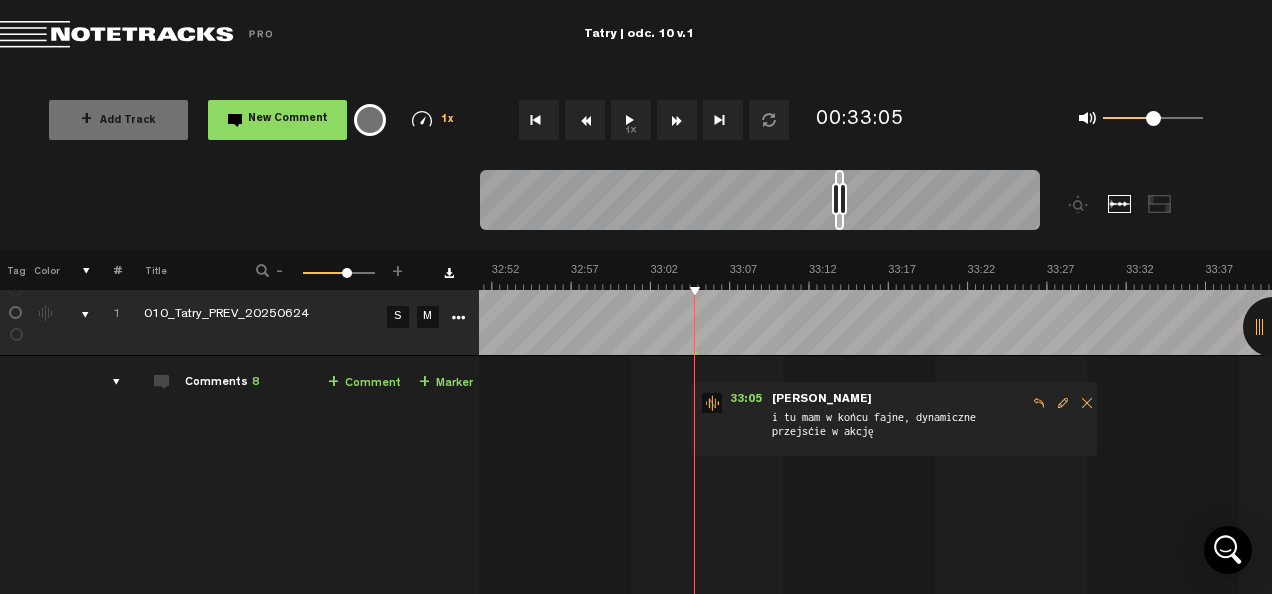 click on "1x" at bounding box center [631, 120] 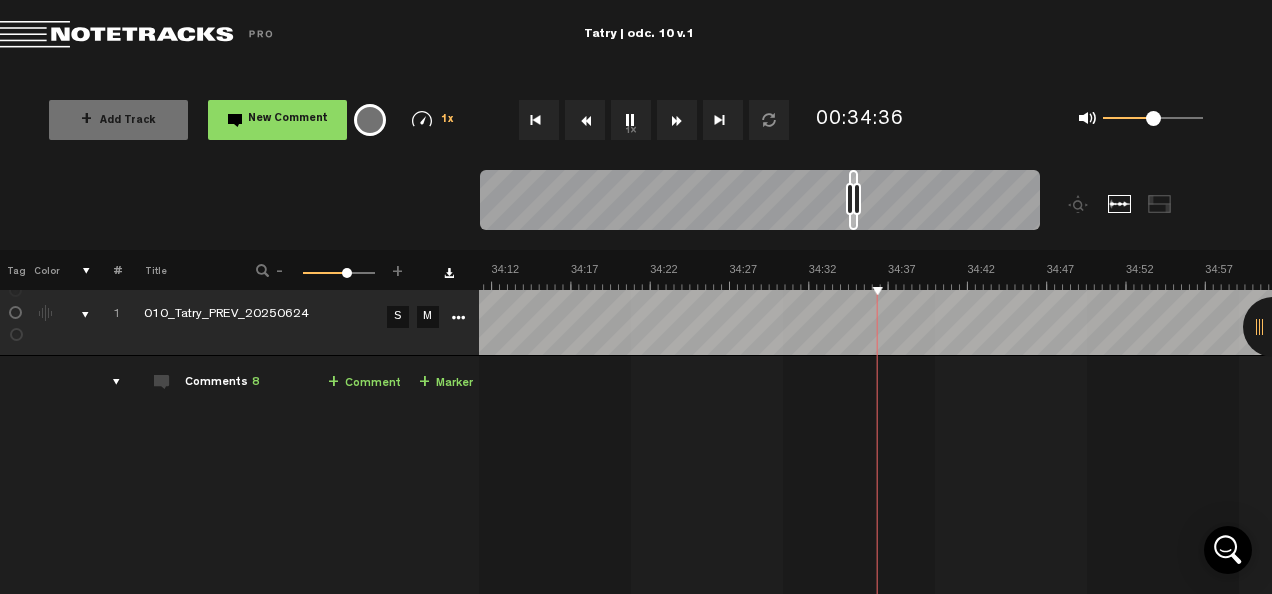 scroll, scrollTop: 0, scrollLeft: 32659, axis: horizontal 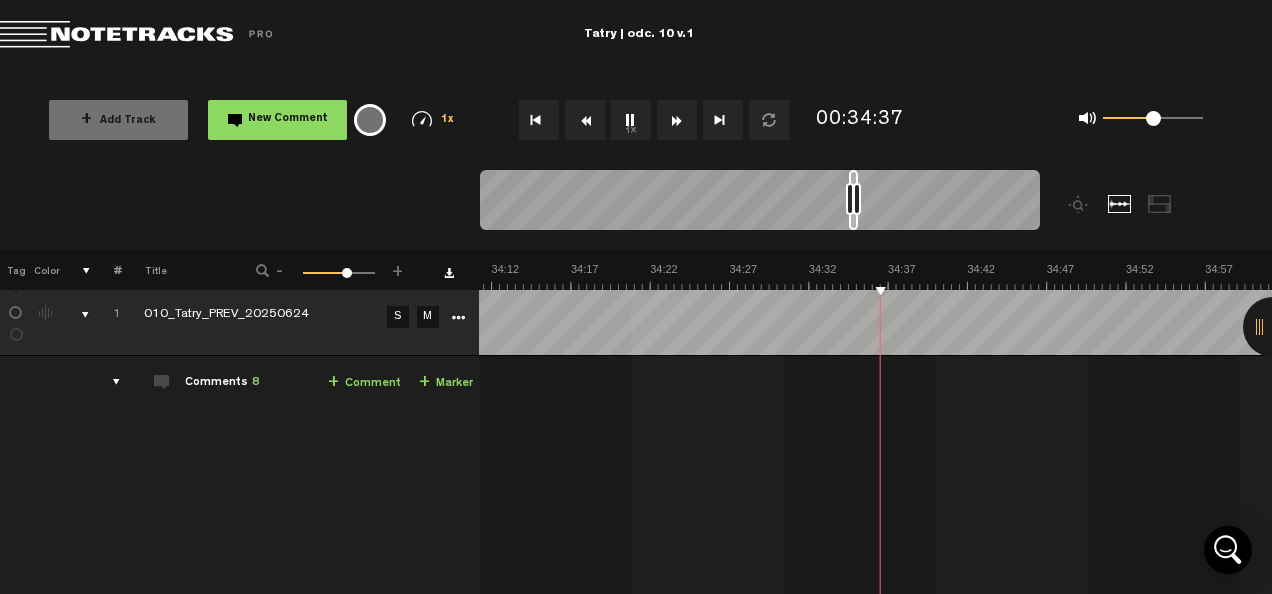click on "1x" at bounding box center (631, 120) 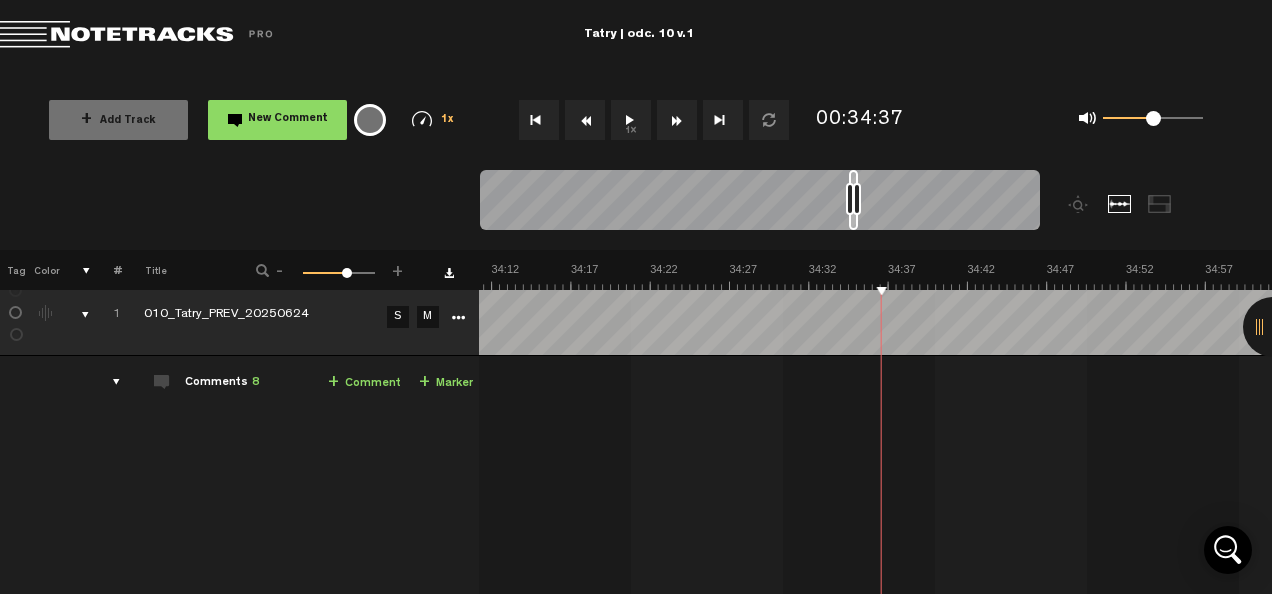 click on "1x" at bounding box center (631, 120) 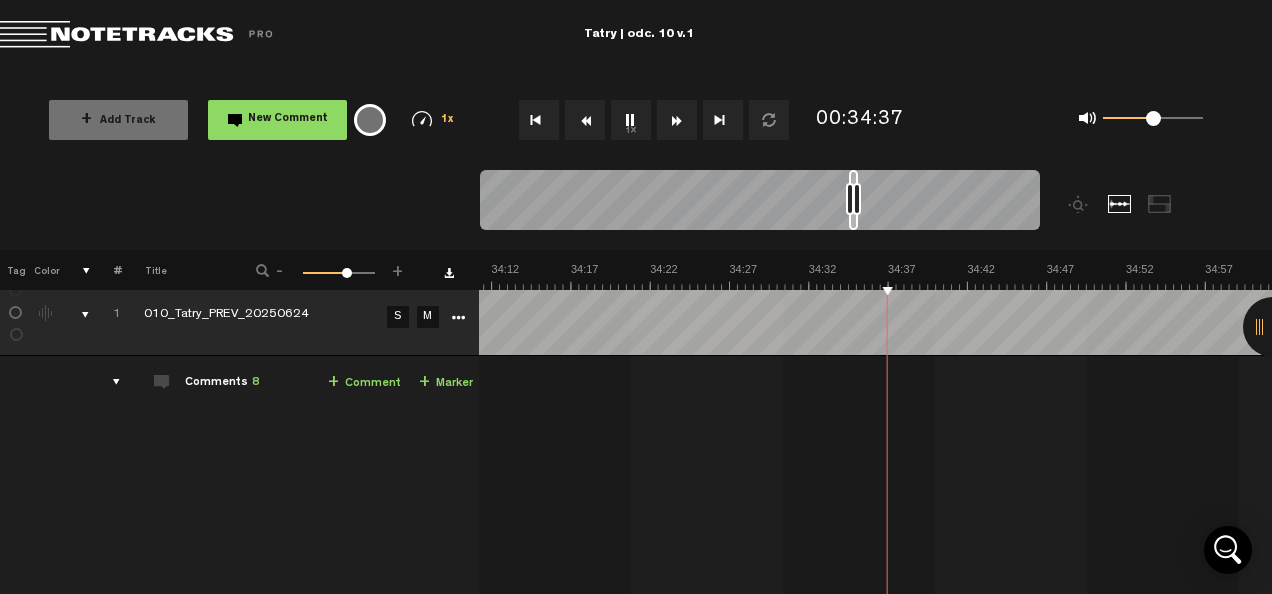 click on "1x" at bounding box center [631, 120] 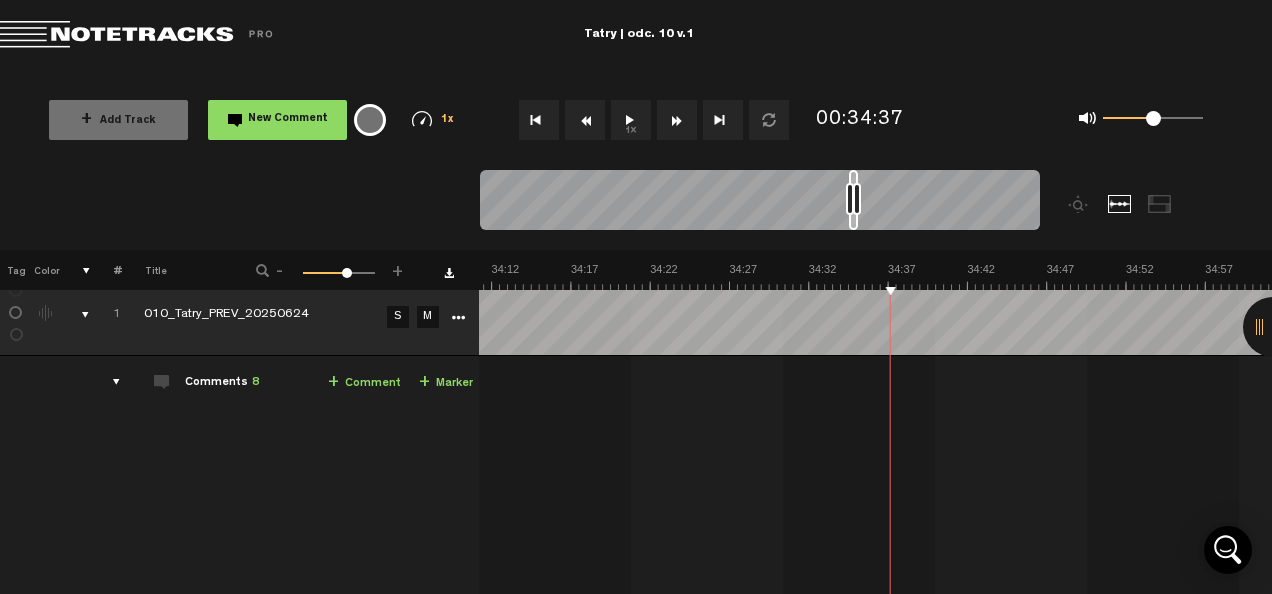scroll, scrollTop: 15, scrollLeft: 10, axis: both 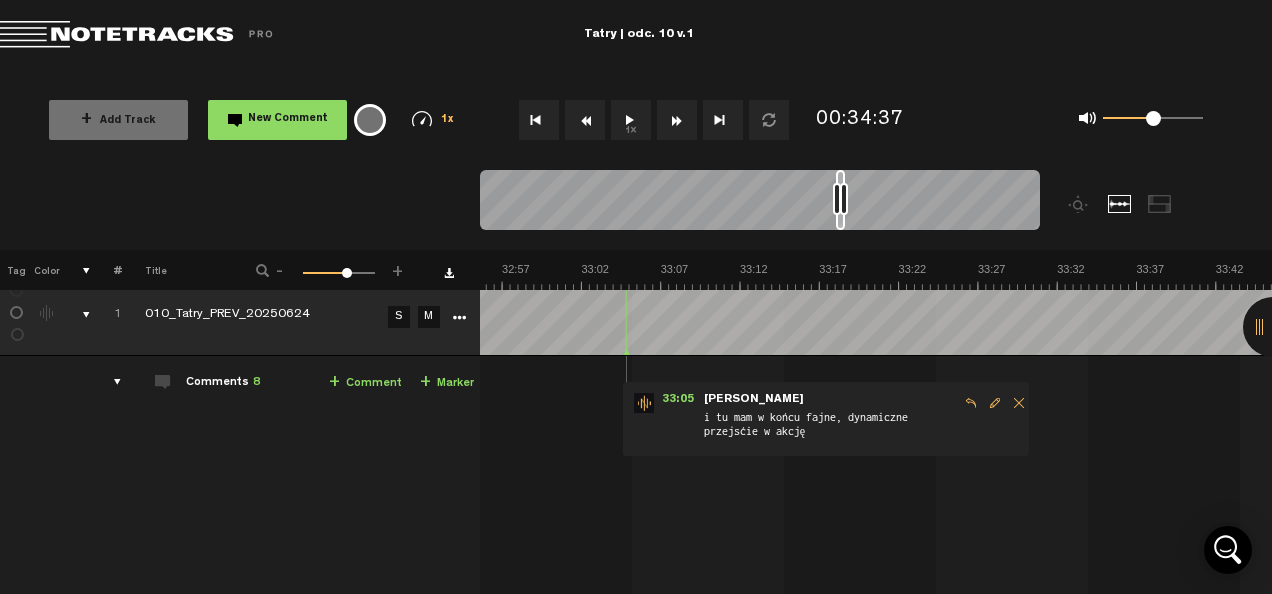 click on "1x" at bounding box center [631, 120] 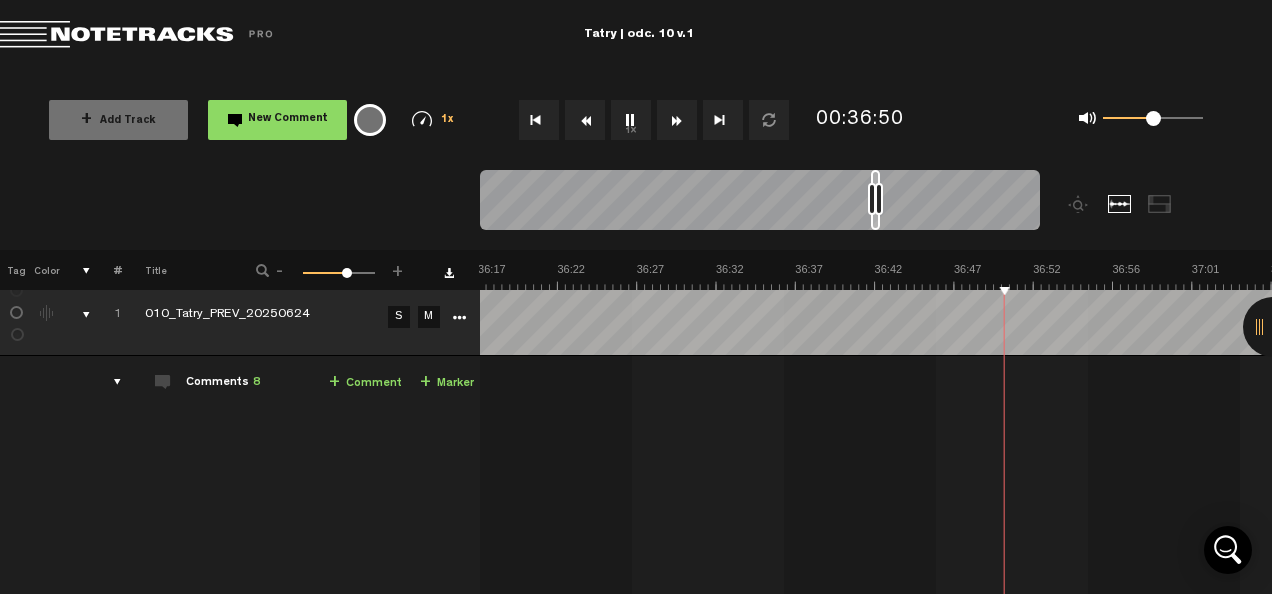 scroll, scrollTop: 0, scrollLeft: 34655, axis: horizontal 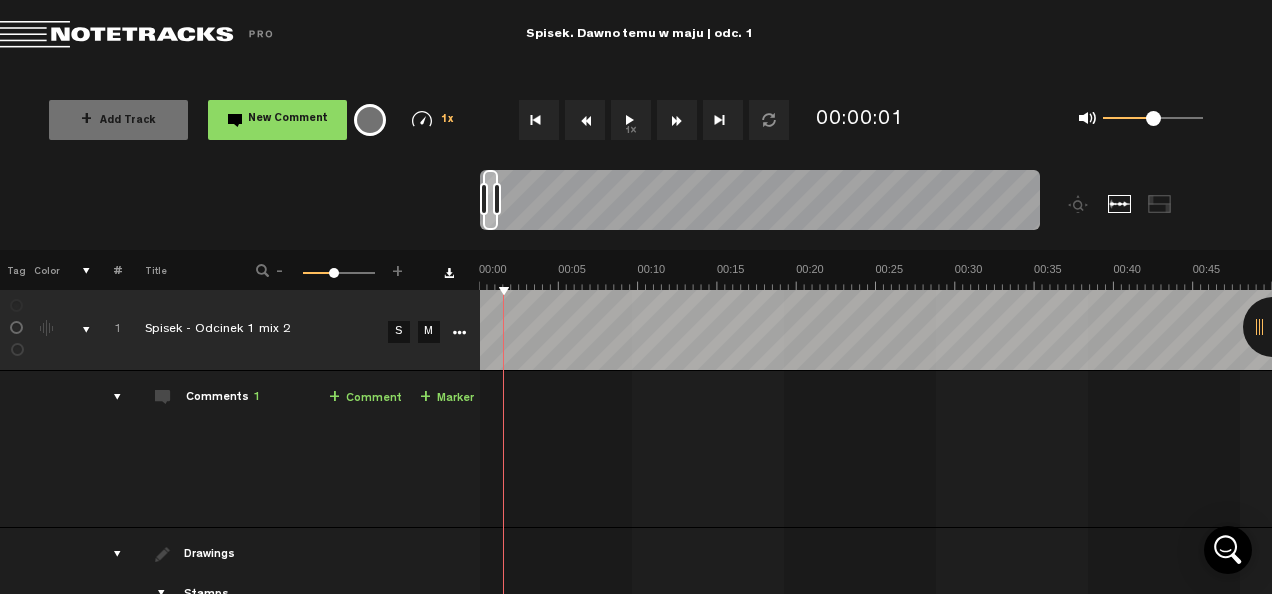 click on "1x" at bounding box center (631, 120) 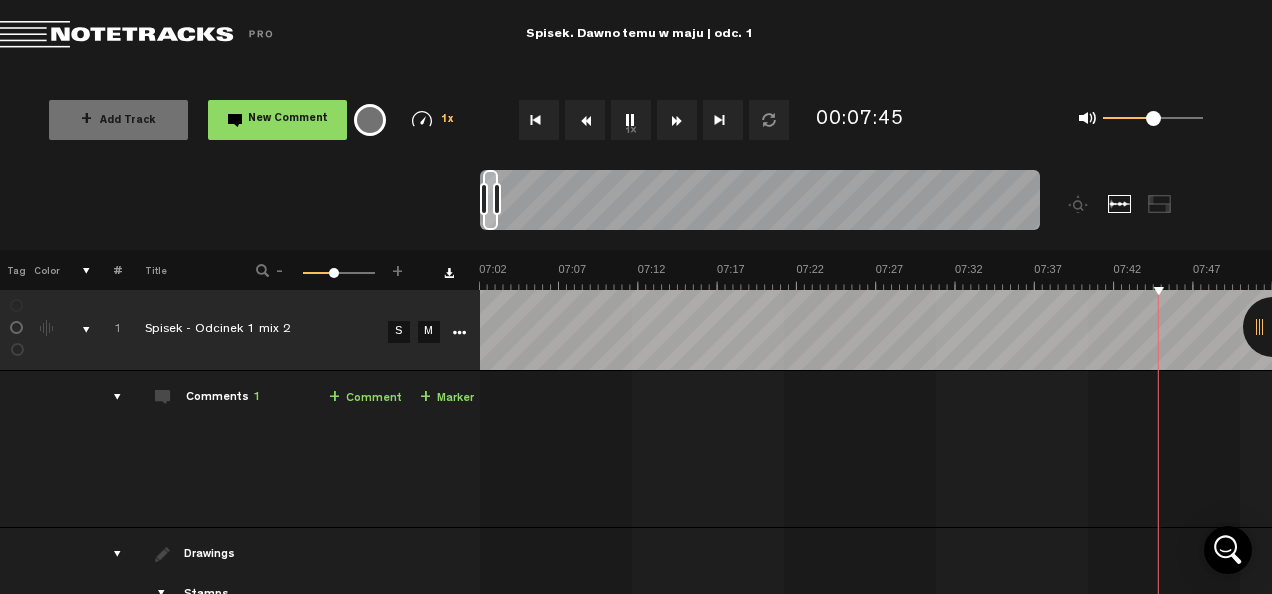 scroll, scrollTop: 0, scrollLeft: 6661, axis: horizontal 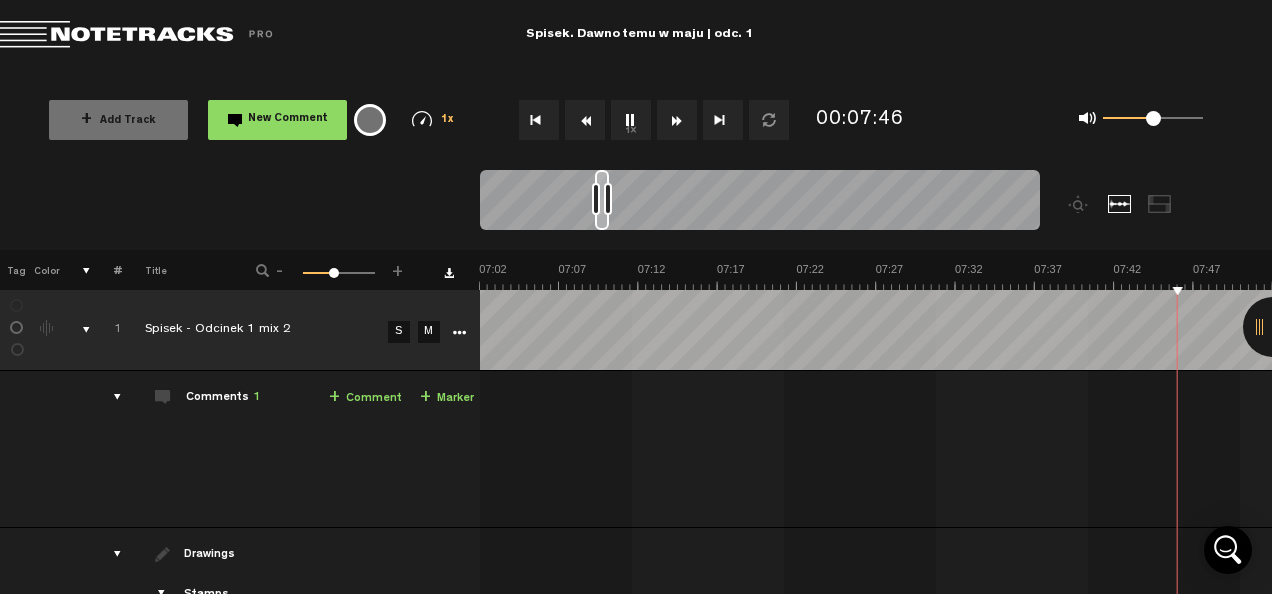 click on "1x" at bounding box center [631, 120] 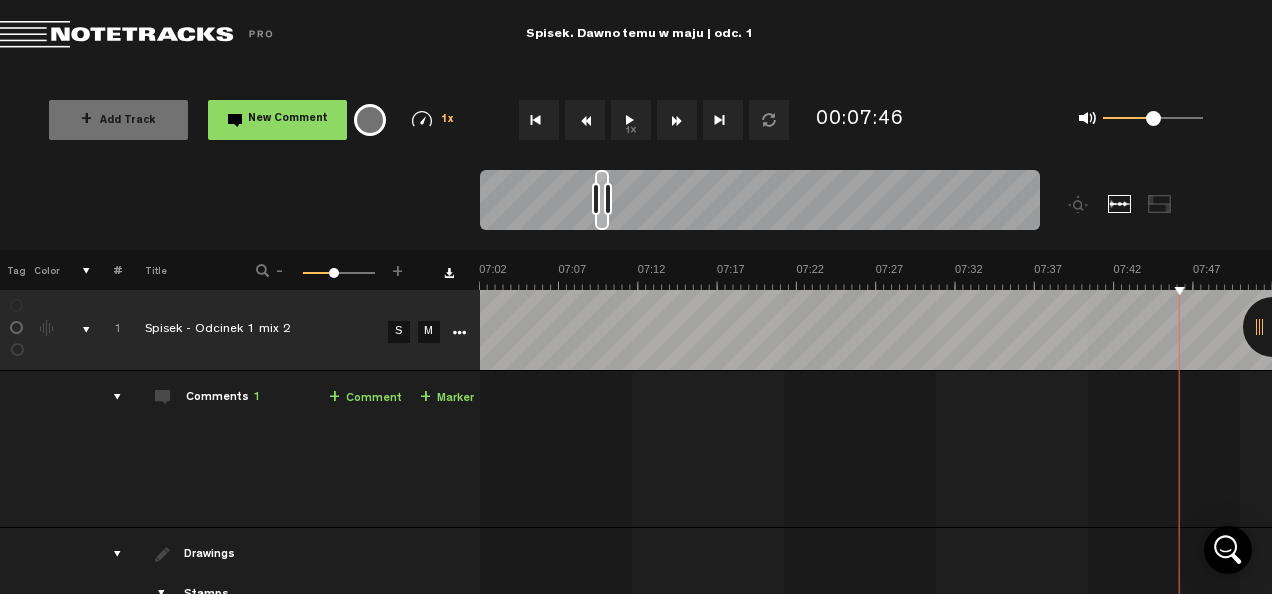 click on "1x" at bounding box center [631, 120] 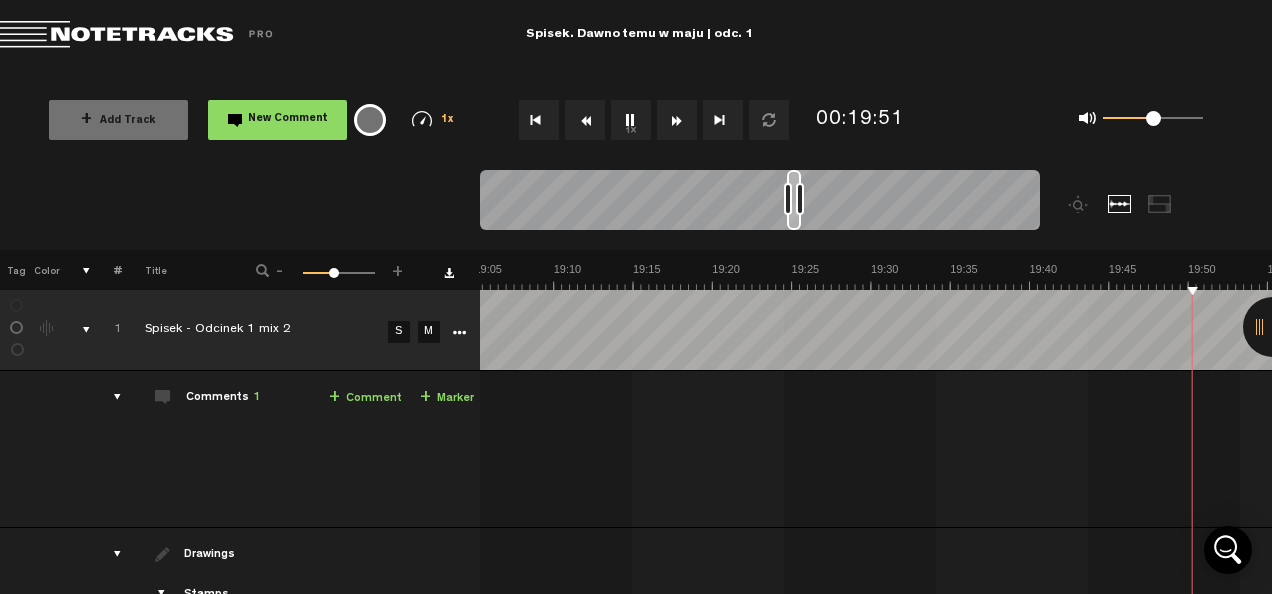 scroll, scrollTop: 0, scrollLeft: 18402, axis: horizontal 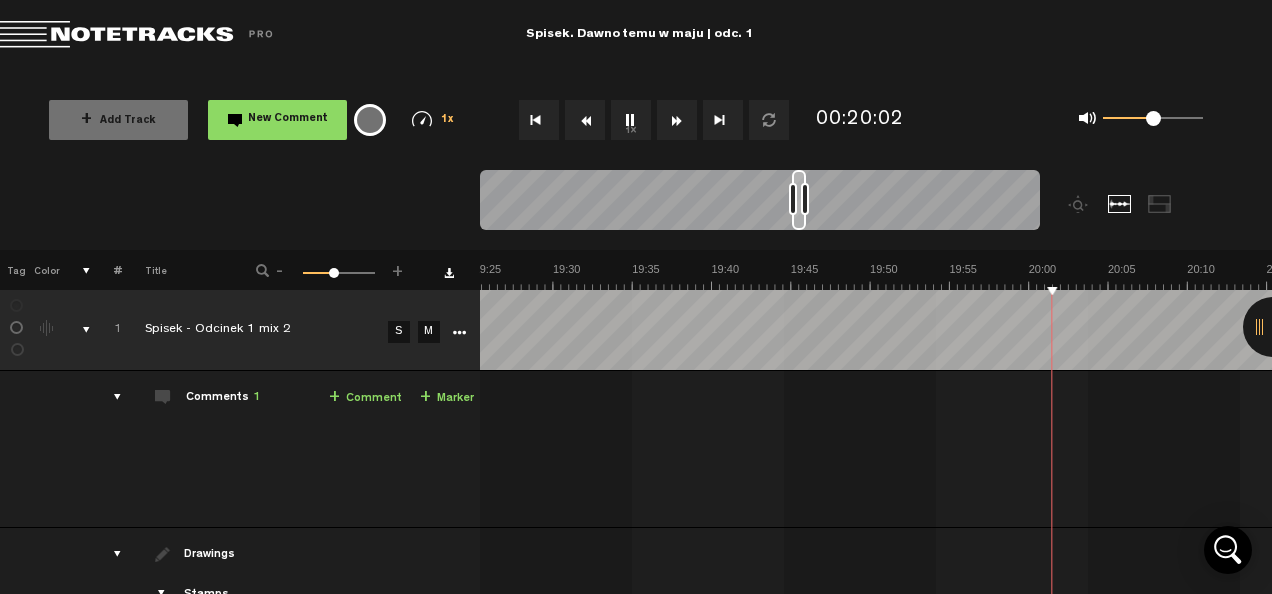 click on "1x" at bounding box center [631, 120] 